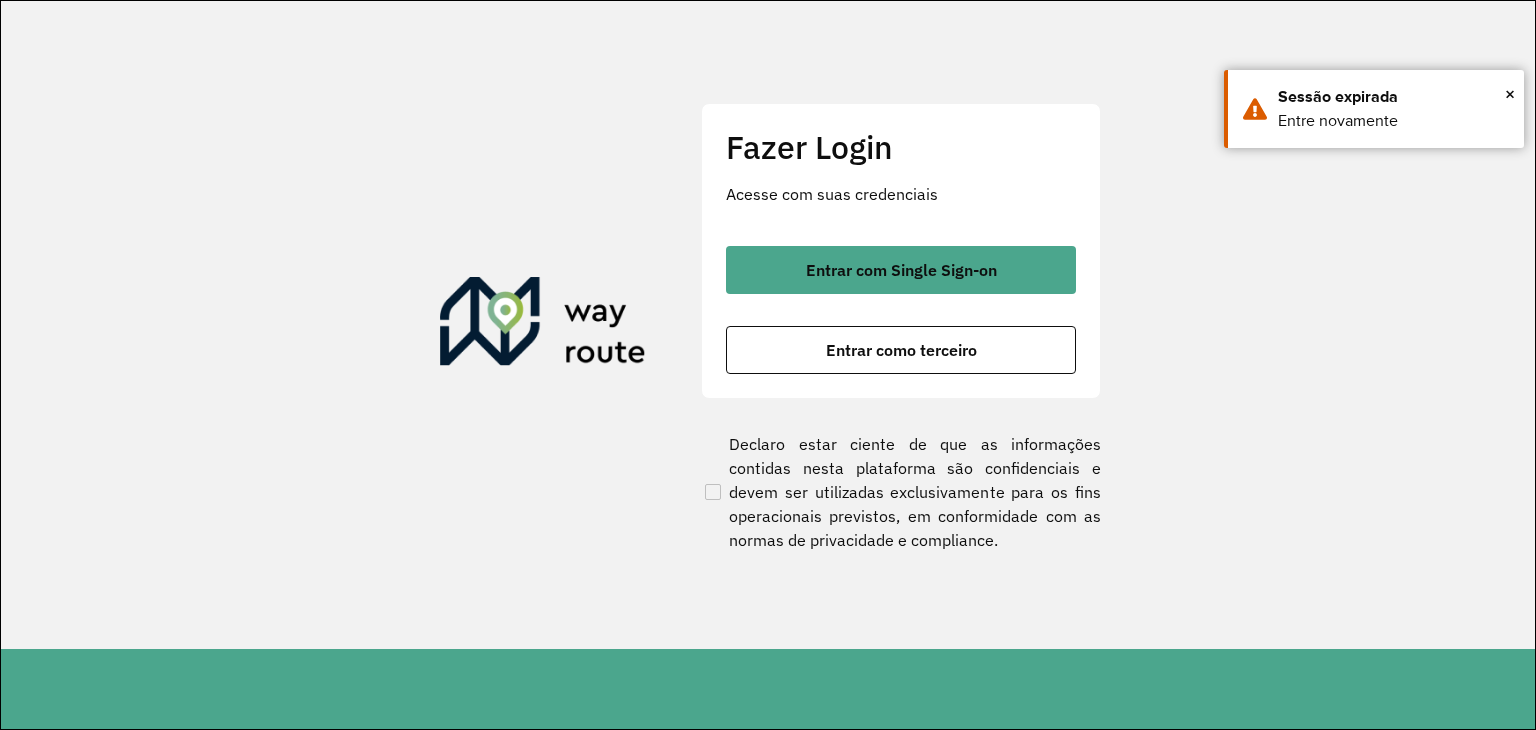 scroll, scrollTop: 0, scrollLeft: 0, axis: both 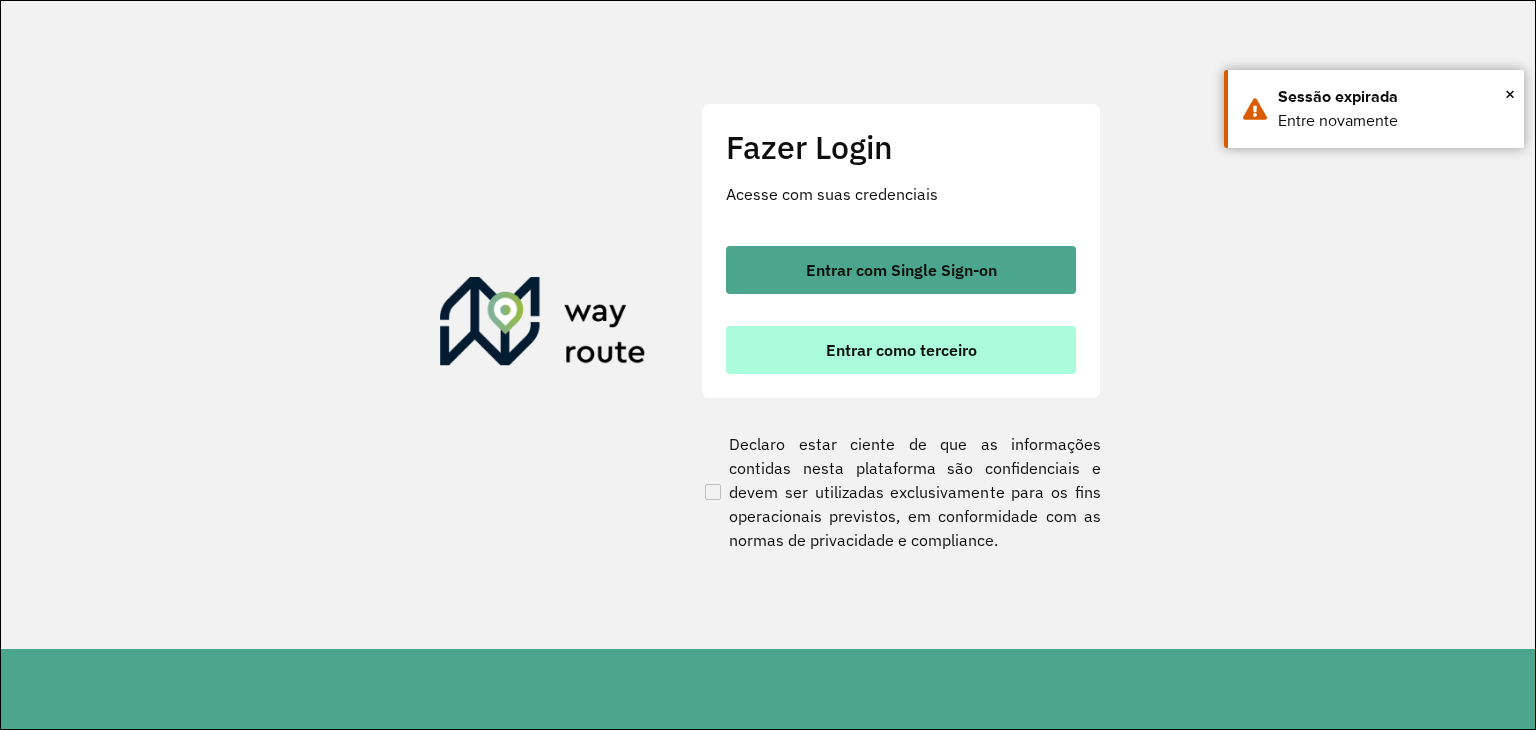 drag, startPoint x: 0, startPoint y: 0, endPoint x: 820, endPoint y: 338, distance: 886.92957 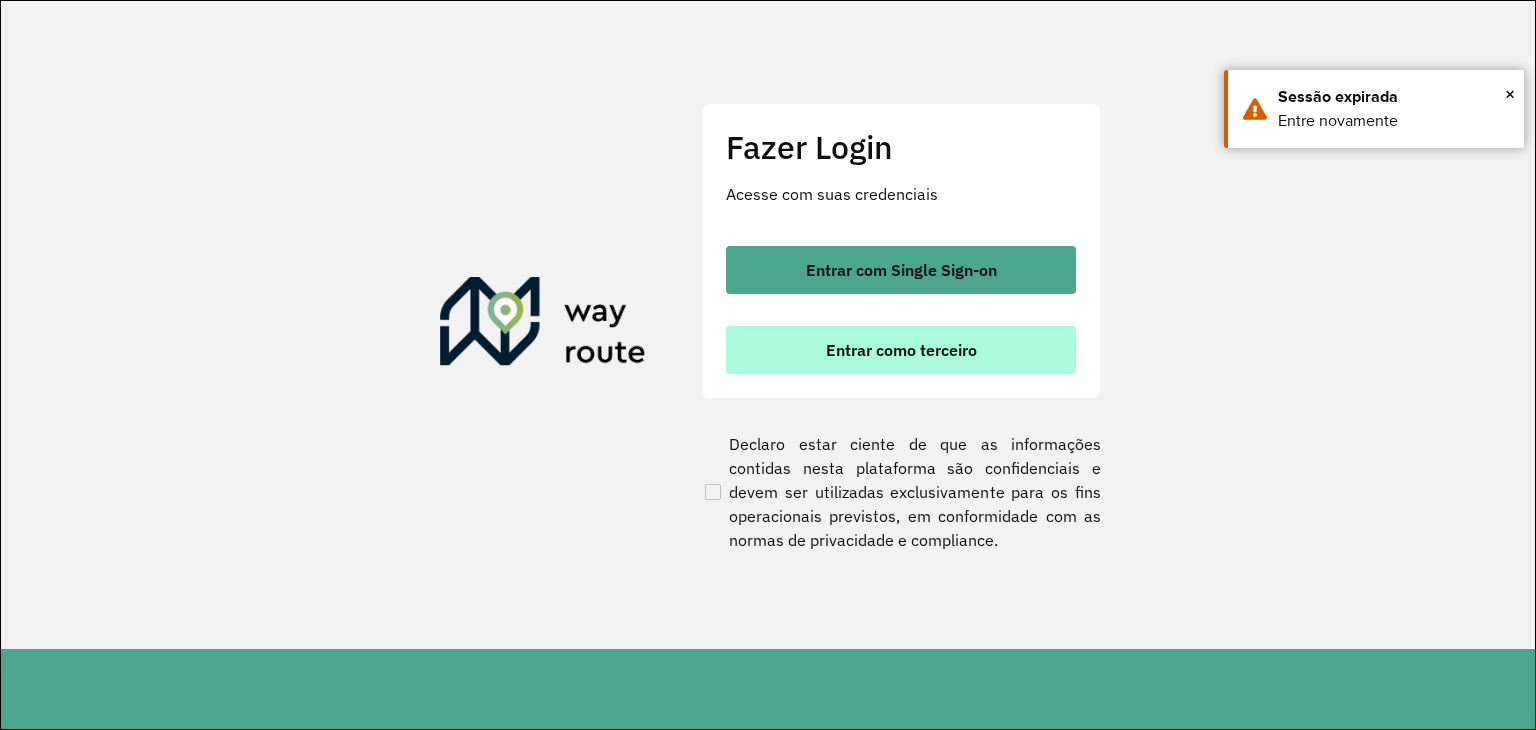 click on "Entrar como terceiro" at bounding box center (901, 350) 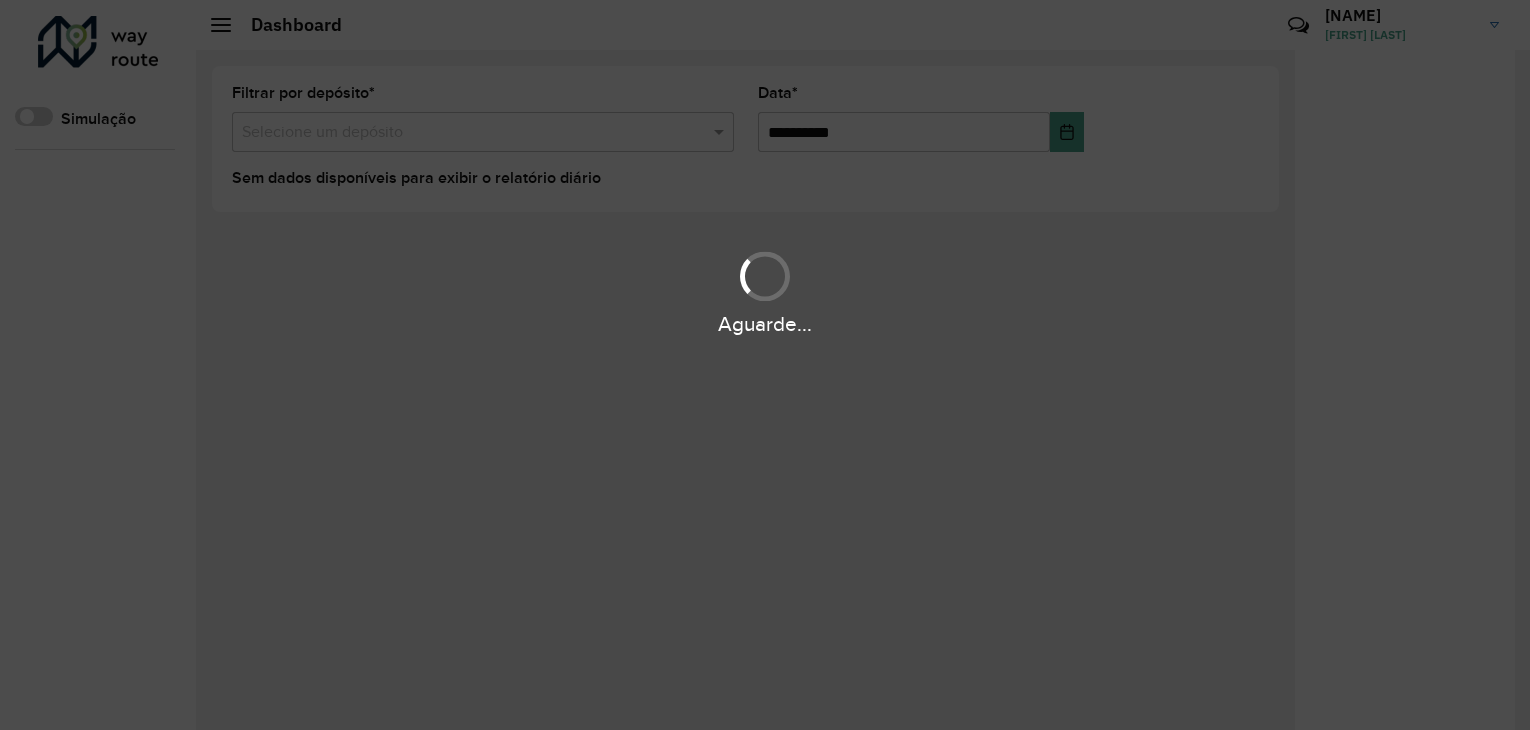 scroll, scrollTop: 0, scrollLeft: 0, axis: both 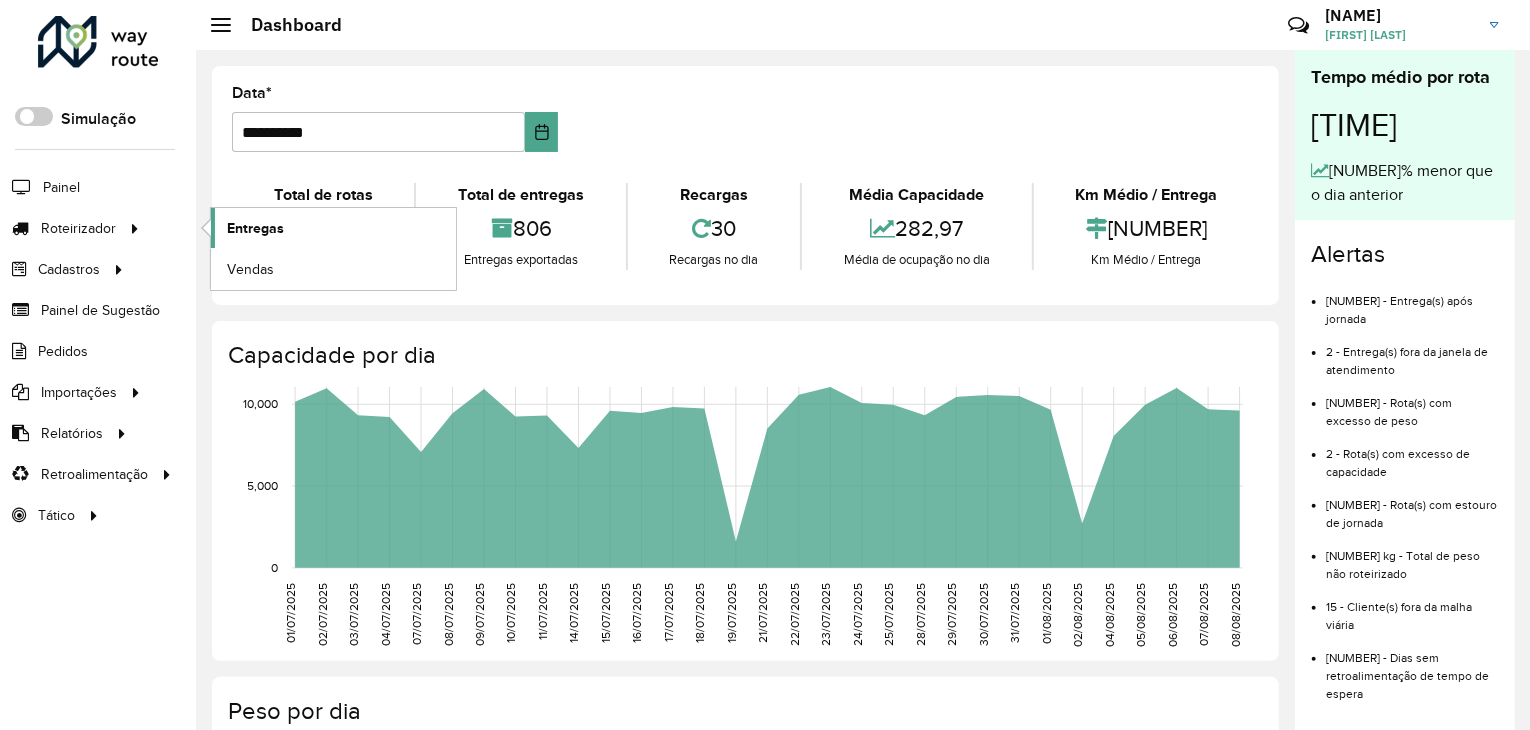 click on "Entregas" 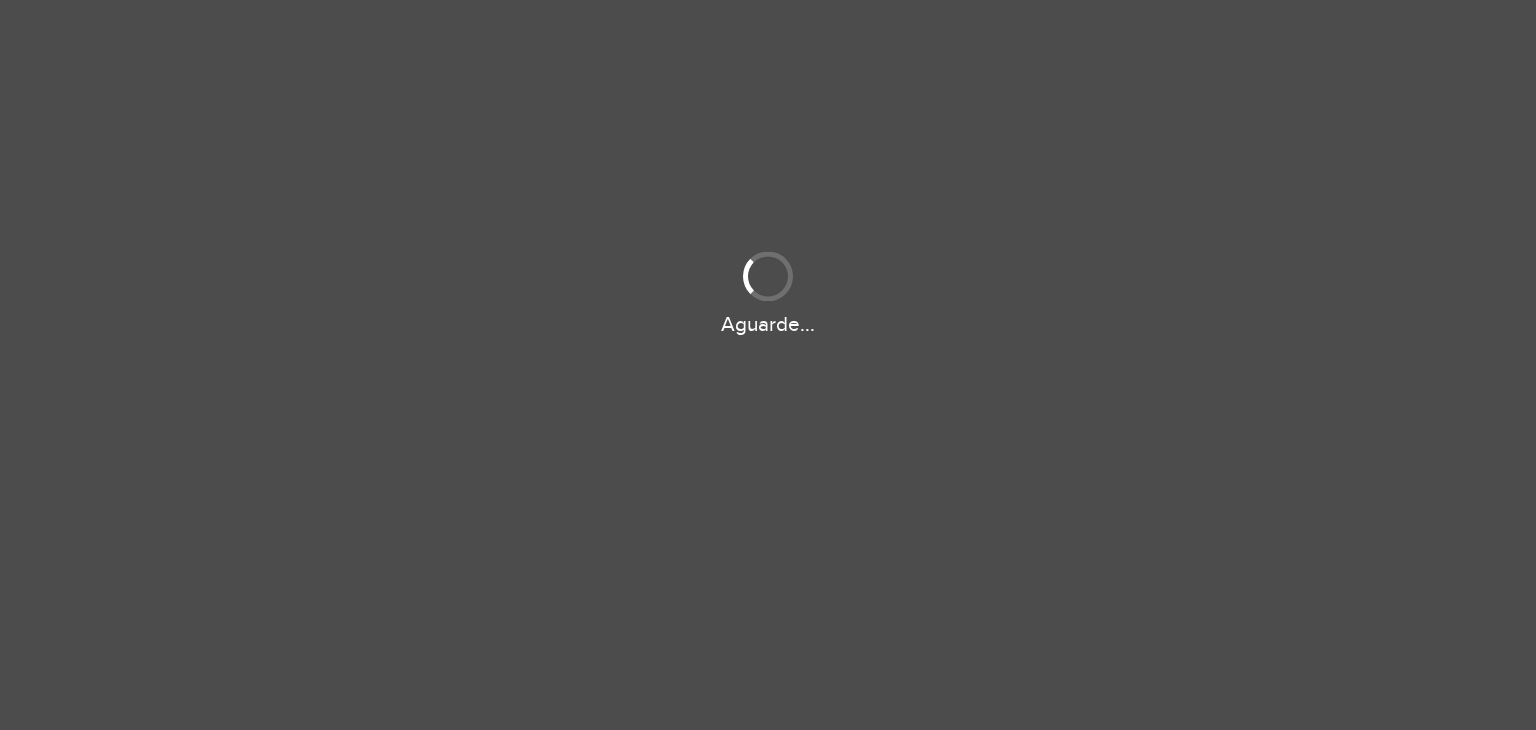 scroll, scrollTop: 0, scrollLeft: 0, axis: both 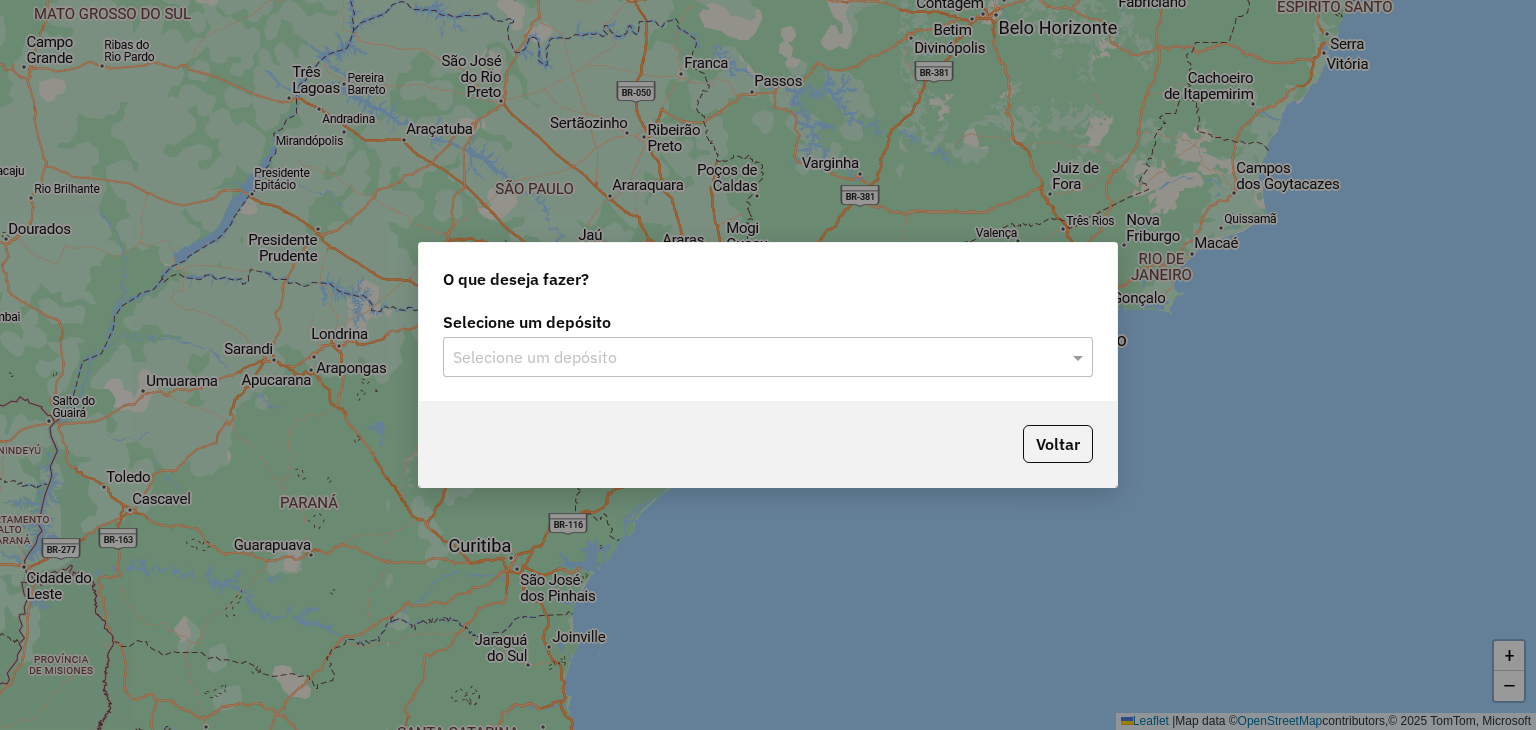click on "Selecione um depósito" 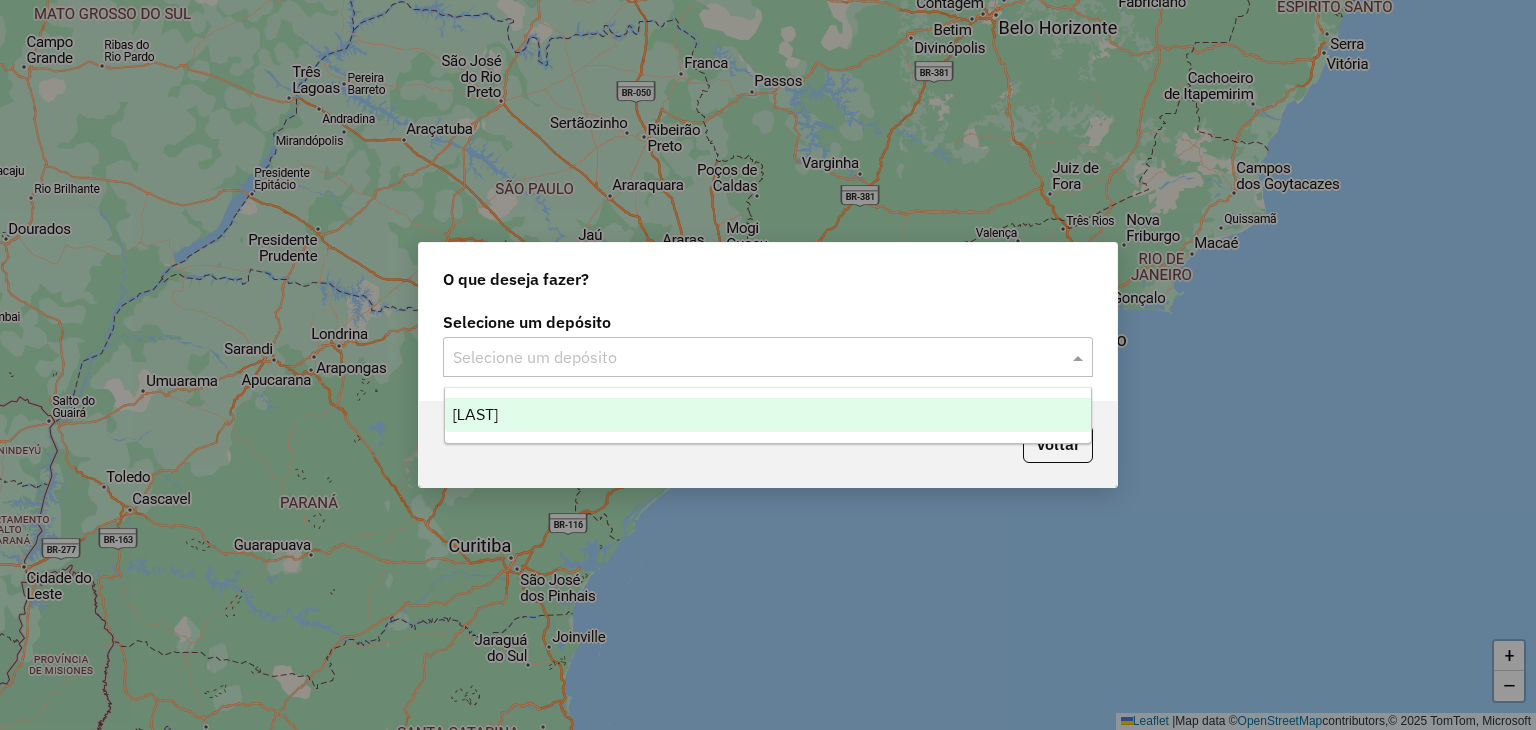 click on "Araujo" at bounding box center (768, 415) 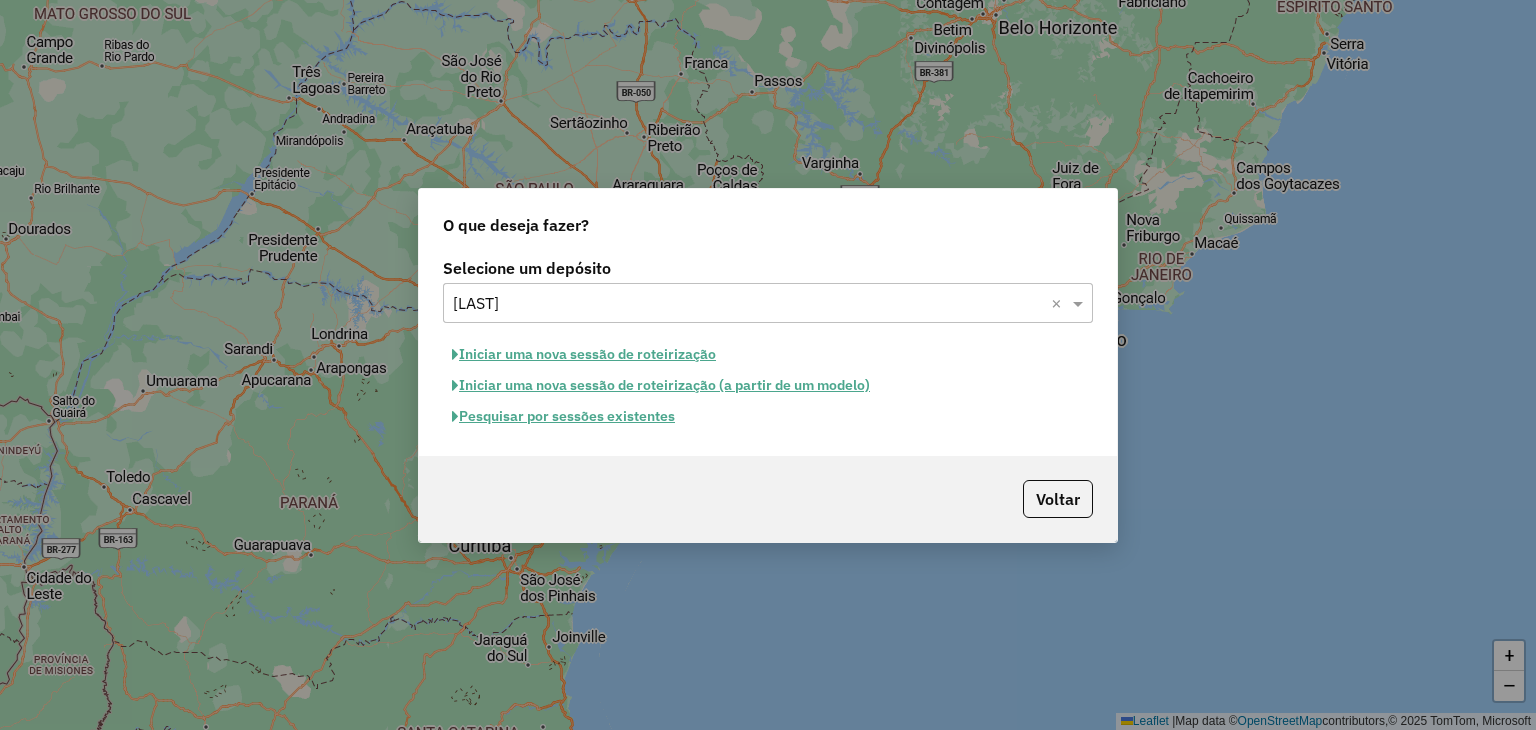 click on "Pesquisar por sessões existentes" 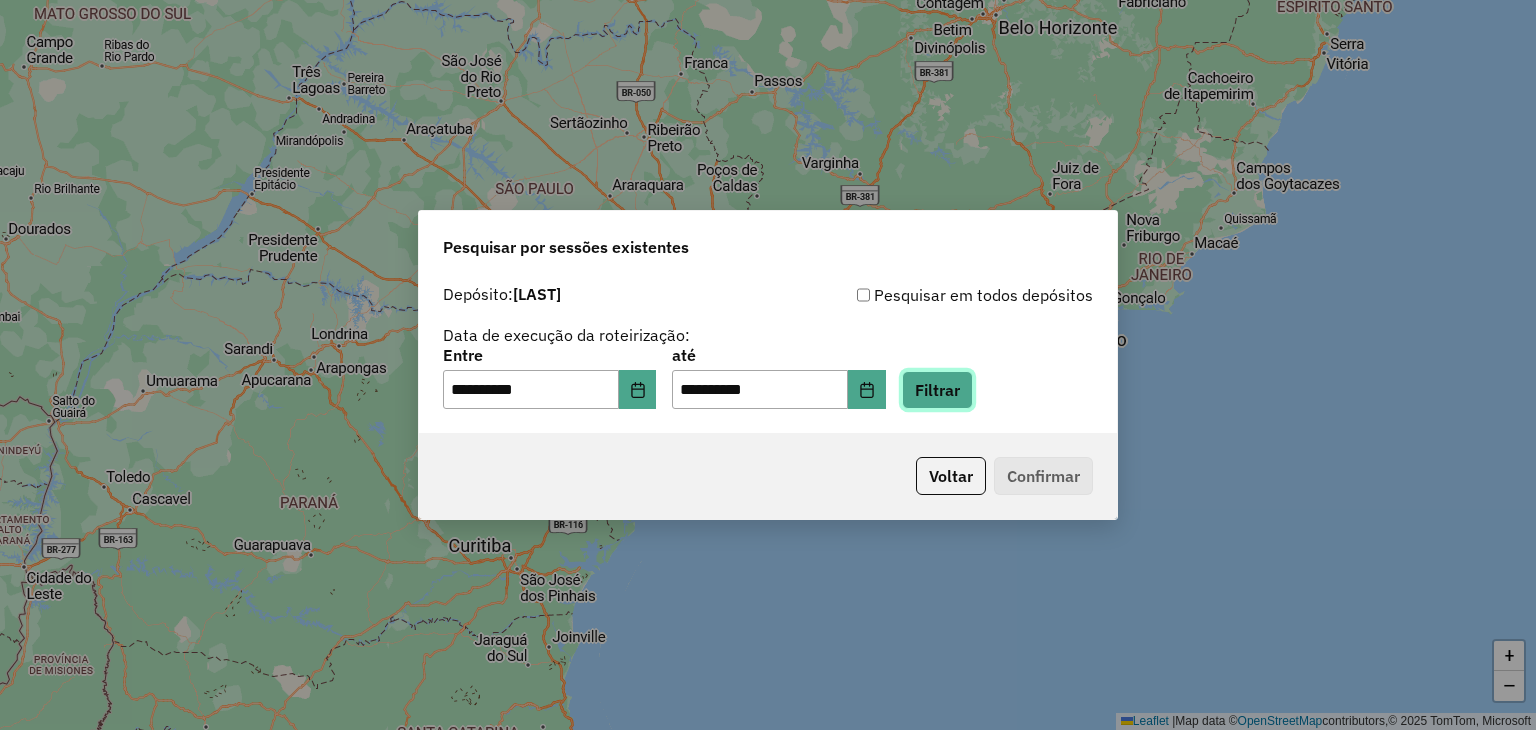 click on "Filtrar" 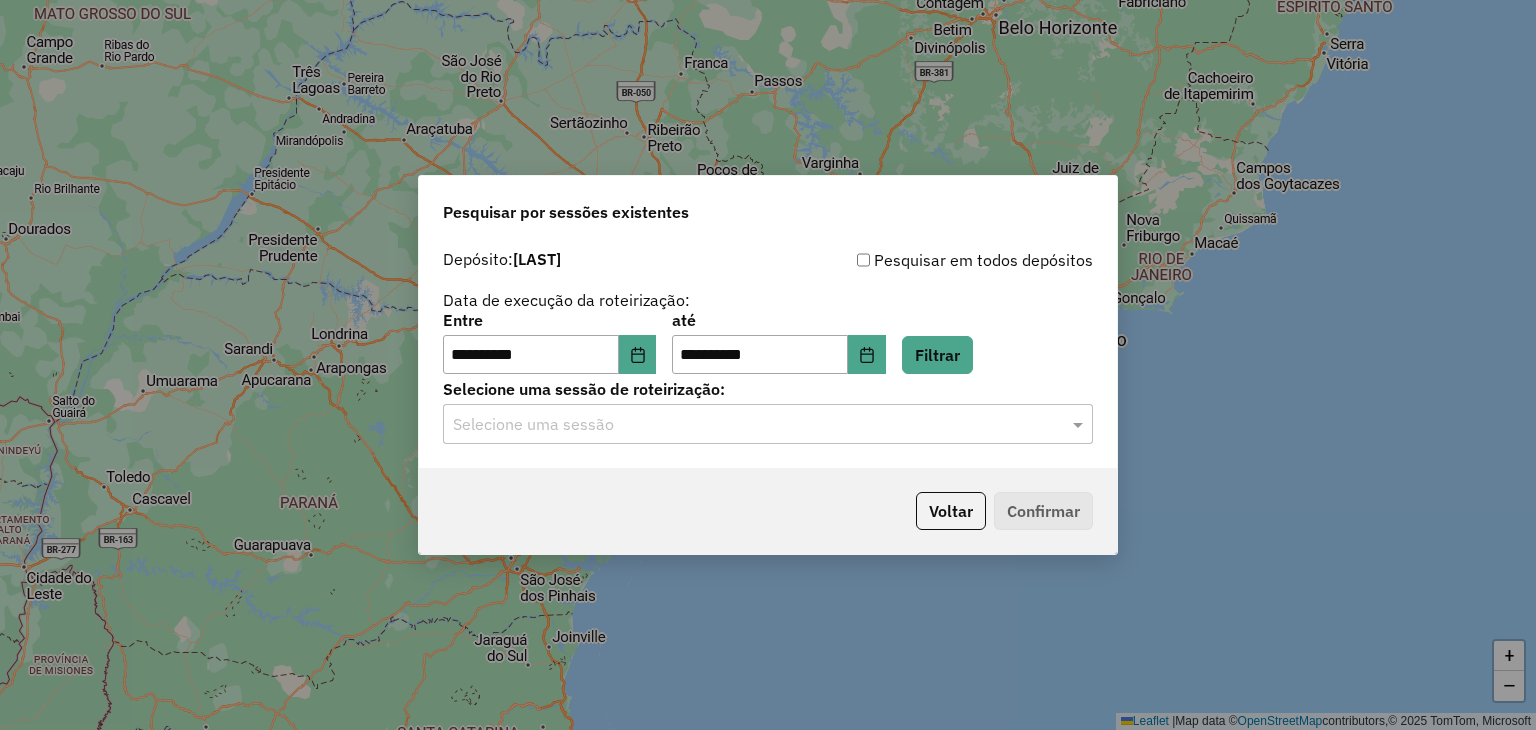 click 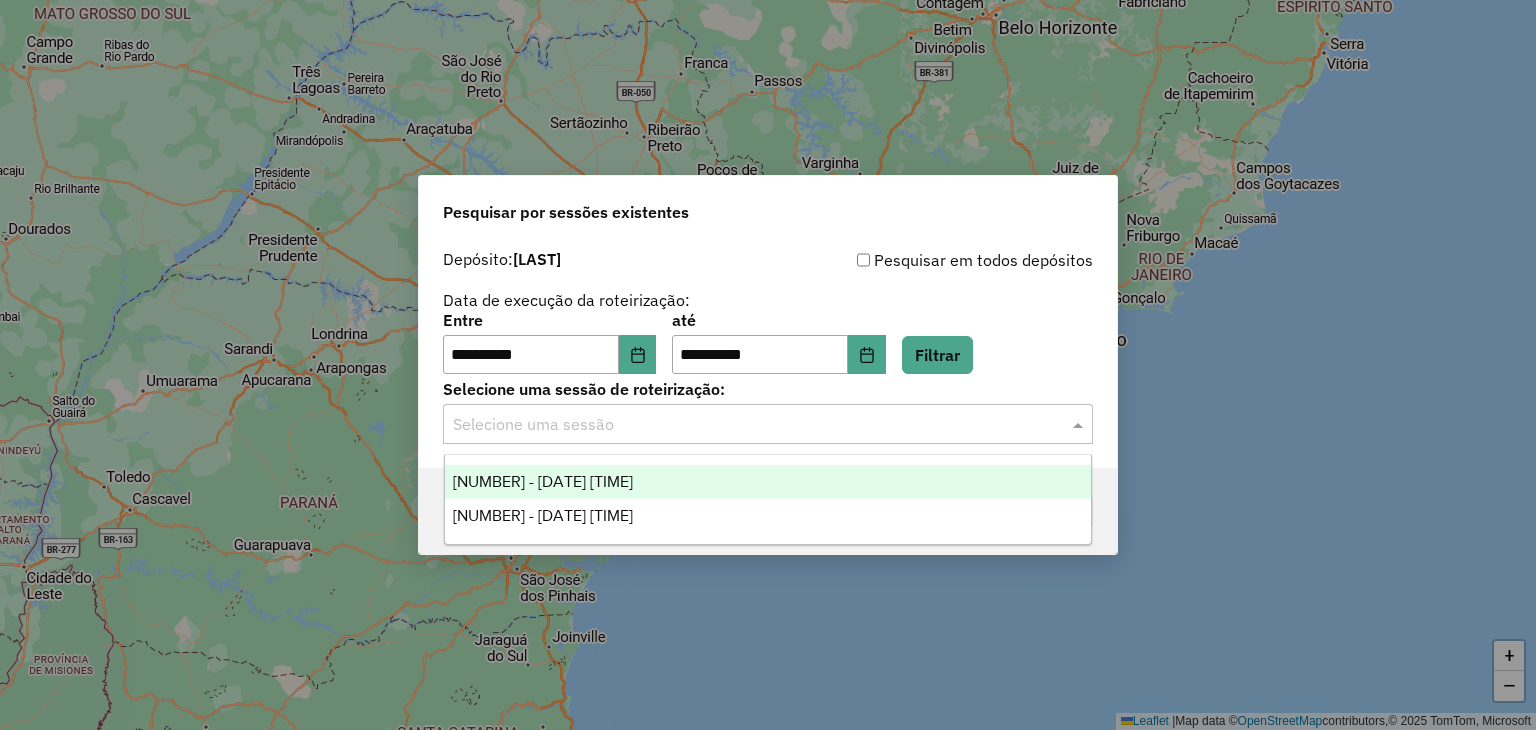 click on "976500 - 08/08/2025 17:39" at bounding box center [768, 482] 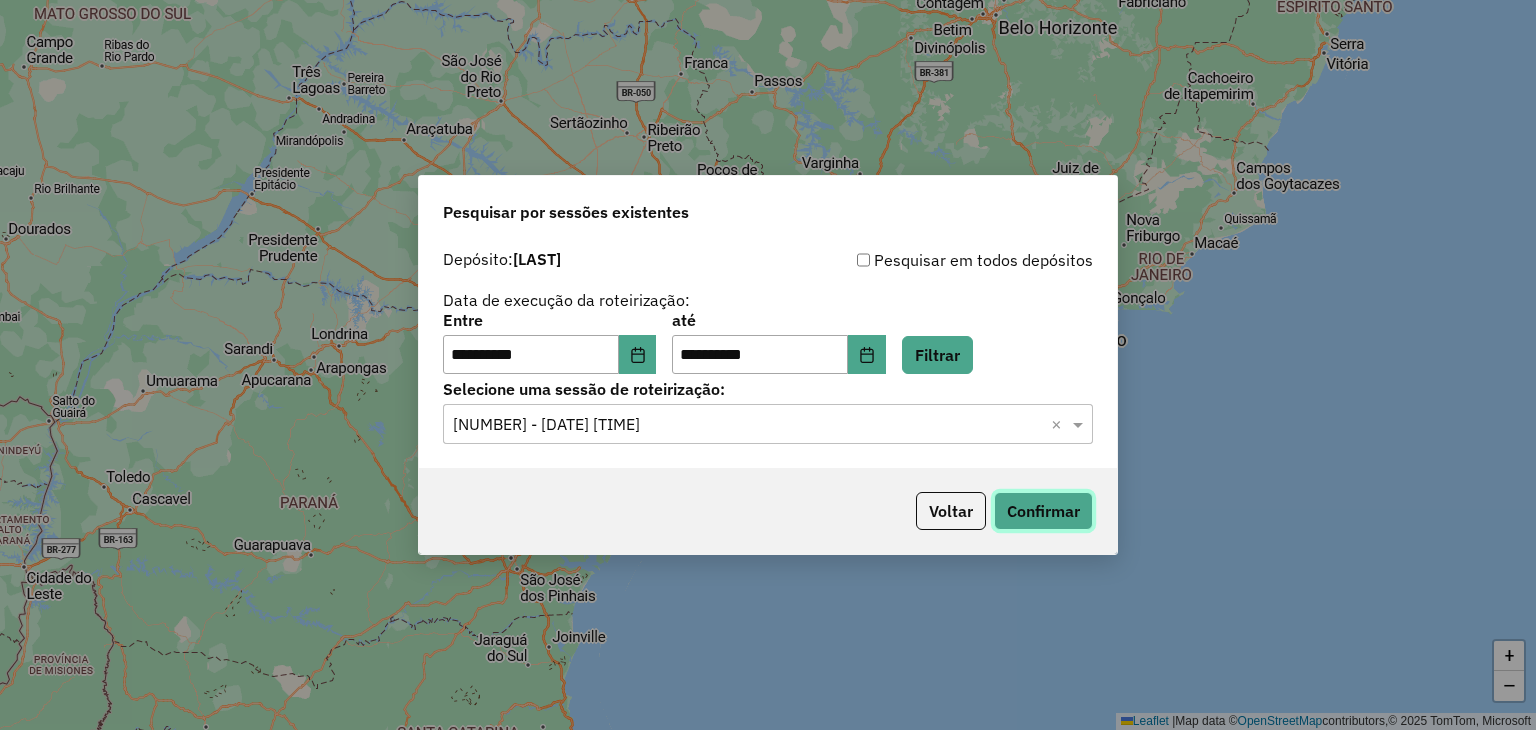 click on "Confirmar" 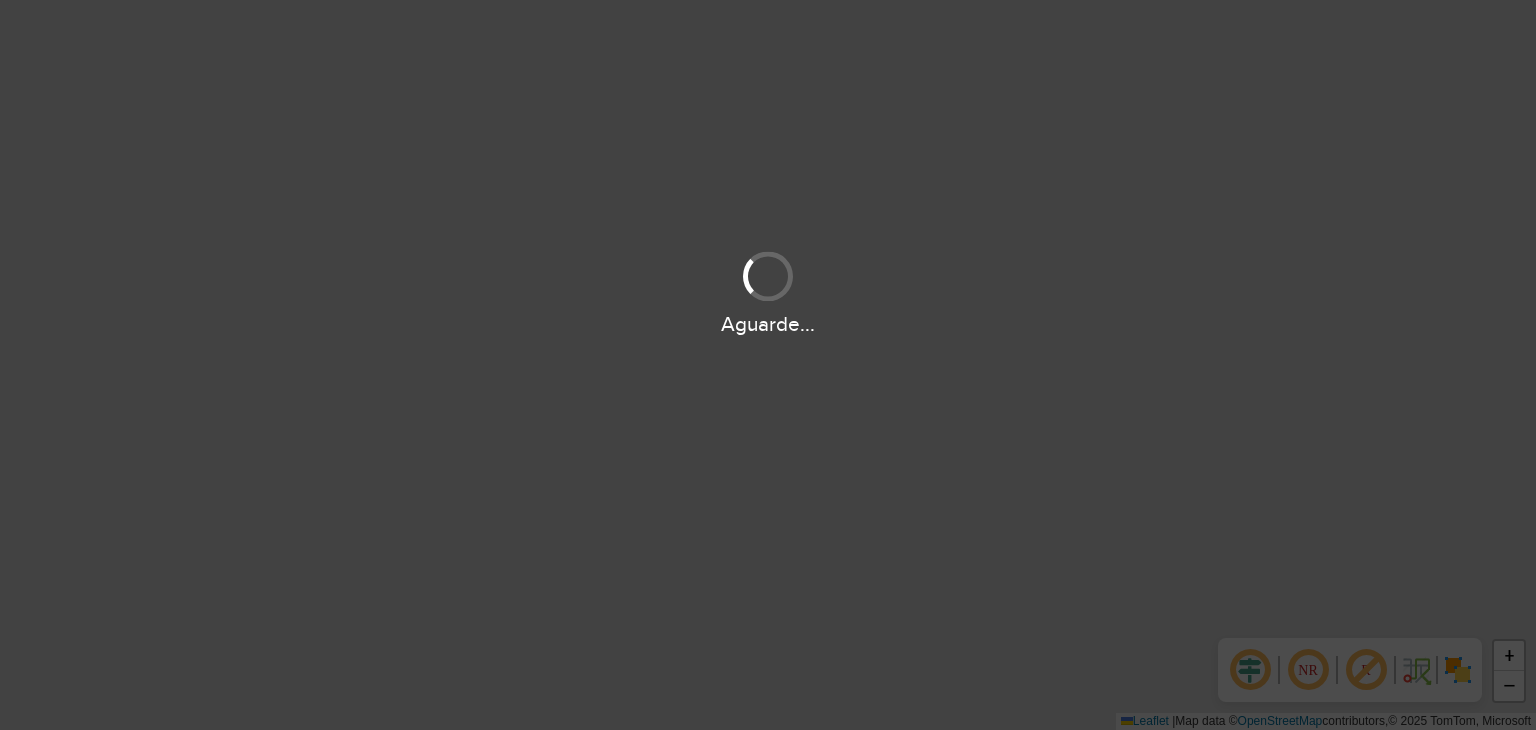 scroll, scrollTop: 0, scrollLeft: 0, axis: both 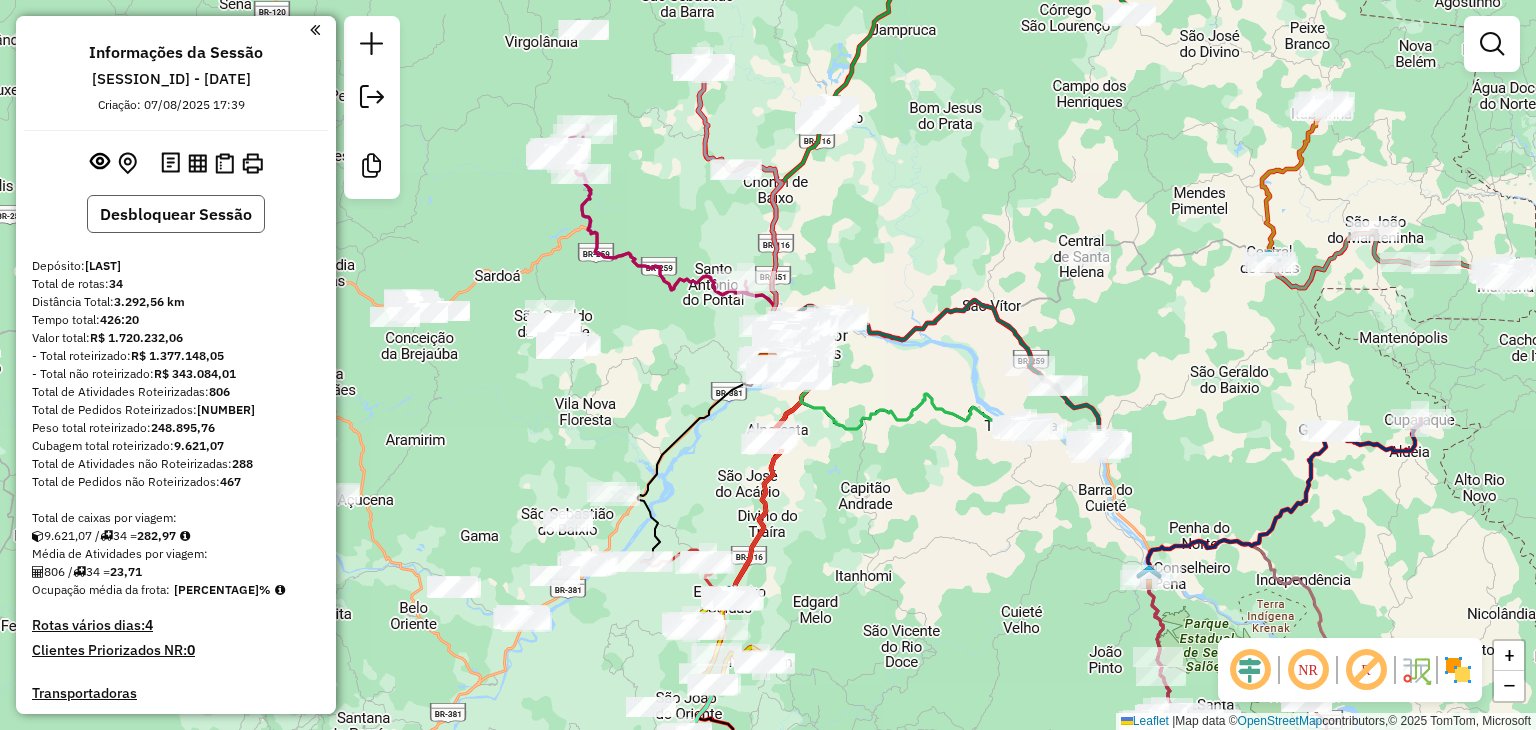 click on "Desbloquear Sessão" at bounding box center (176, 214) 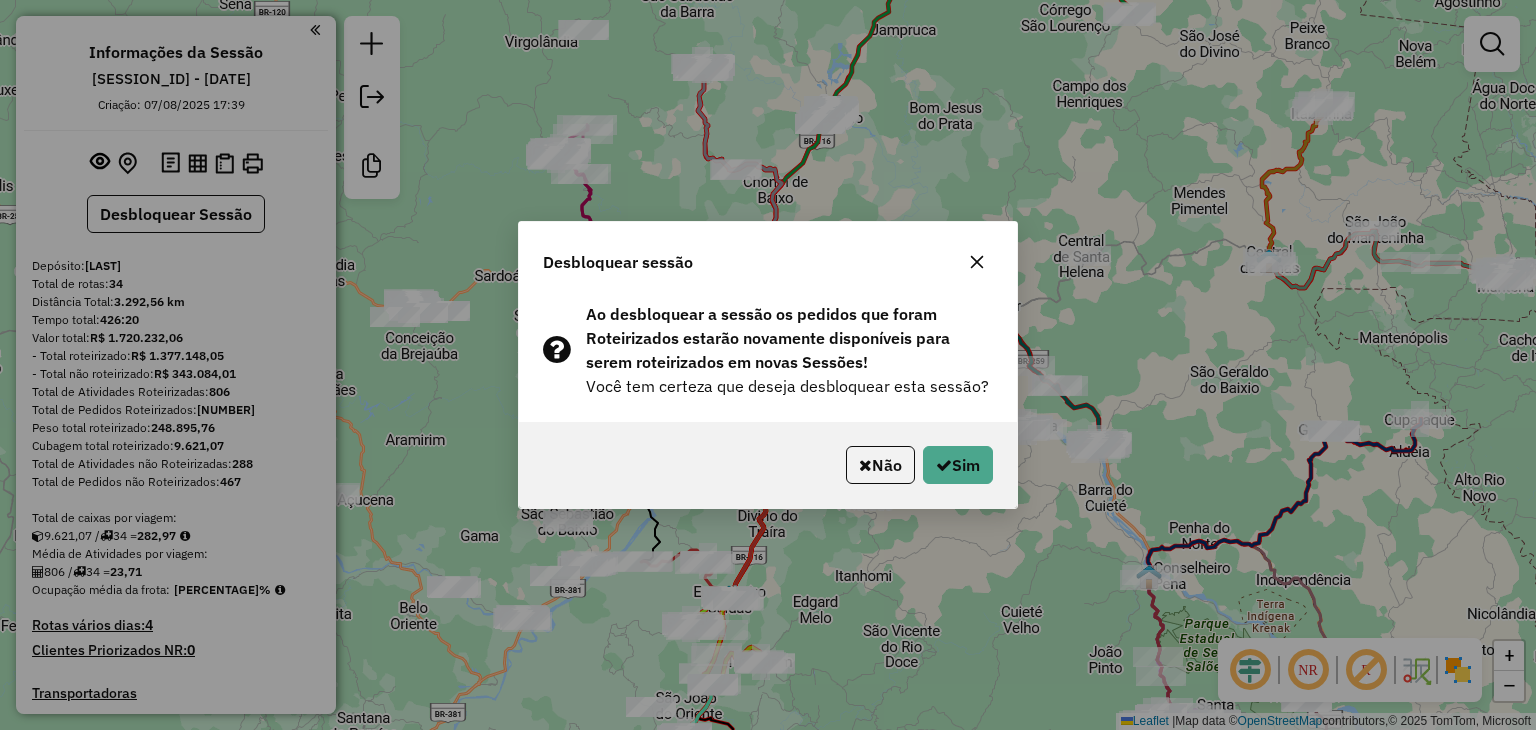click on "Não   Sim" 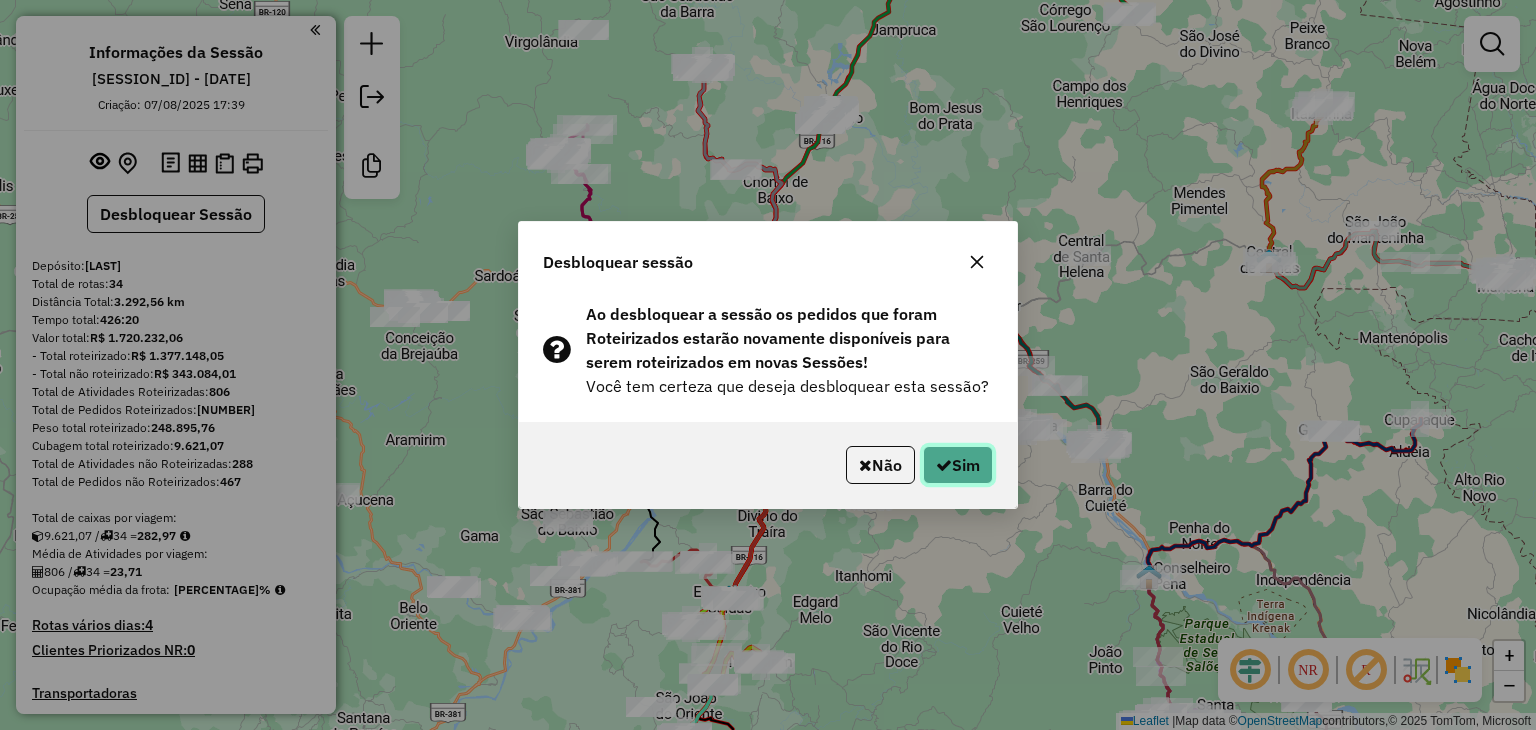 click on "Sim" 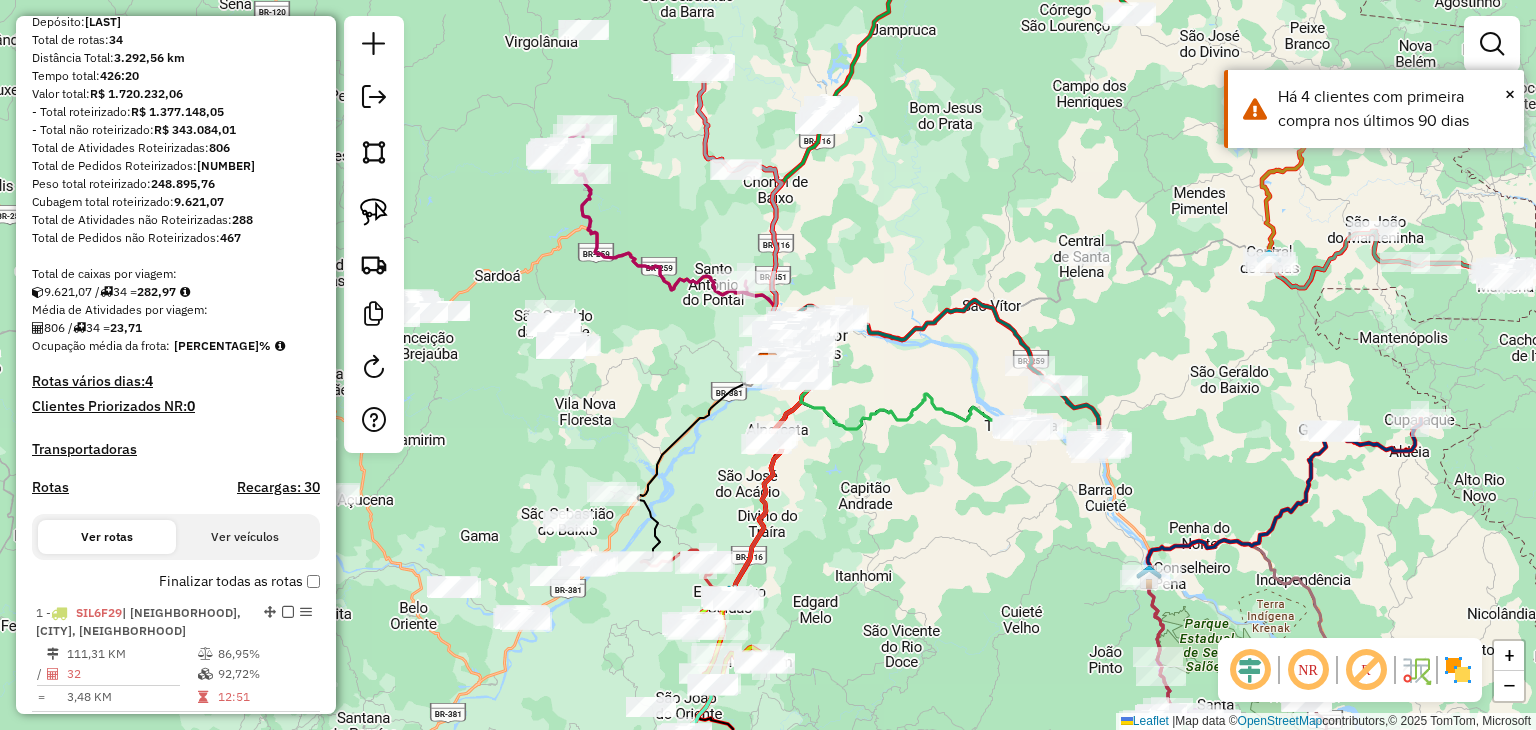 scroll, scrollTop: 300, scrollLeft: 0, axis: vertical 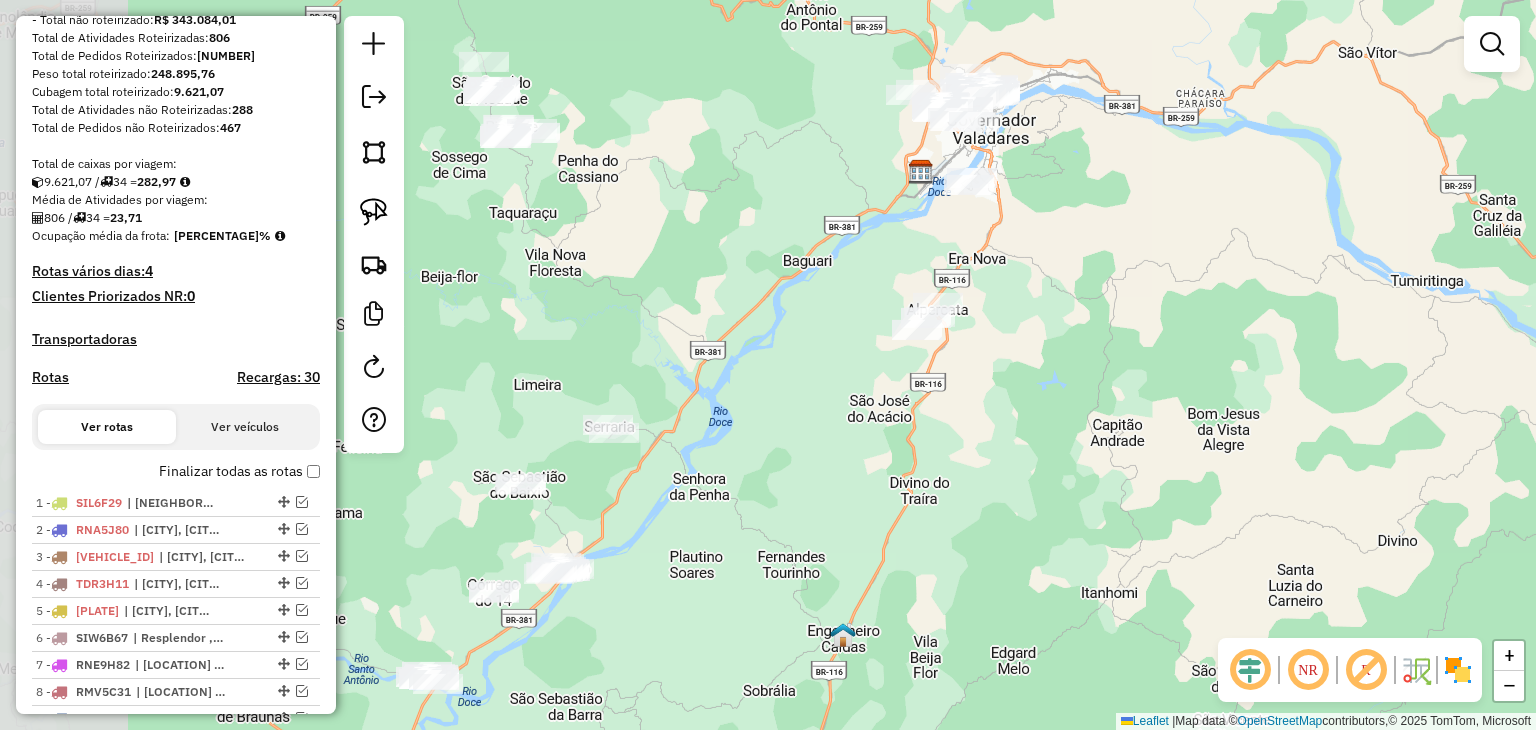 drag, startPoint x: 749, startPoint y: 460, endPoint x: 948, endPoint y: 337, distance: 233.94444 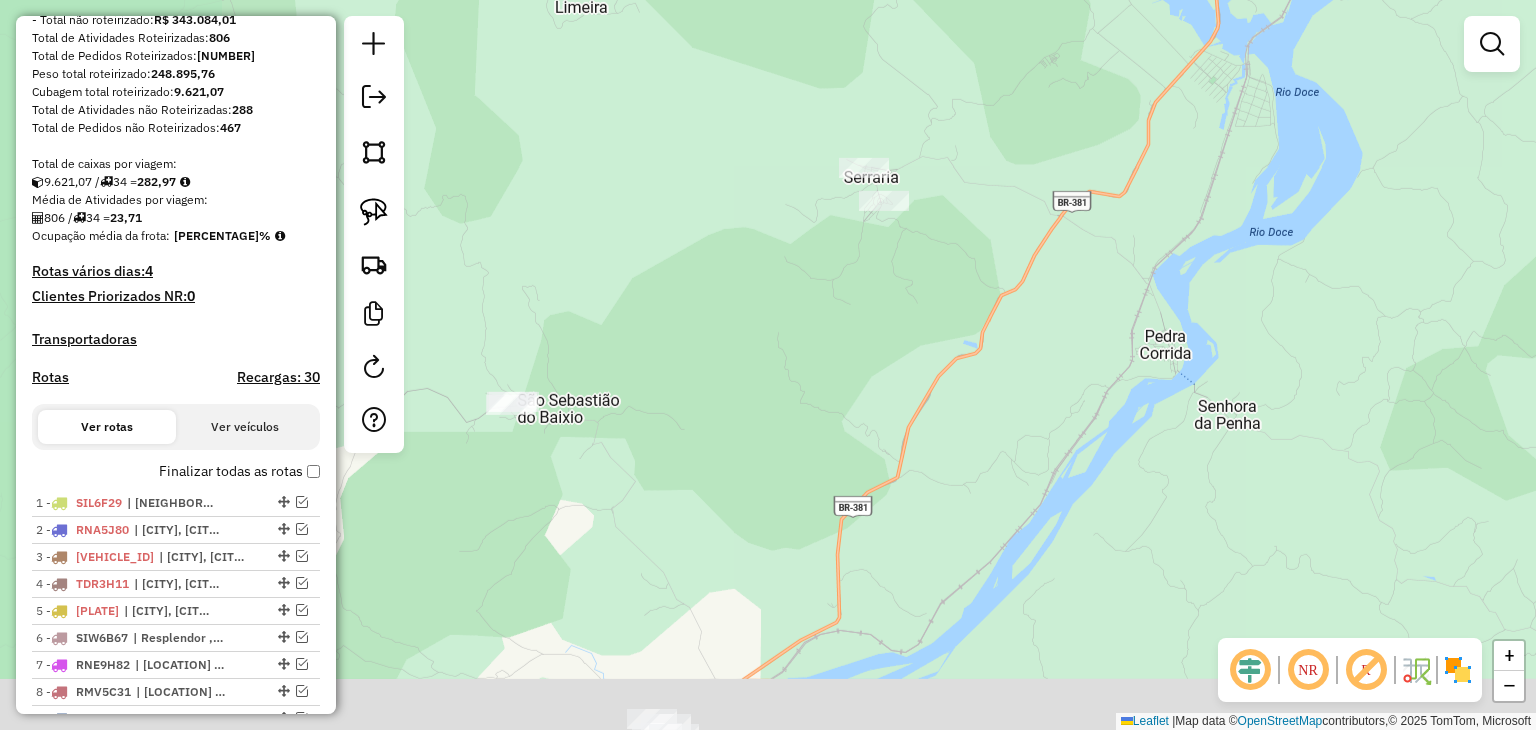 drag, startPoint x: 660, startPoint y: 394, endPoint x: 910, endPoint y: 255, distance: 286.0437 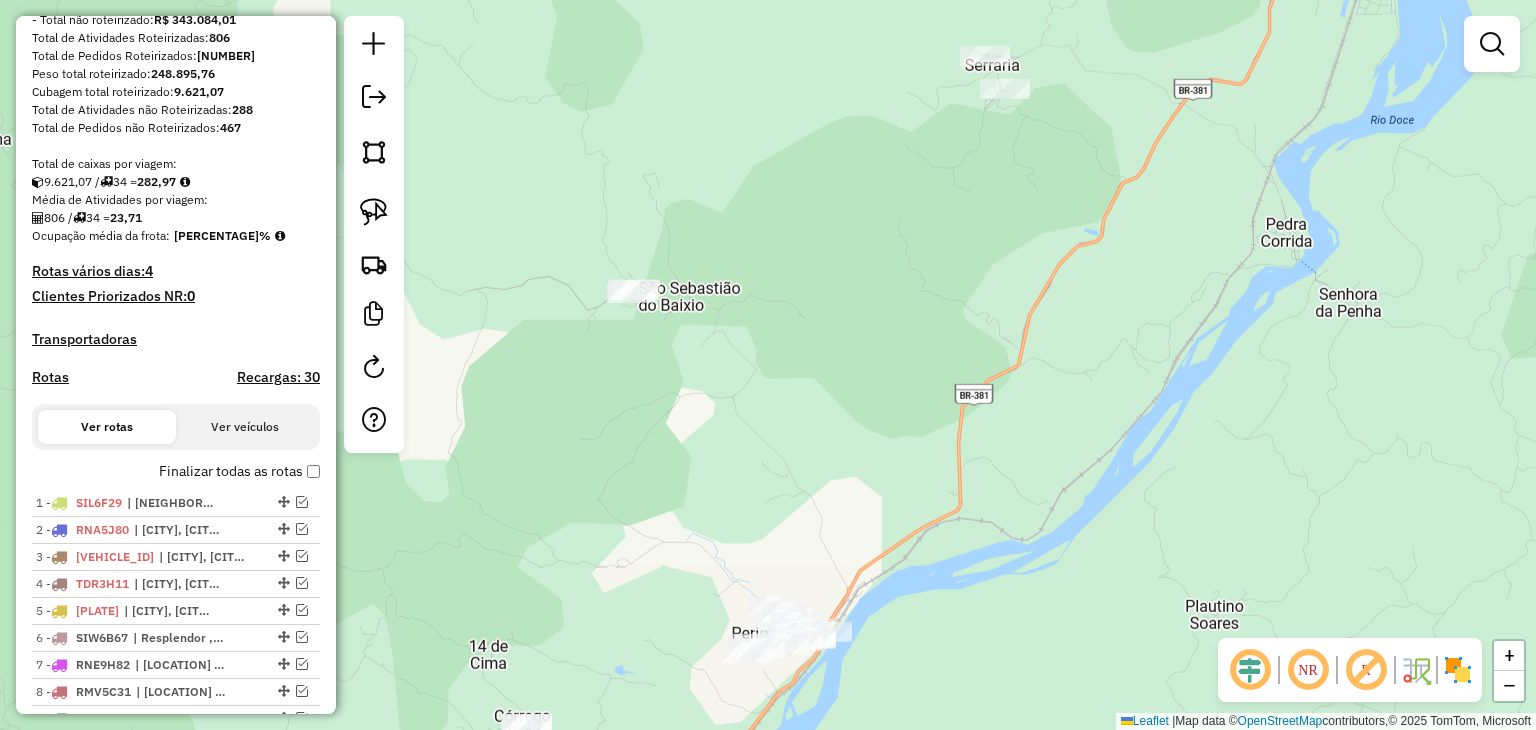 drag, startPoint x: 796, startPoint y: 335, endPoint x: 899, endPoint y: 274, distance: 119.70798 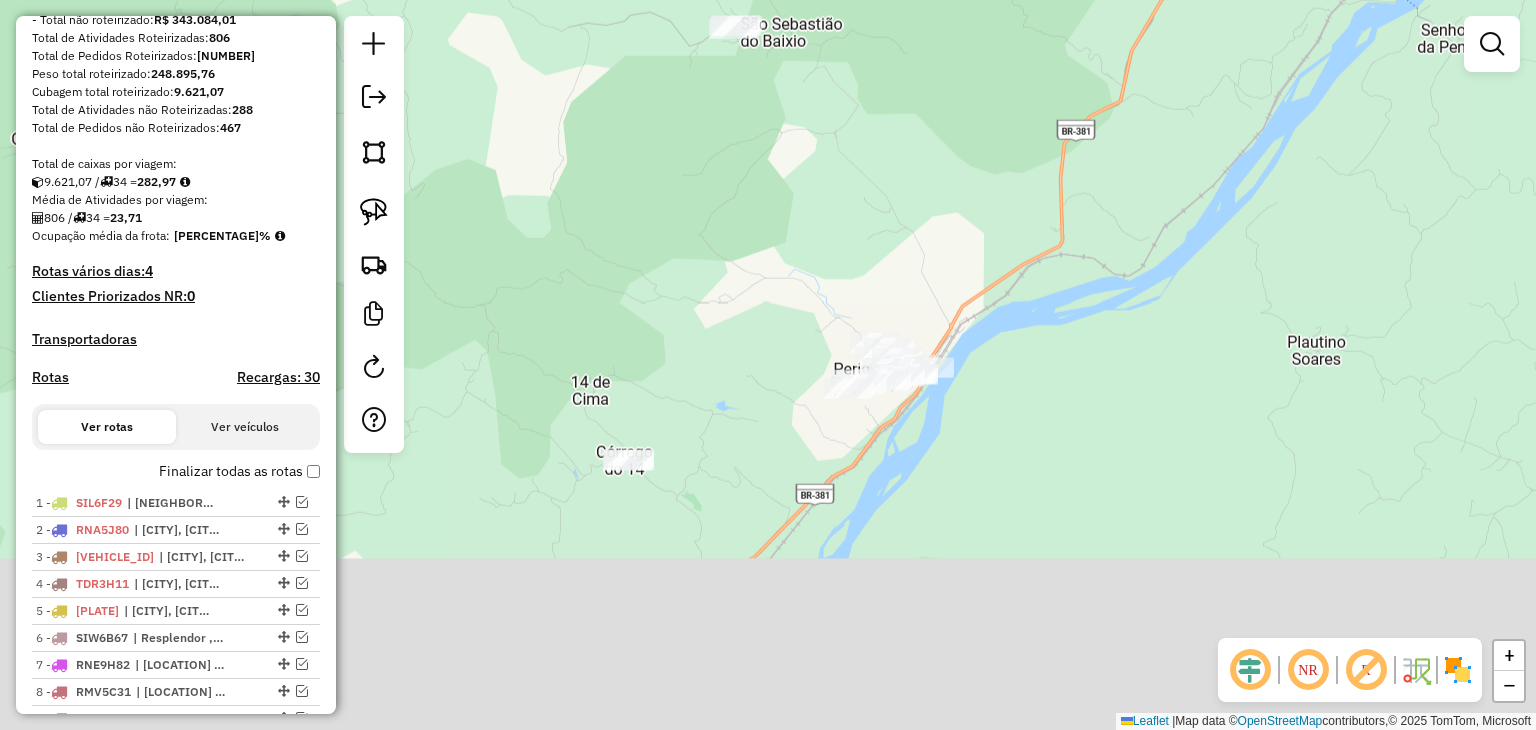 drag, startPoint x: 891, startPoint y: 454, endPoint x: 885, endPoint y: 254, distance: 200.08998 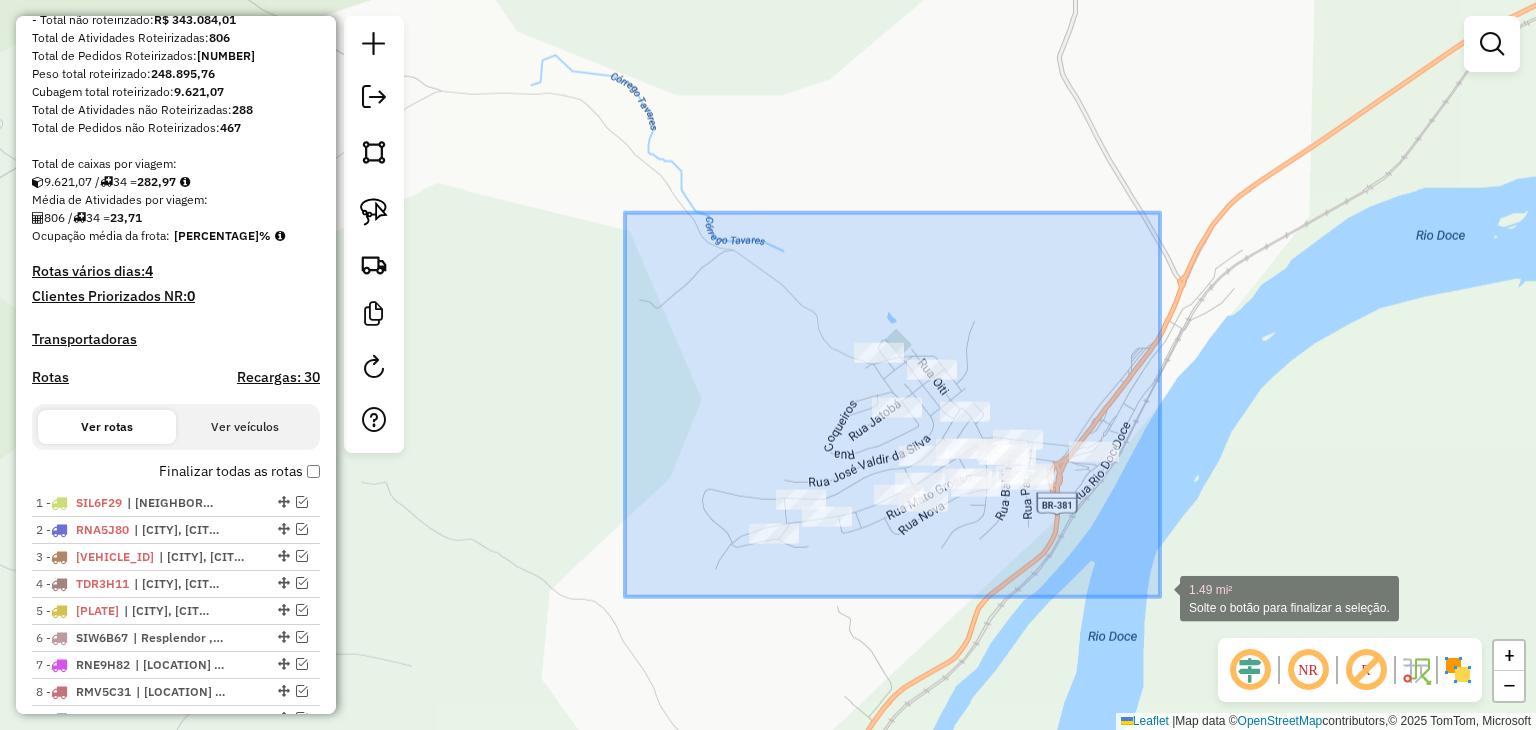 drag, startPoint x: 625, startPoint y: 213, endPoint x: 1247, endPoint y: 633, distance: 750.52246 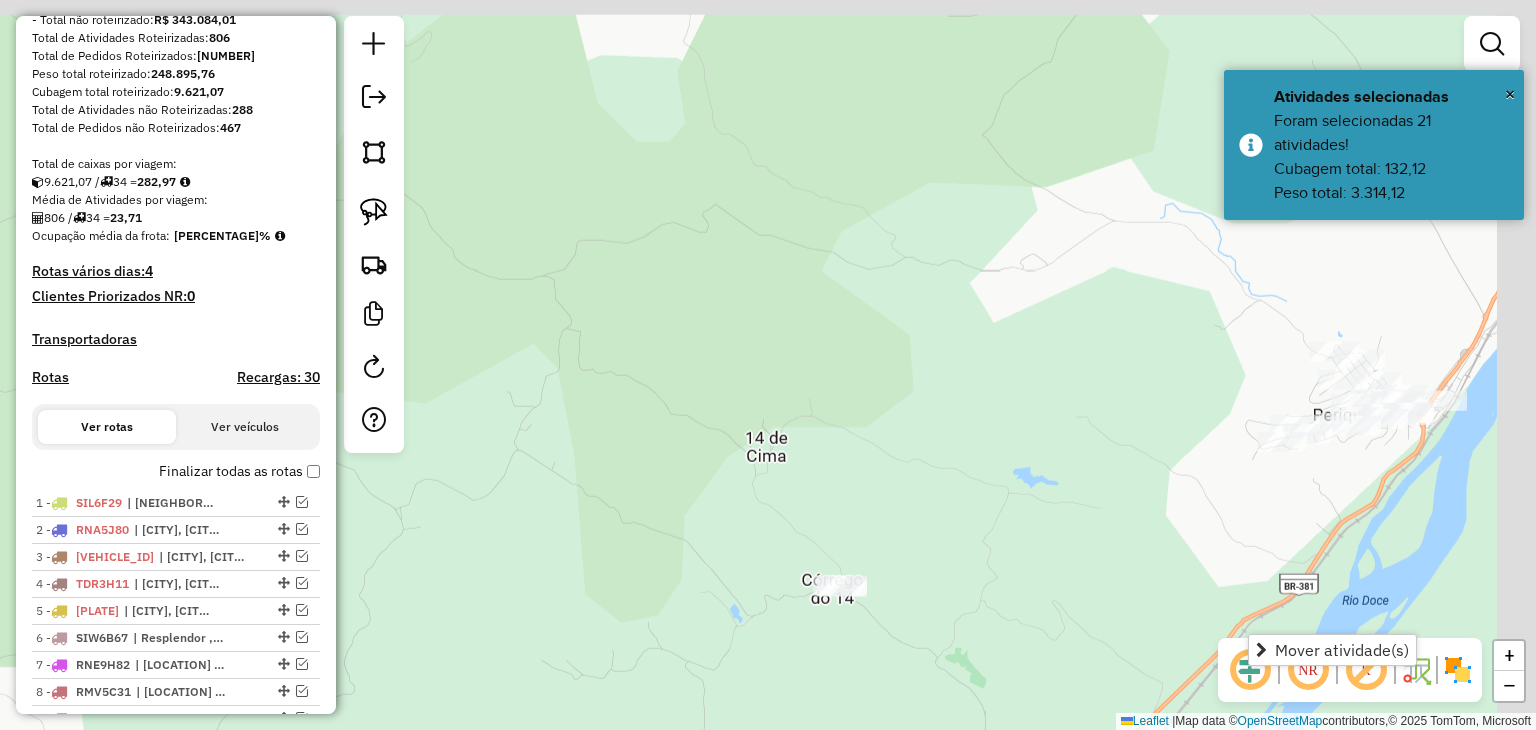 drag, startPoint x: 1217, startPoint y: 416, endPoint x: 812, endPoint y: 529, distance: 420.46878 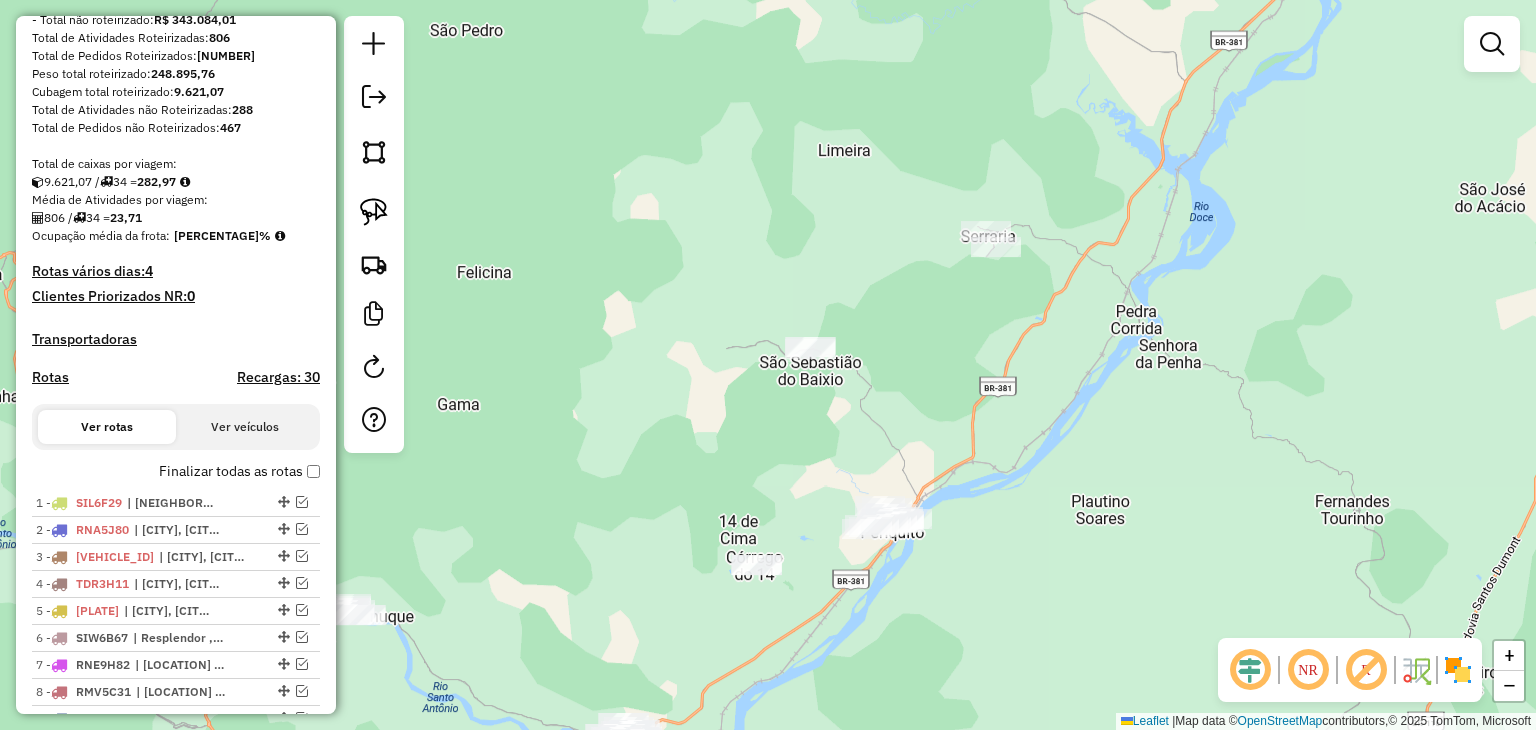 drag, startPoint x: 1081, startPoint y: 305, endPoint x: 964, endPoint y: 450, distance: 186.31694 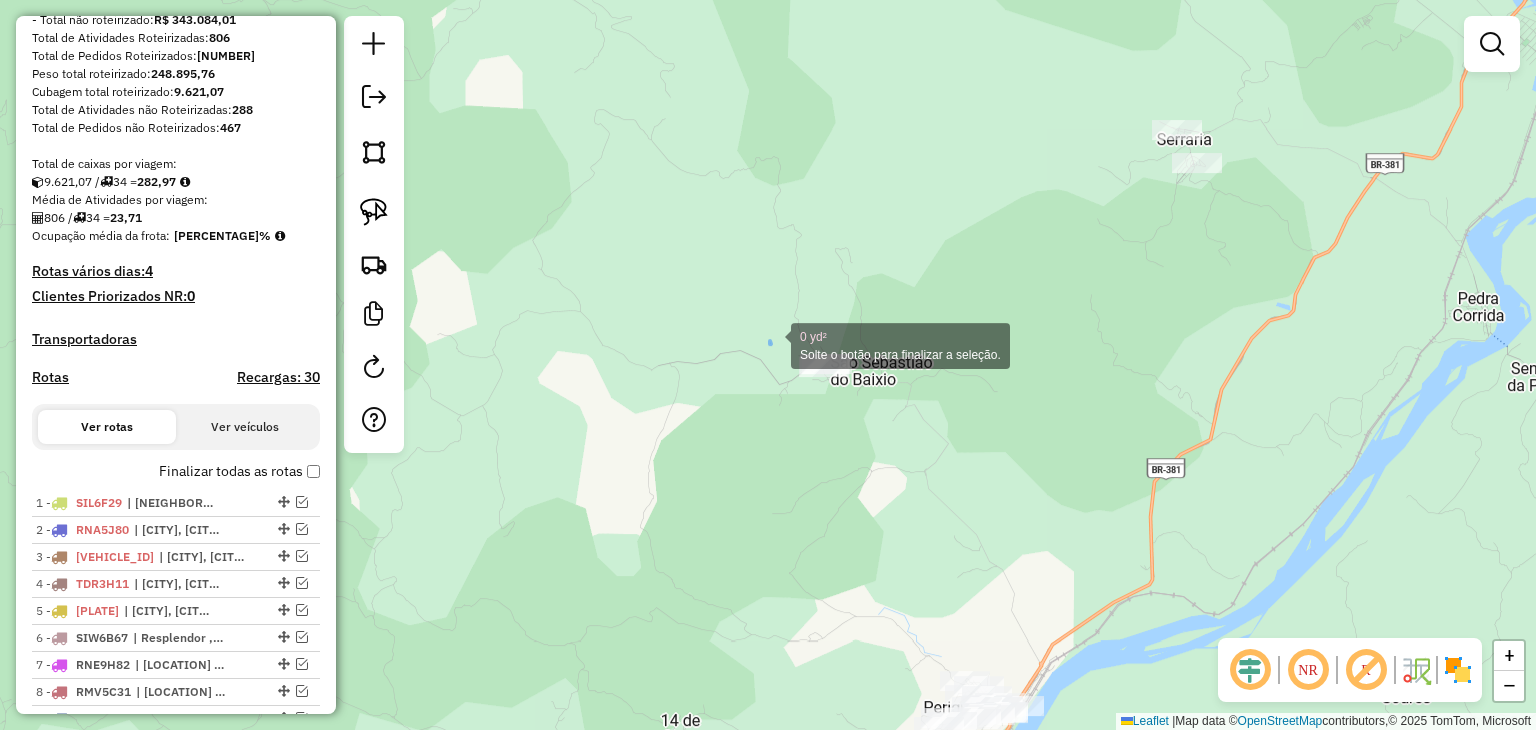 drag, startPoint x: 770, startPoint y: 342, endPoint x: 952, endPoint y: 435, distance: 204.38445 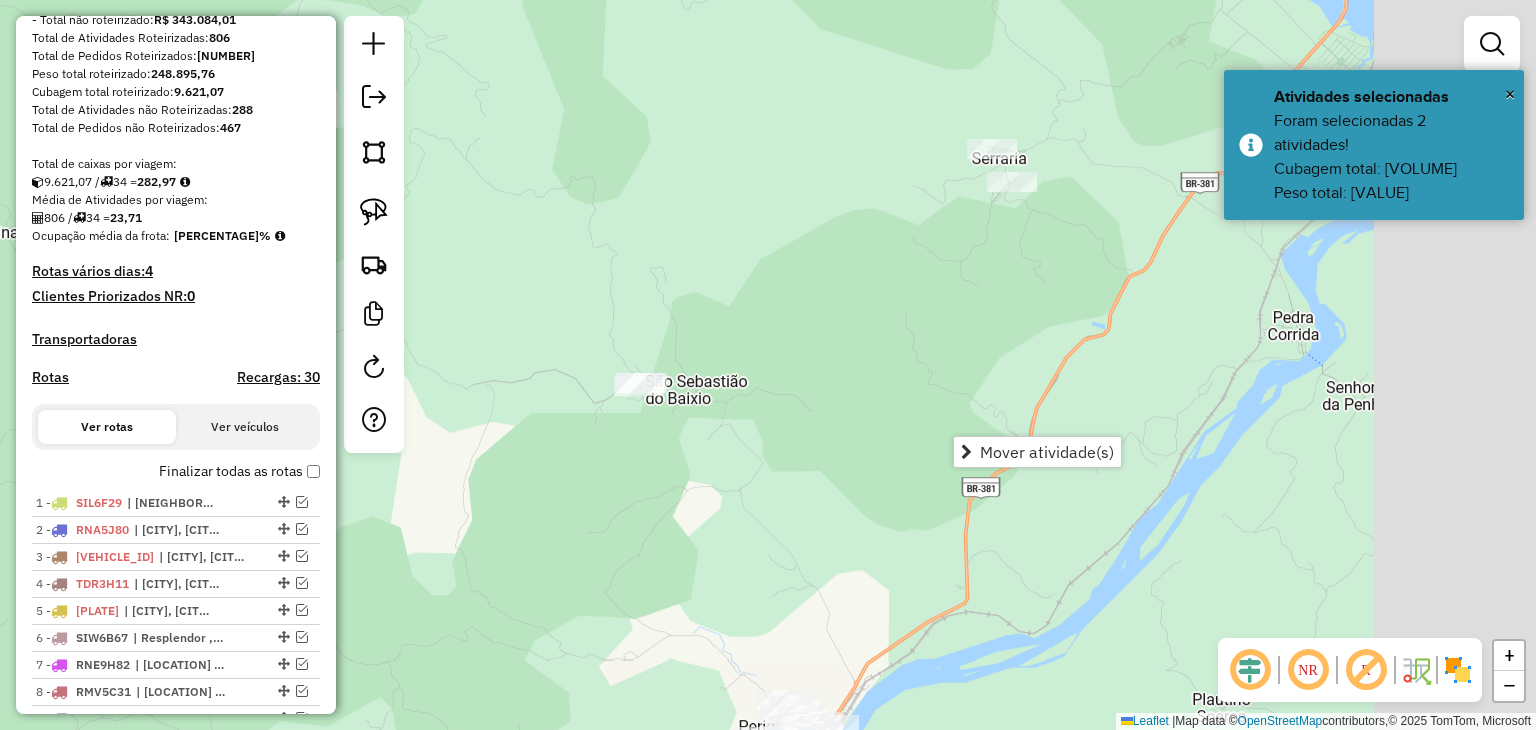 drag, startPoint x: 1289, startPoint y: 349, endPoint x: 1087, endPoint y: 333, distance: 202.63268 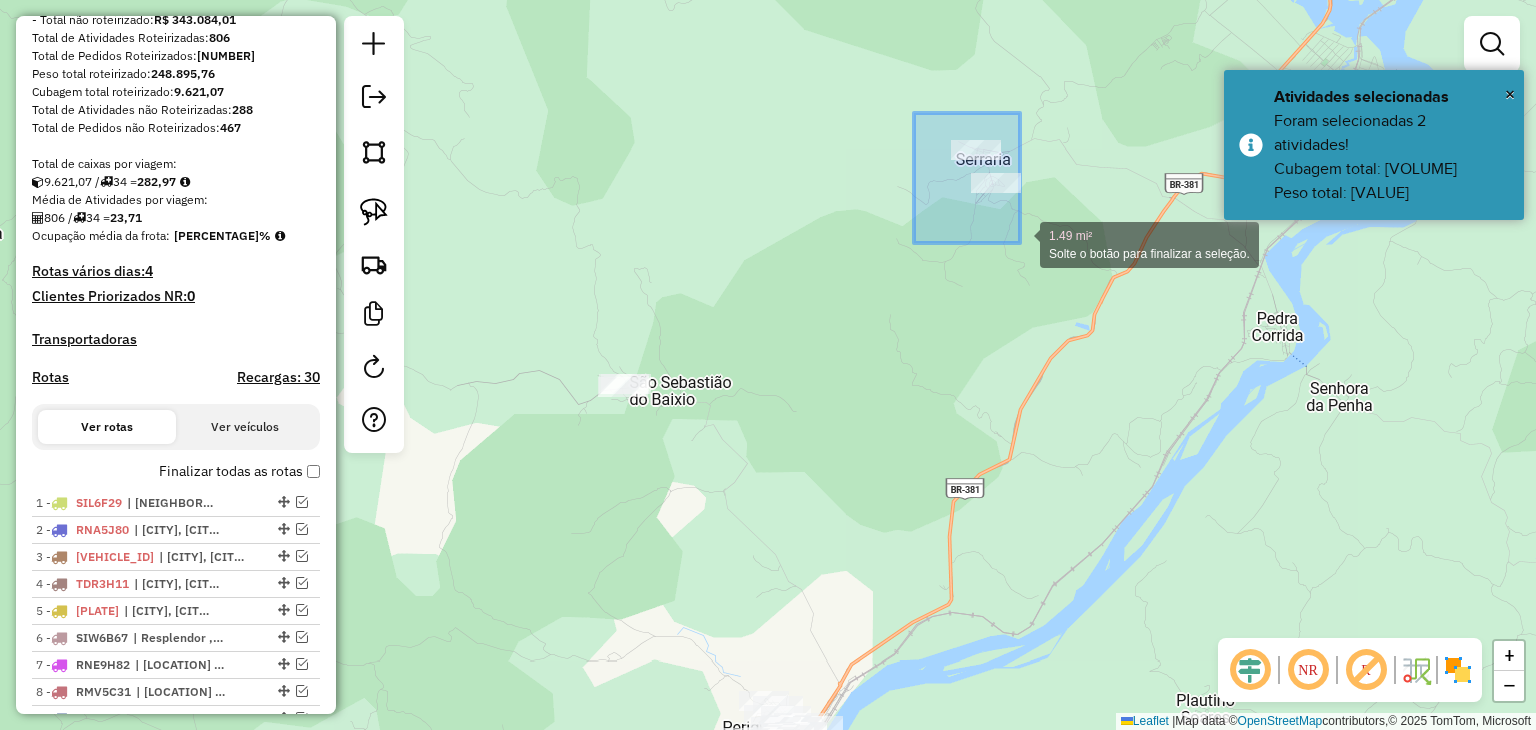 drag, startPoint x: 914, startPoint y: 113, endPoint x: 1066, endPoint y: 268, distance: 217.09215 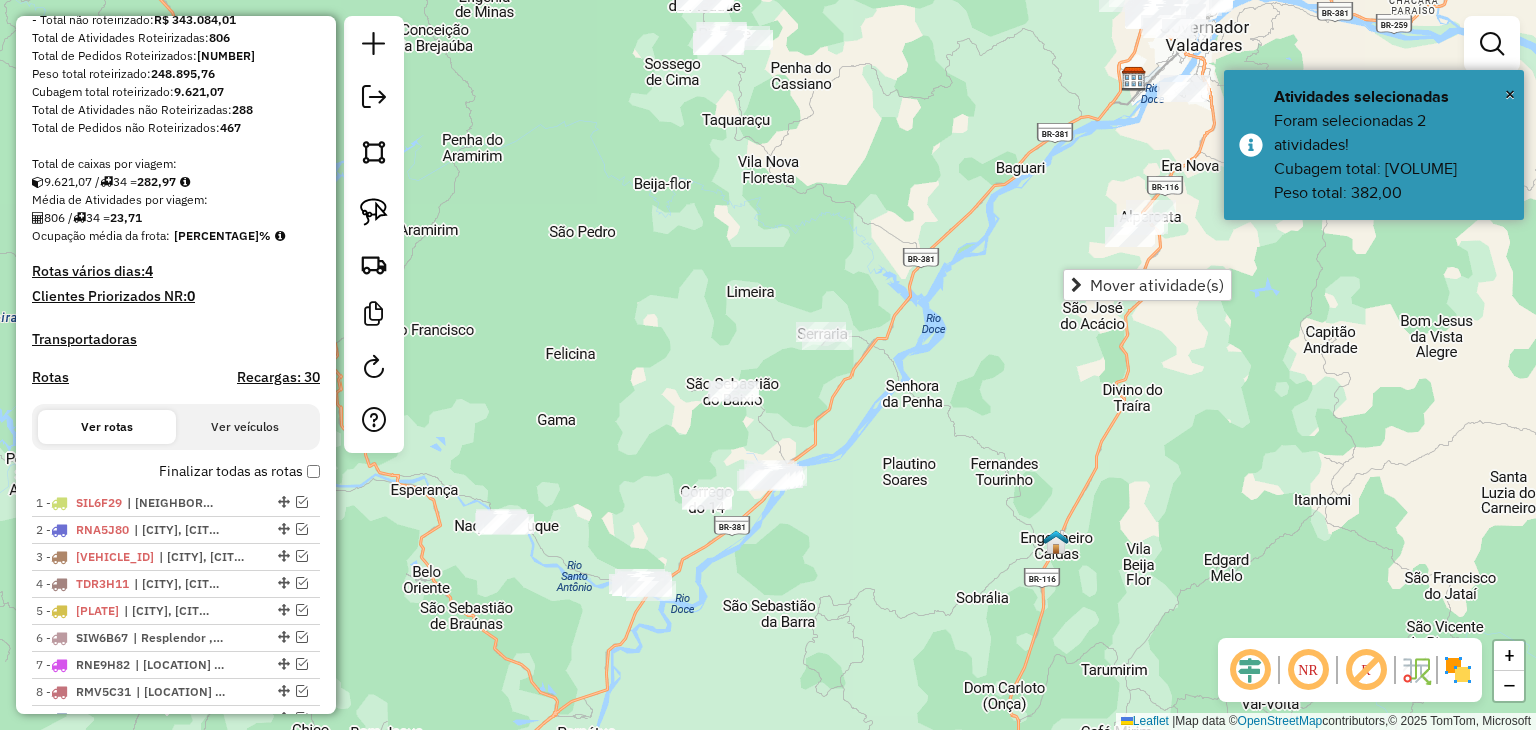 drag, startPoint x: 1323, startPoint y: 459, endPoint x: 875, endPoint y: 393, distance: 452.8355 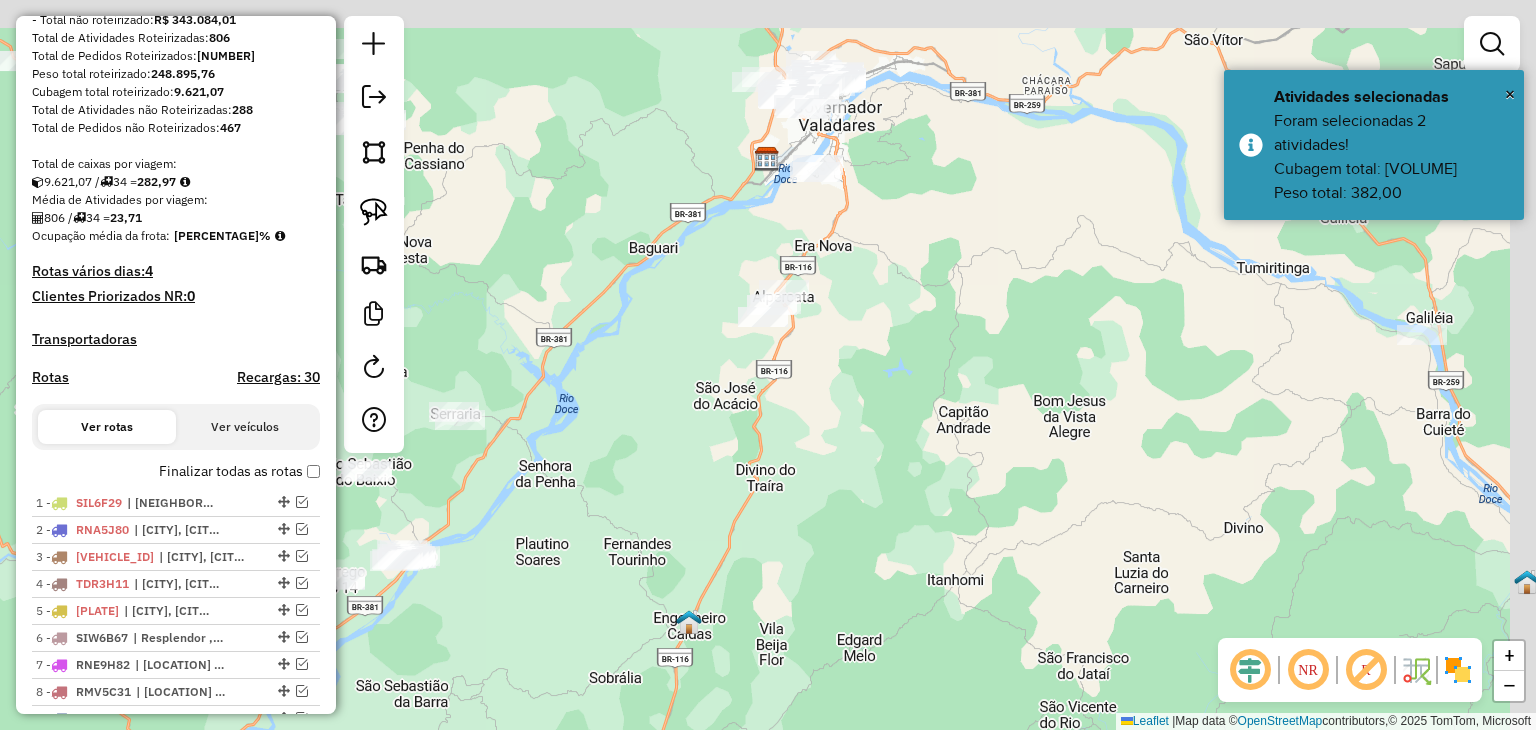 drag, startPoint x: 1019, startPoint y: 289, endPoint x: 764, endPoint y: 350, distance: 262.19458 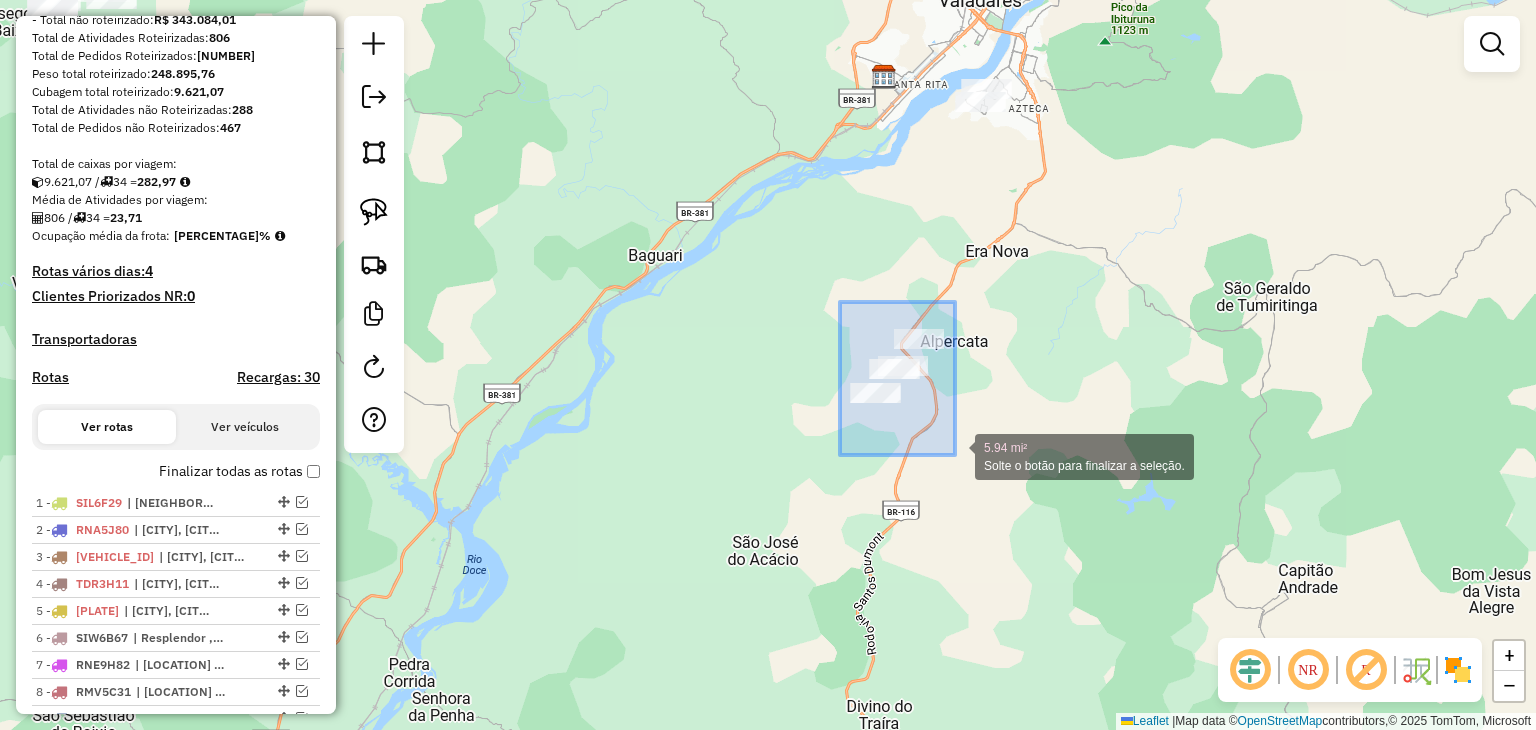 drag, startPoint x: 840, startPoint y: 302, endPoint x: 1009, endPoint y: 505, distance: 264.1401 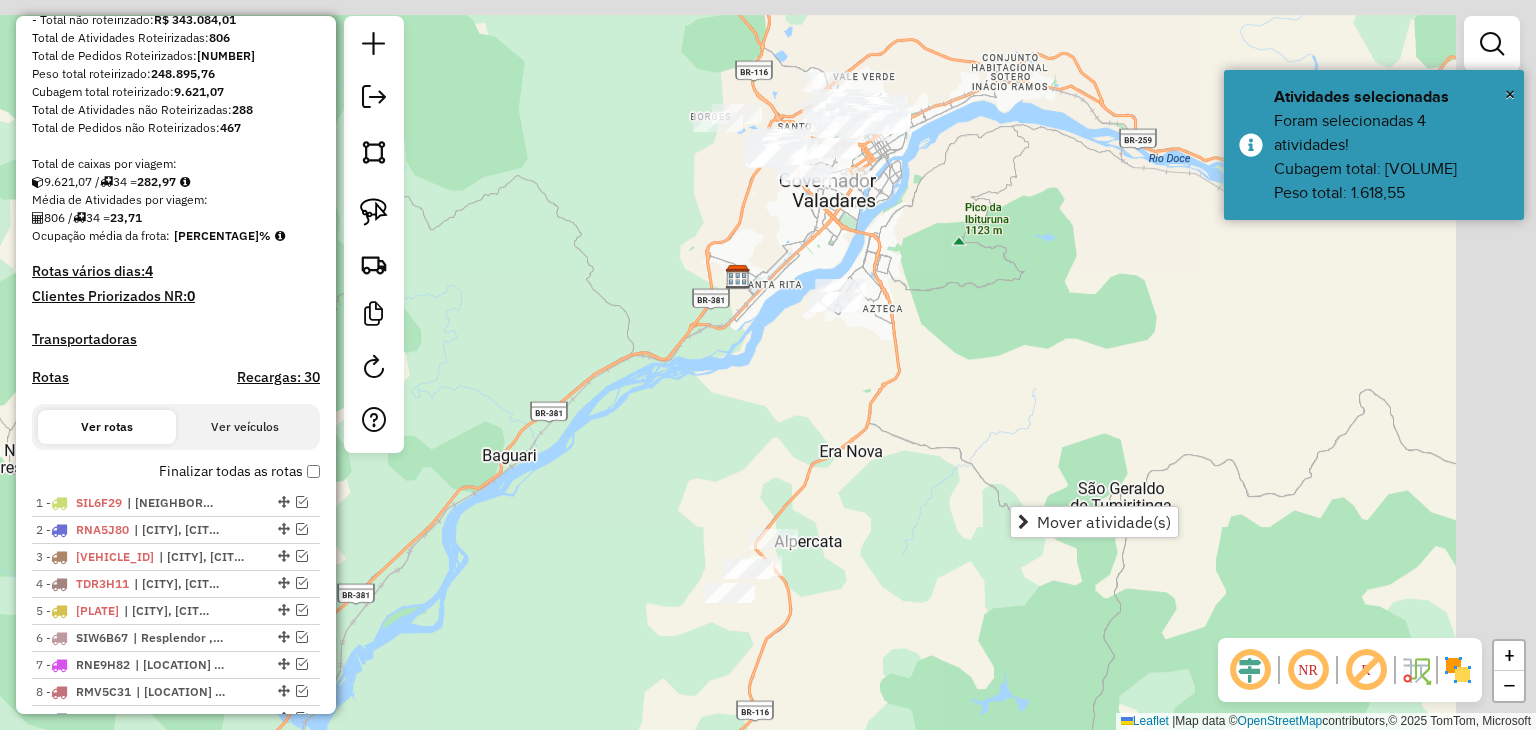 drag, startPoint x: 1147, startPoint y: 301, endPoint x: 968, endPoint y: 520, distance: 282.84625 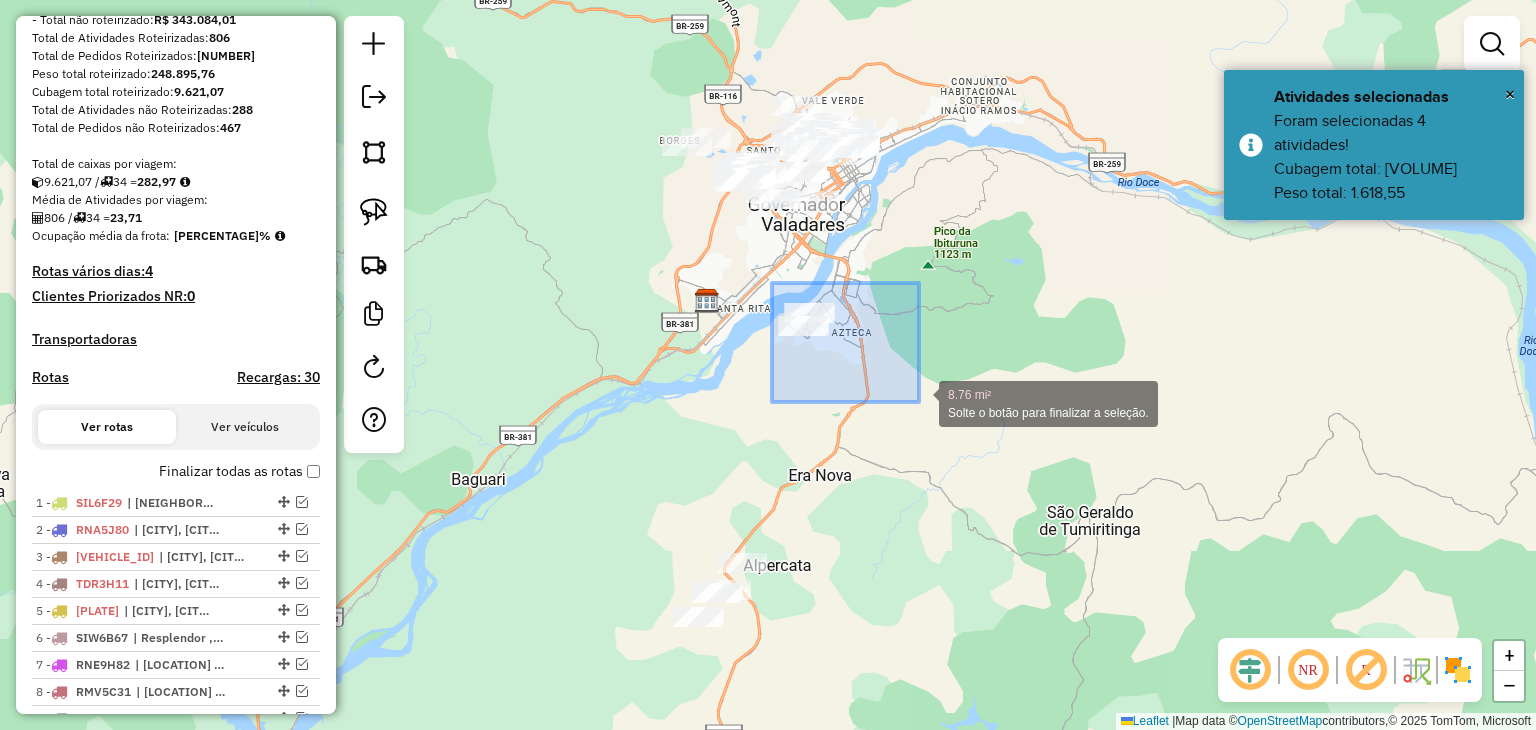 drag, startPoint x: 772, startPoint y: 283, endPoint x: 918, endPoint y: 401, distance: 187.7232 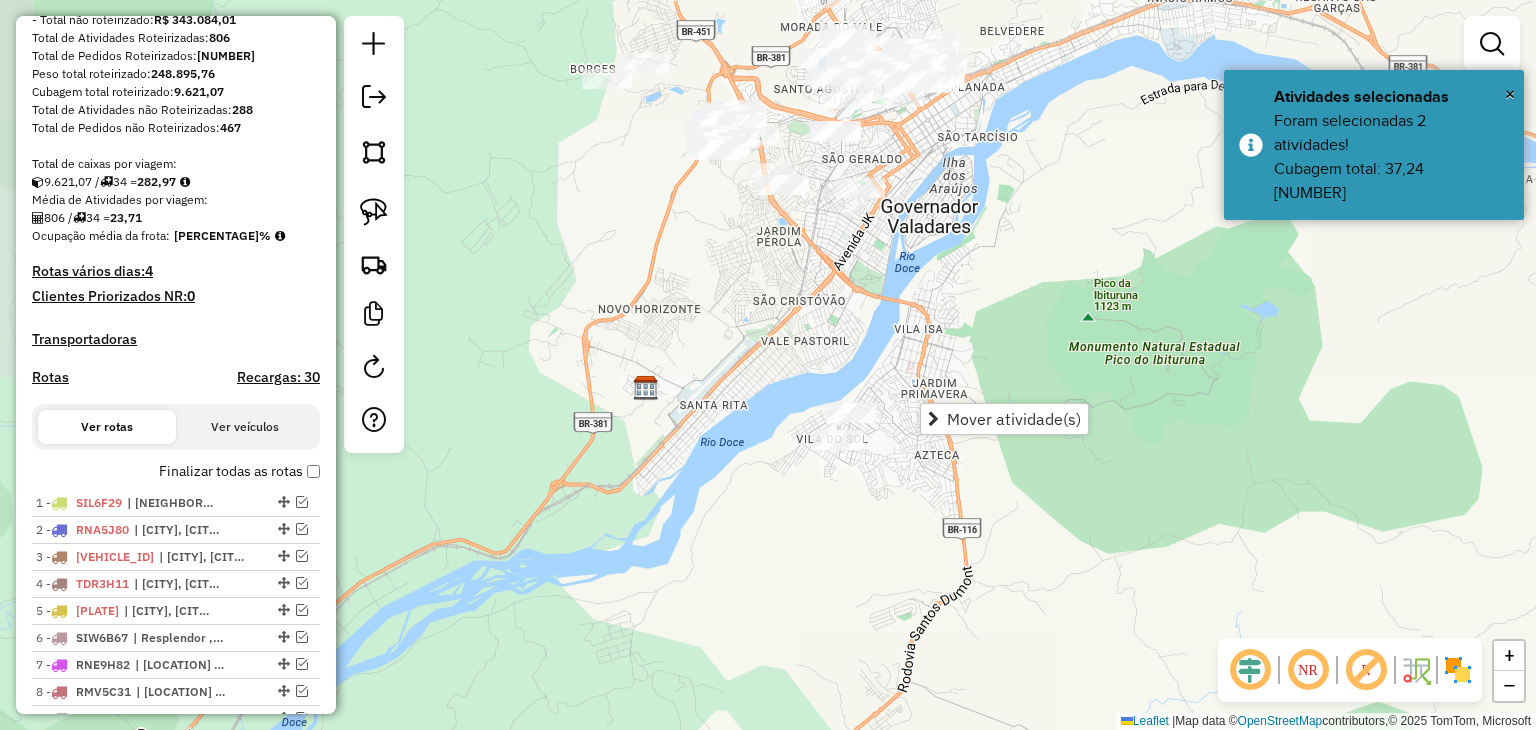drag, startPoint x: 945, startPoint y: 259, endPoint x: 1008, endPoint y: 323, distance: 89.80534 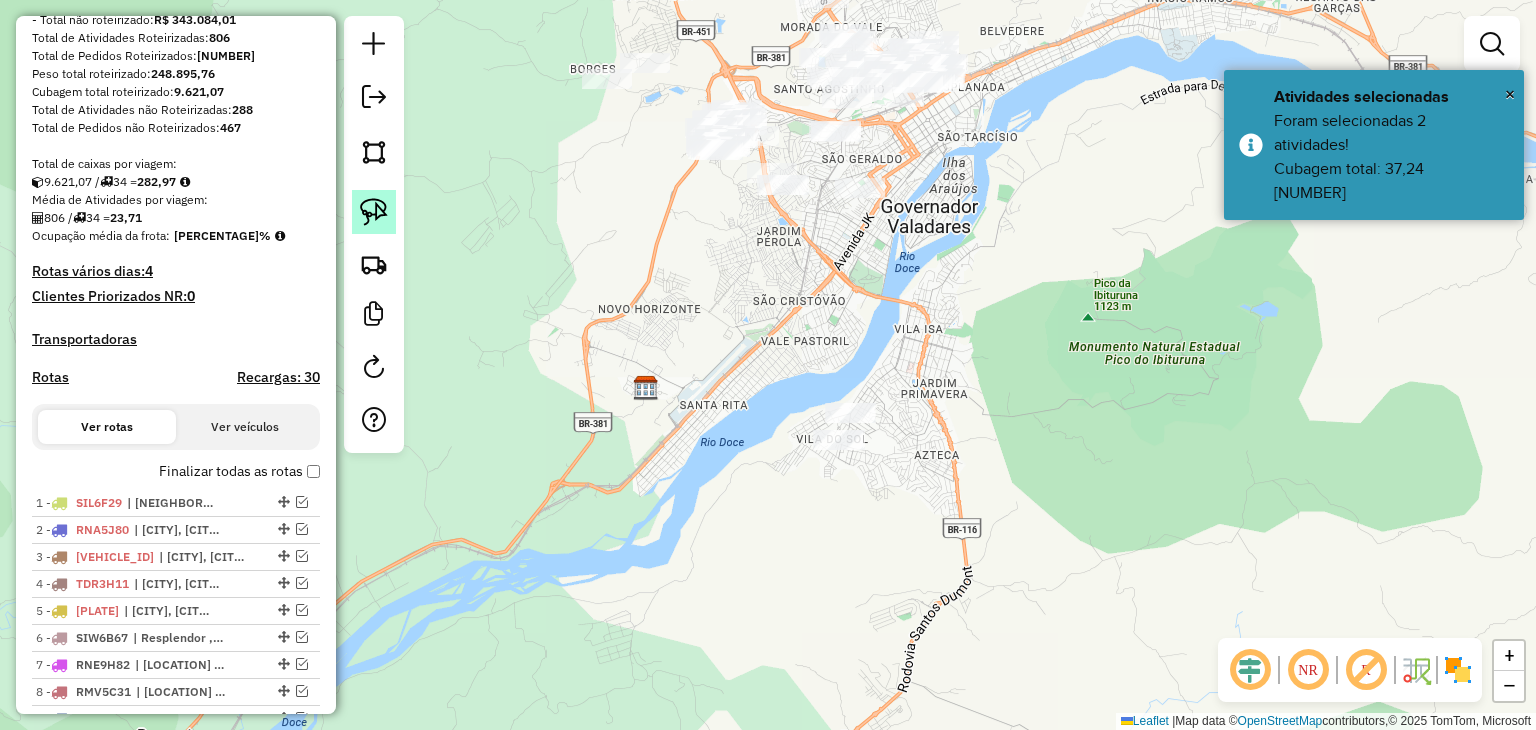 click 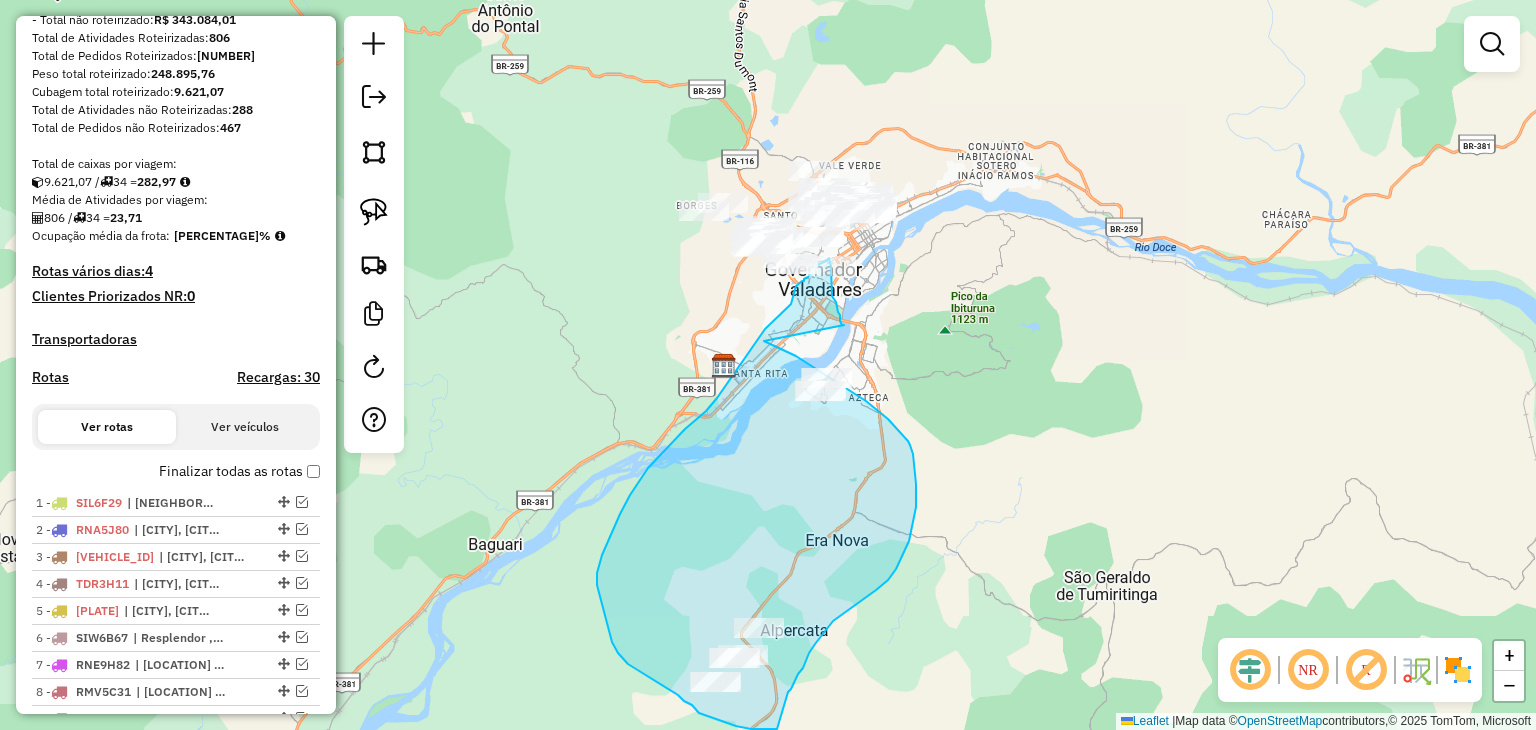 drag, startPoint x: 796, startPoint y: 356, endPoint x: 844, endPoint y: 325, distance: 57.14018 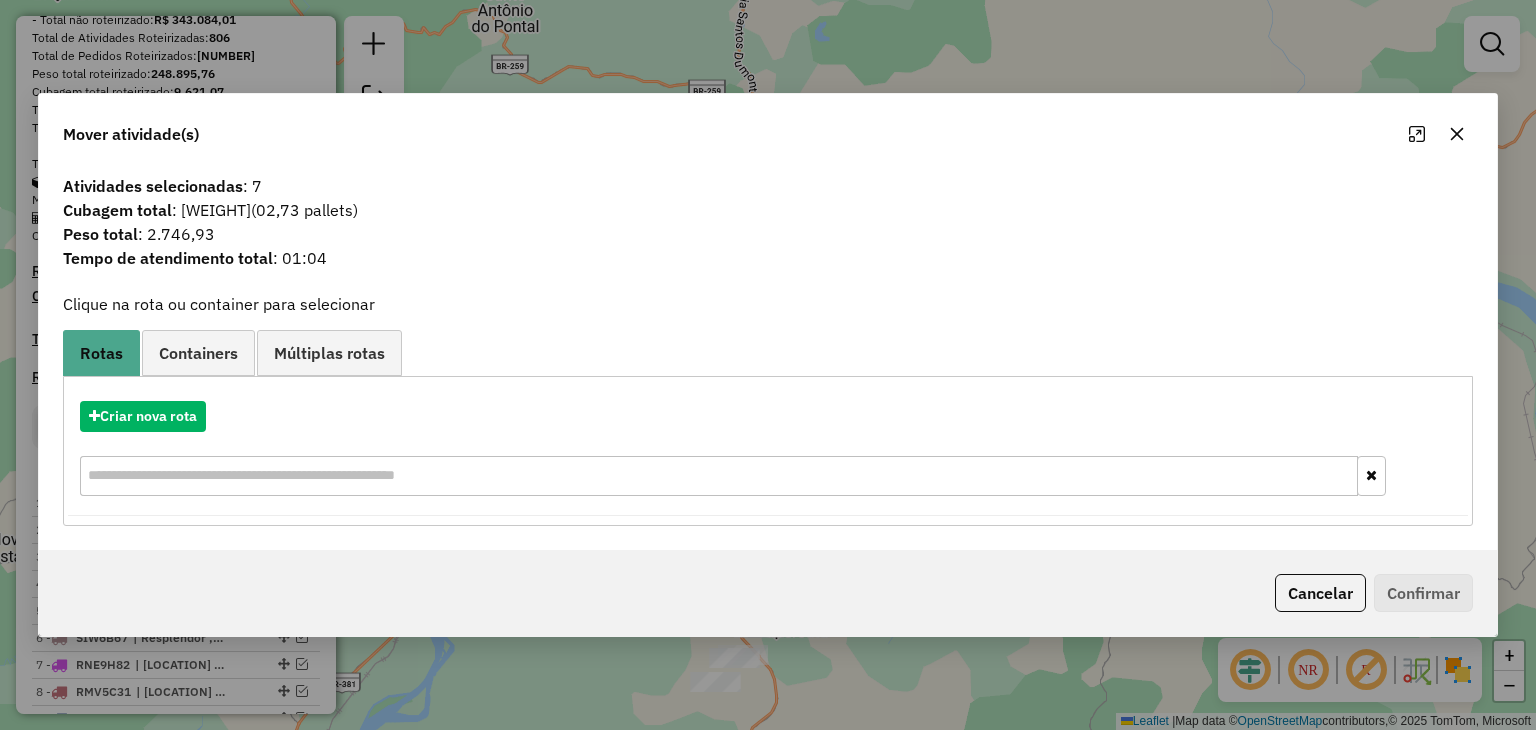 click 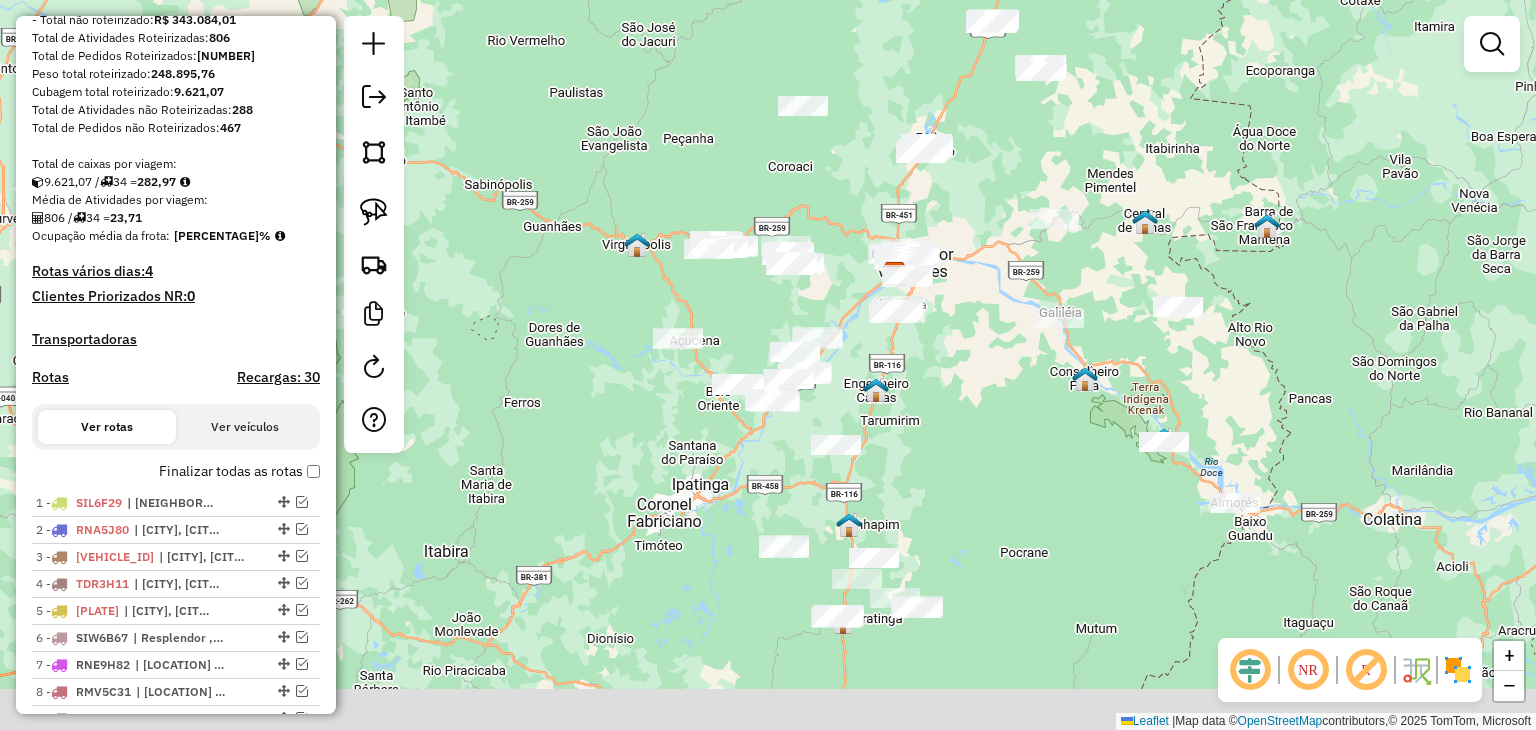 drag, startPoint x: 1424, startPoint y: 465, endPoint x: 1120, endPoint y: 368, distance: 319.1003 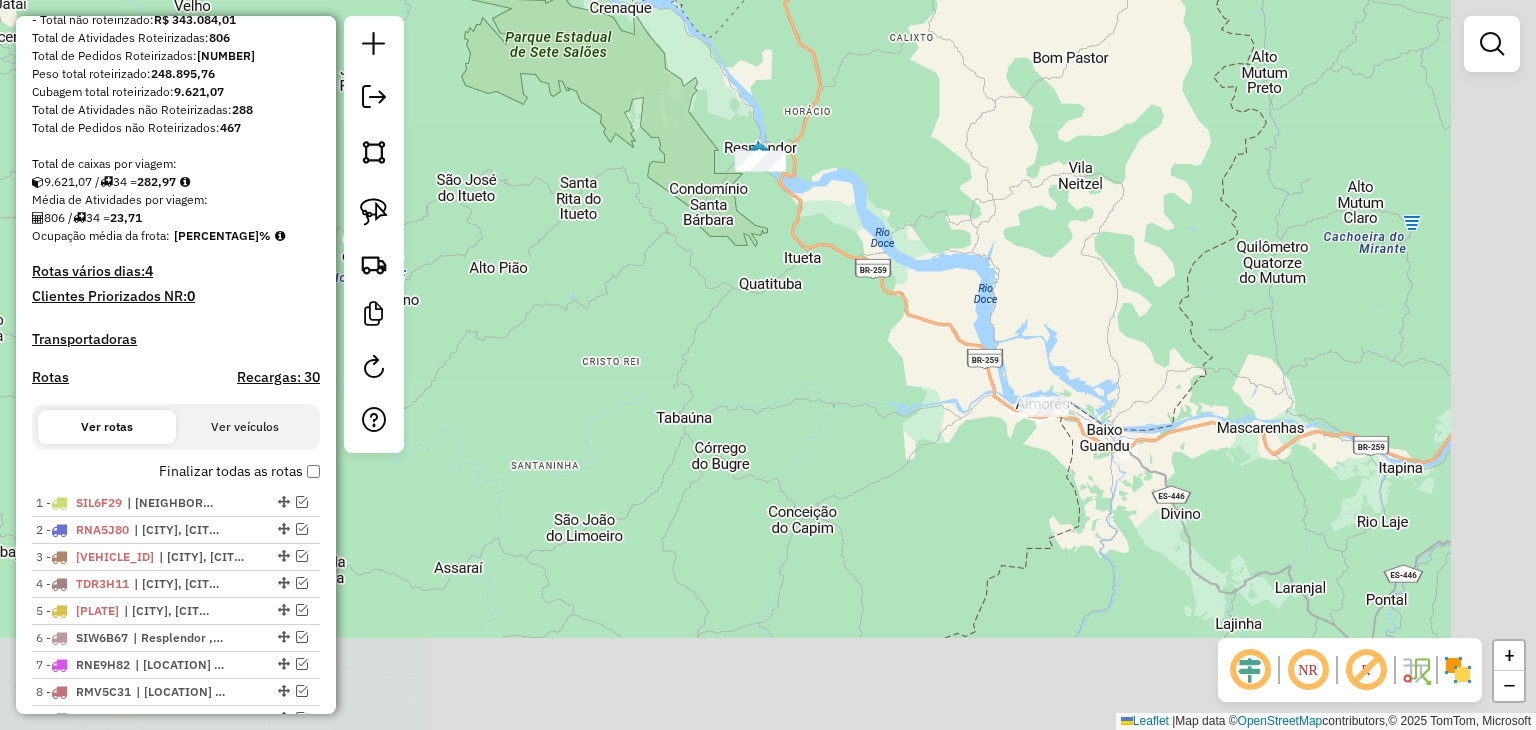 drag, startPoint x: 1116, startPoint y: 458, endPoint x: 860, endPoint y: 253, distance: 327.96494 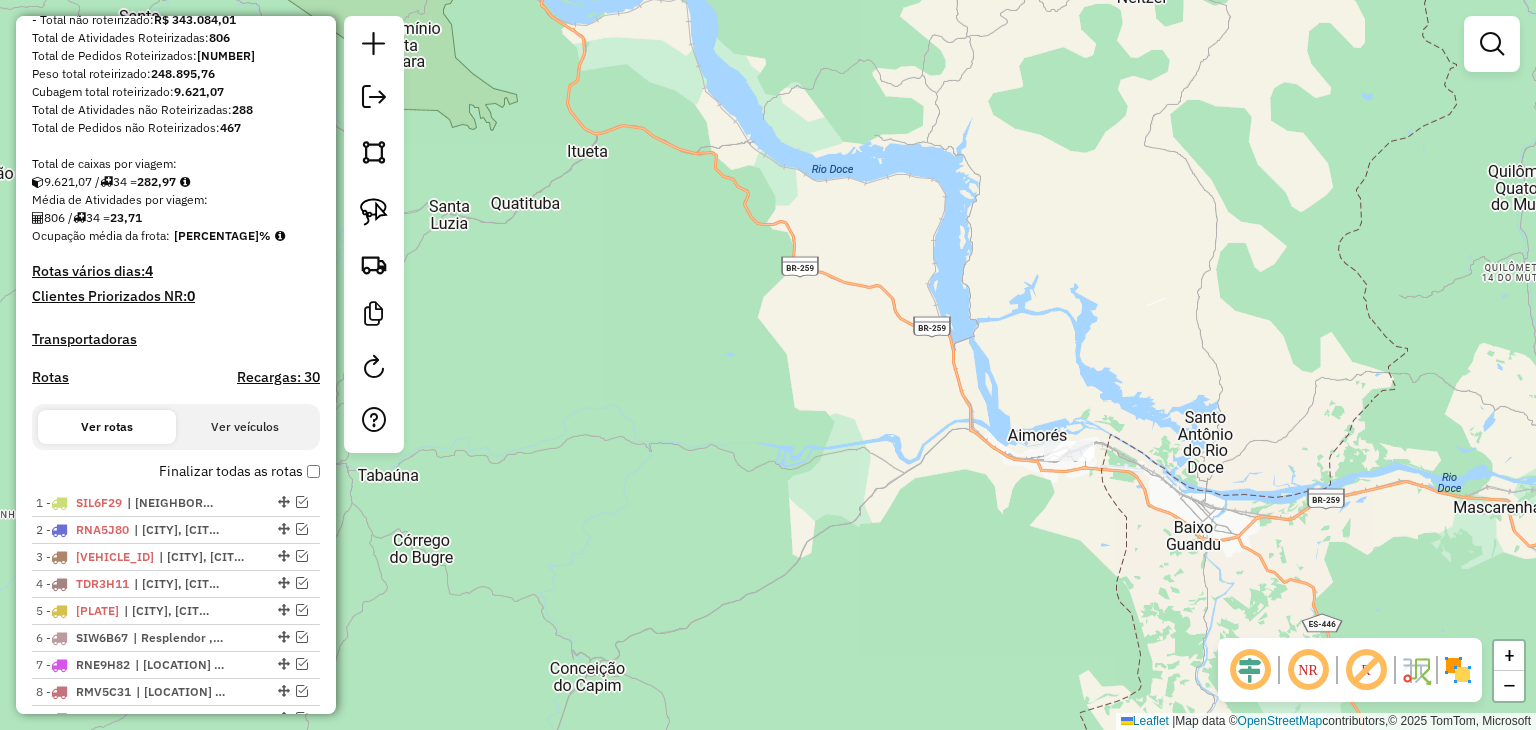 drag, startPoint x: 1042, startPoint y: 475, endPoint x: 875, endPoint y: 462, distance: 167.50522 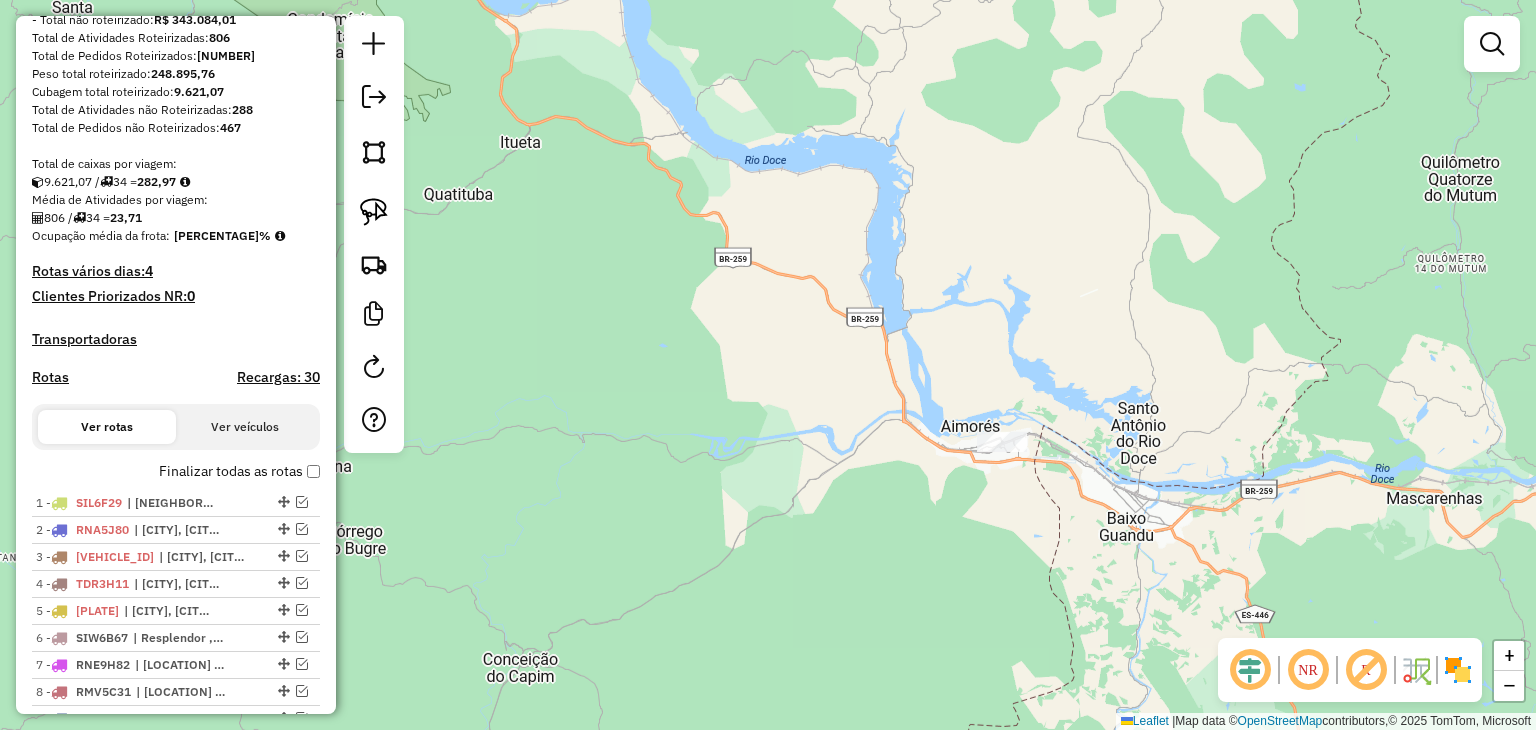 drag, startPoint x: 852, startPoint y: 396, endPoint x: 886, endPoint y: 309, distance: 93.40771 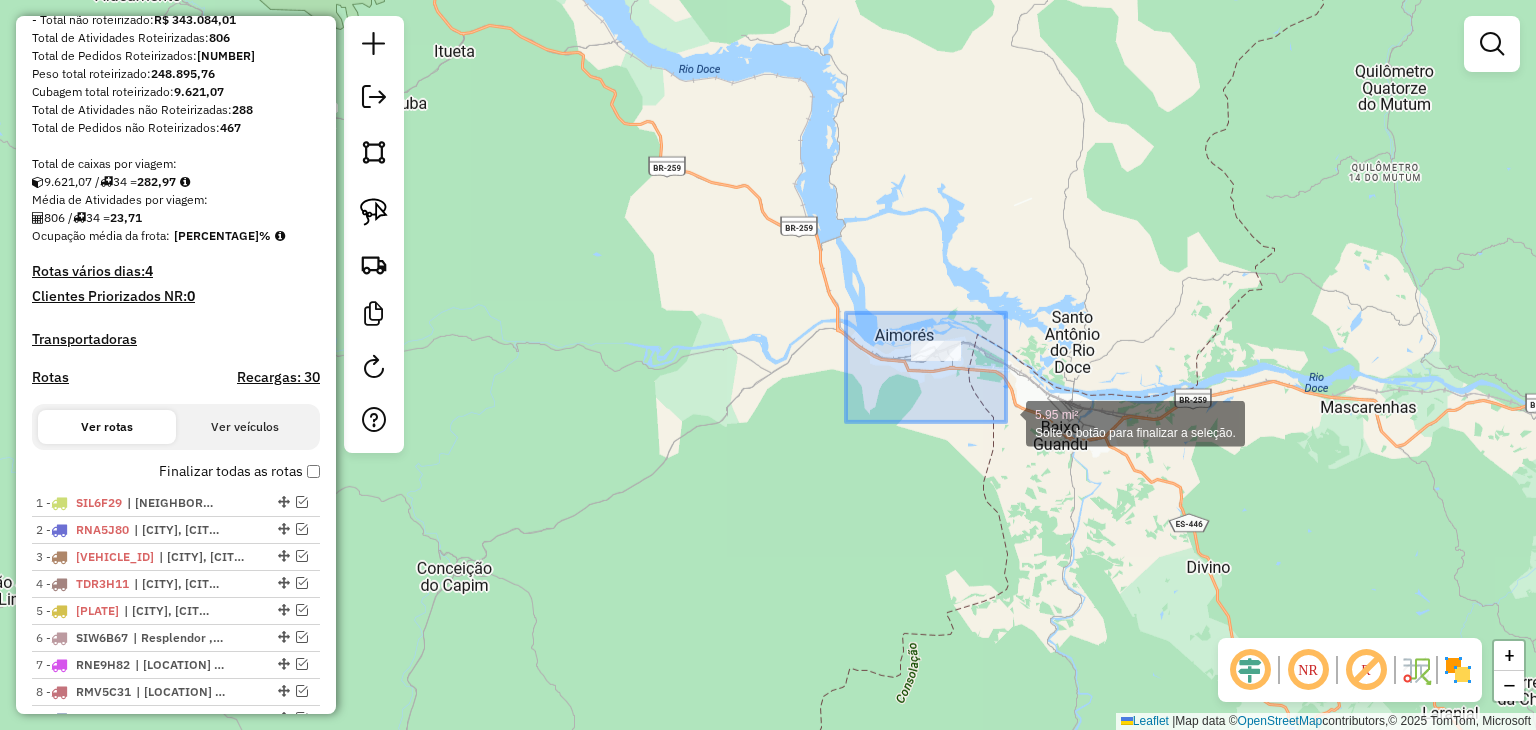 drag, startPoint x: 975, startPoint y: 405, endPoint x: 1066, endPoint y: 444, distance: 99.00505 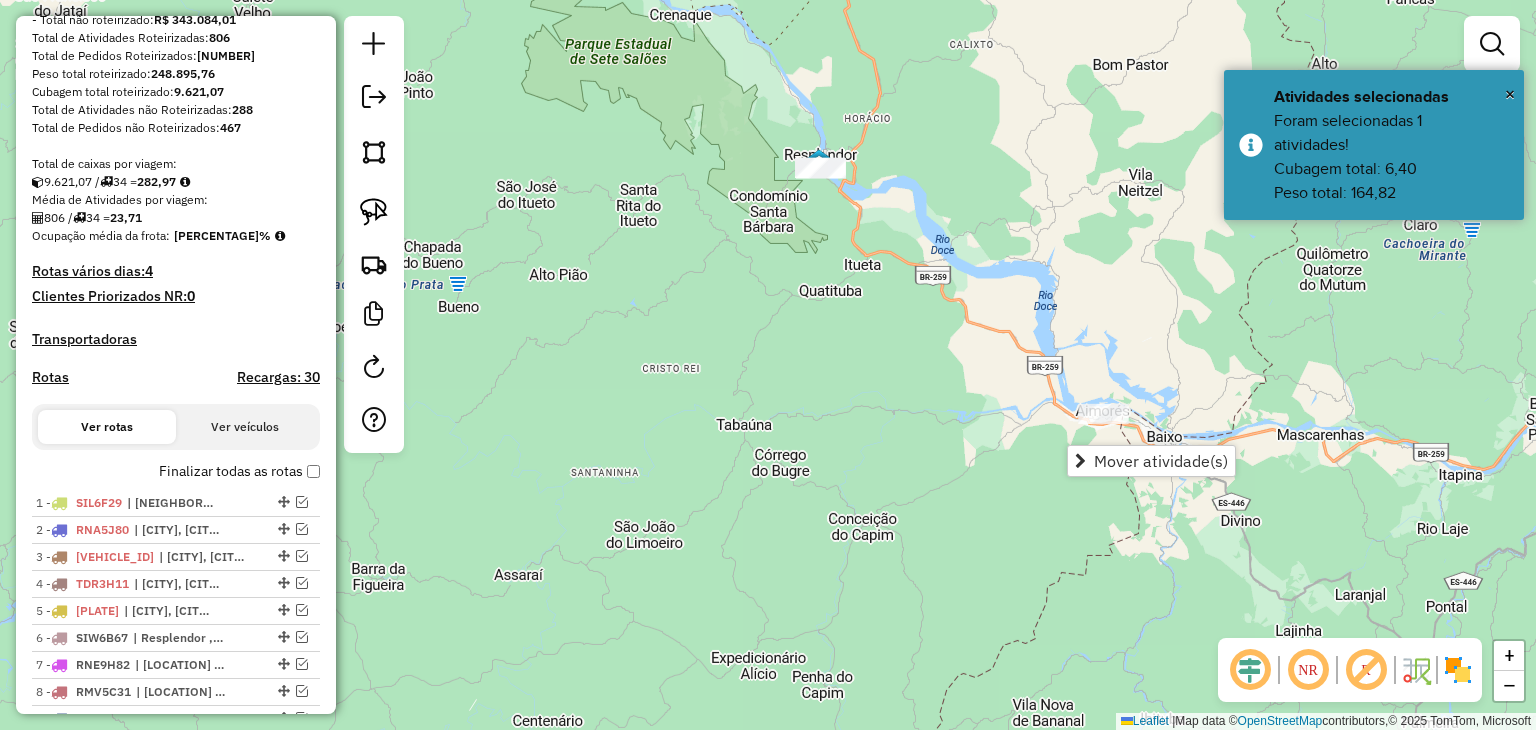 drag, startPoint x: 938, startPoint y: 285, endPoint x: 1060, endPoint y: 384, distance: 157.11461 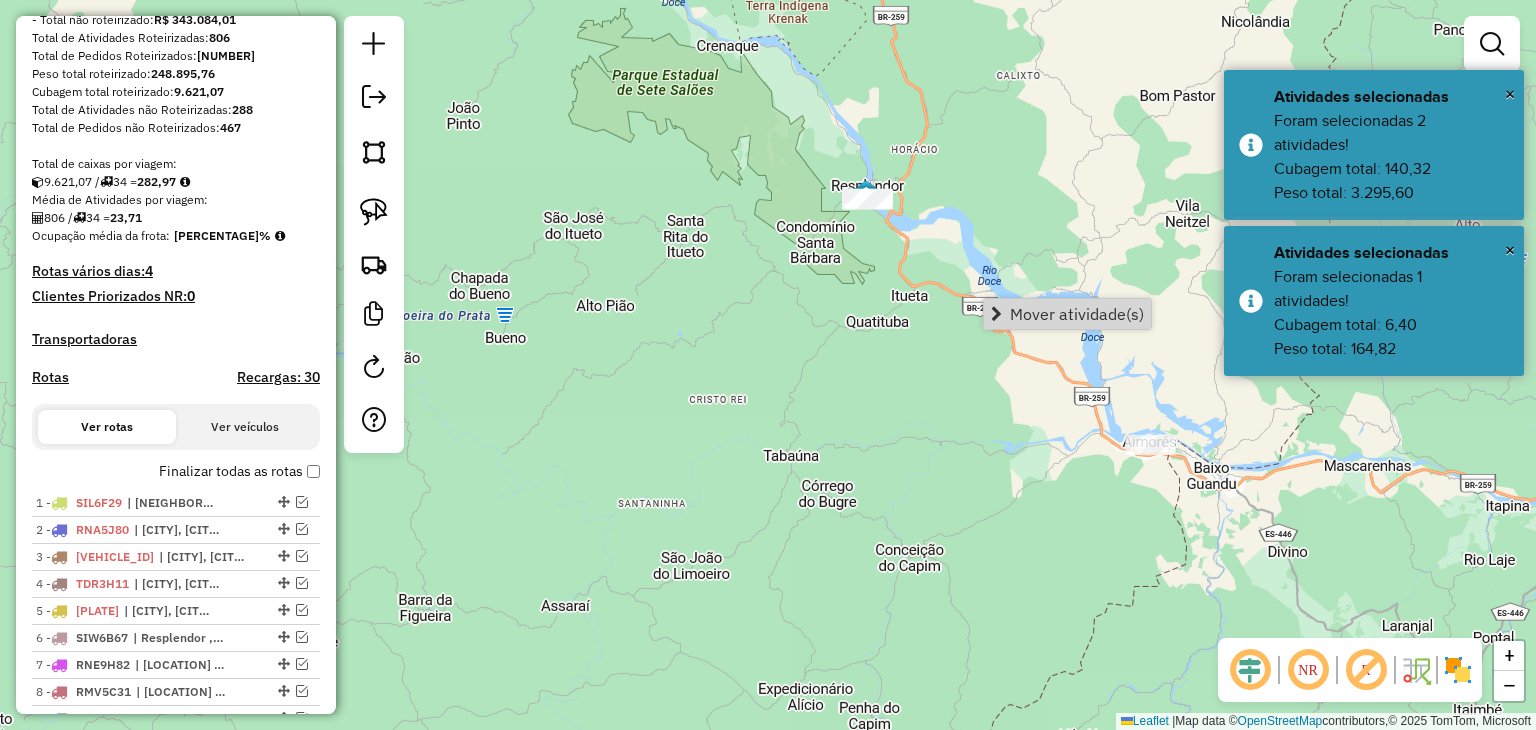 click on "Janela de atendimento Grade de atendimento Capacidade Transportadoras Veículos Cliente Pedidos  Rotas Selecione os dias de semana para filtrar as janelas de atendimento  Seg   Ter   Qua   Qui   Sex   Sáb   Dom  Informe o período da janela de atendimento: De: Até:  Filtrar exatamente a janela do cliente  Considerar janela de atendimento padrão  Selecione os dias de semana para filtrar as grades de atendimento  Seg   Ter   Qua   Qui   Sex   Sáb   Dom   Considerar clientes sem dia de atendimento cadastrado  Clientes fora do dia de atendimento selecionado Filtrar as atividades entre os valores definidos abaixo:  Peso mínimo:   Peso máximo:   Cubagem mínima:   Cubagem máxima:   De:   Até:  Filtrar as atividades entre o tempo de atendimento definido abaixo:  De:   Até:   Considerar capacidade total dos clientes não roteirizados Transportadora: Selecione um ou mais itens Tipo de veículo: Selecione um ou mais itens Veículo: Selecione um ou mais itens Motorista: Selecione um ou mais itens Nome: Rótulo:" 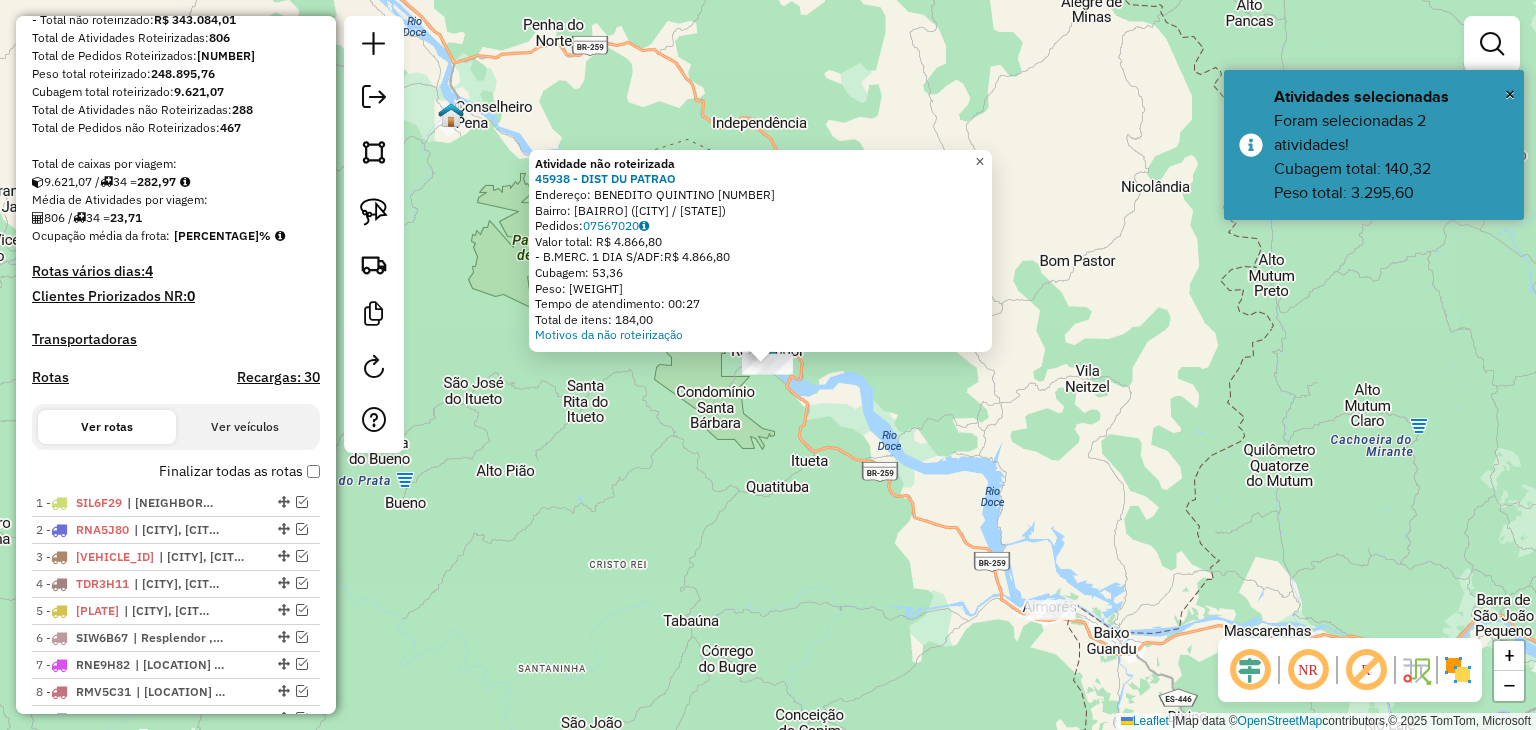 click on "×" 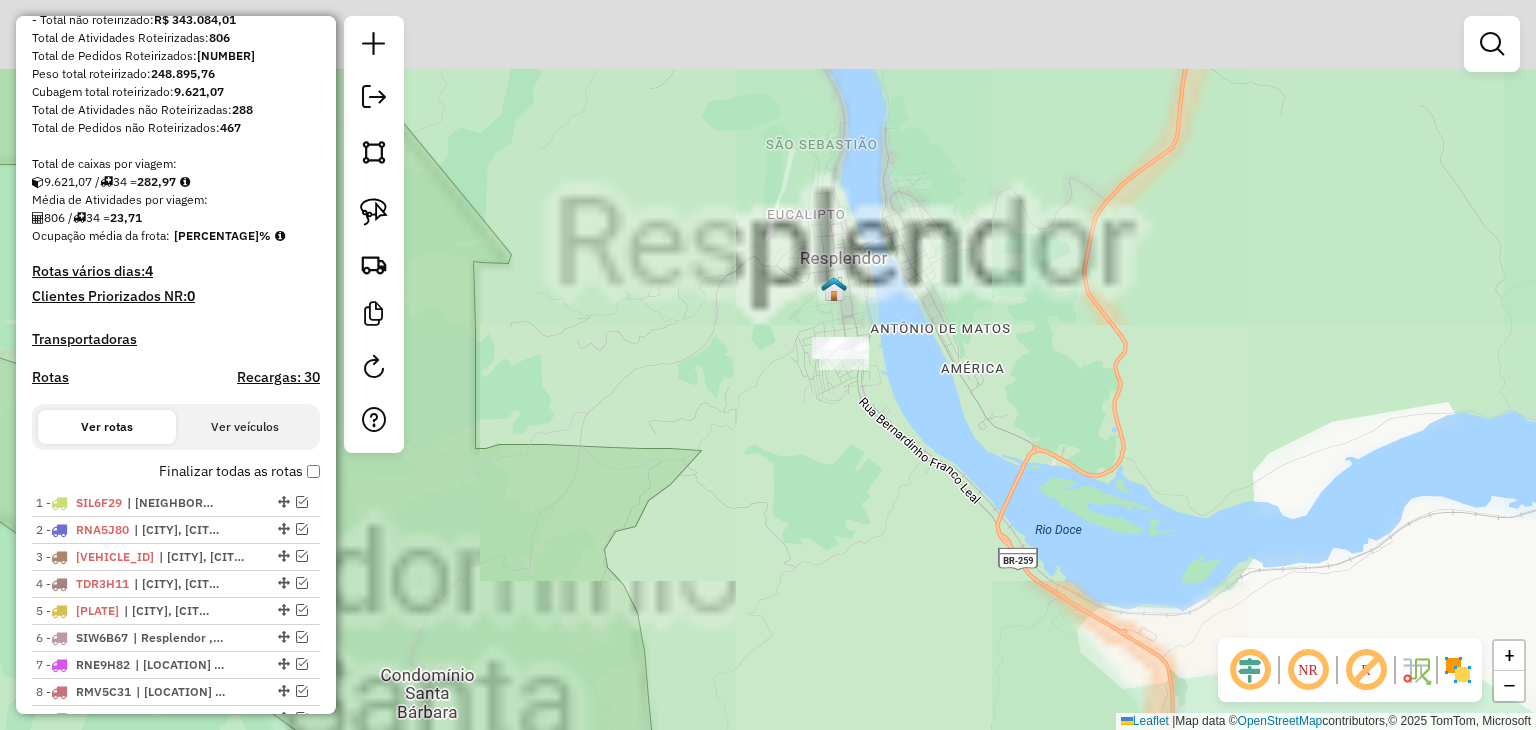 drag, startPoint x: 741, startPoint y: 313, endPoint x: 828, endPoint y: 465, distance: 175.13708 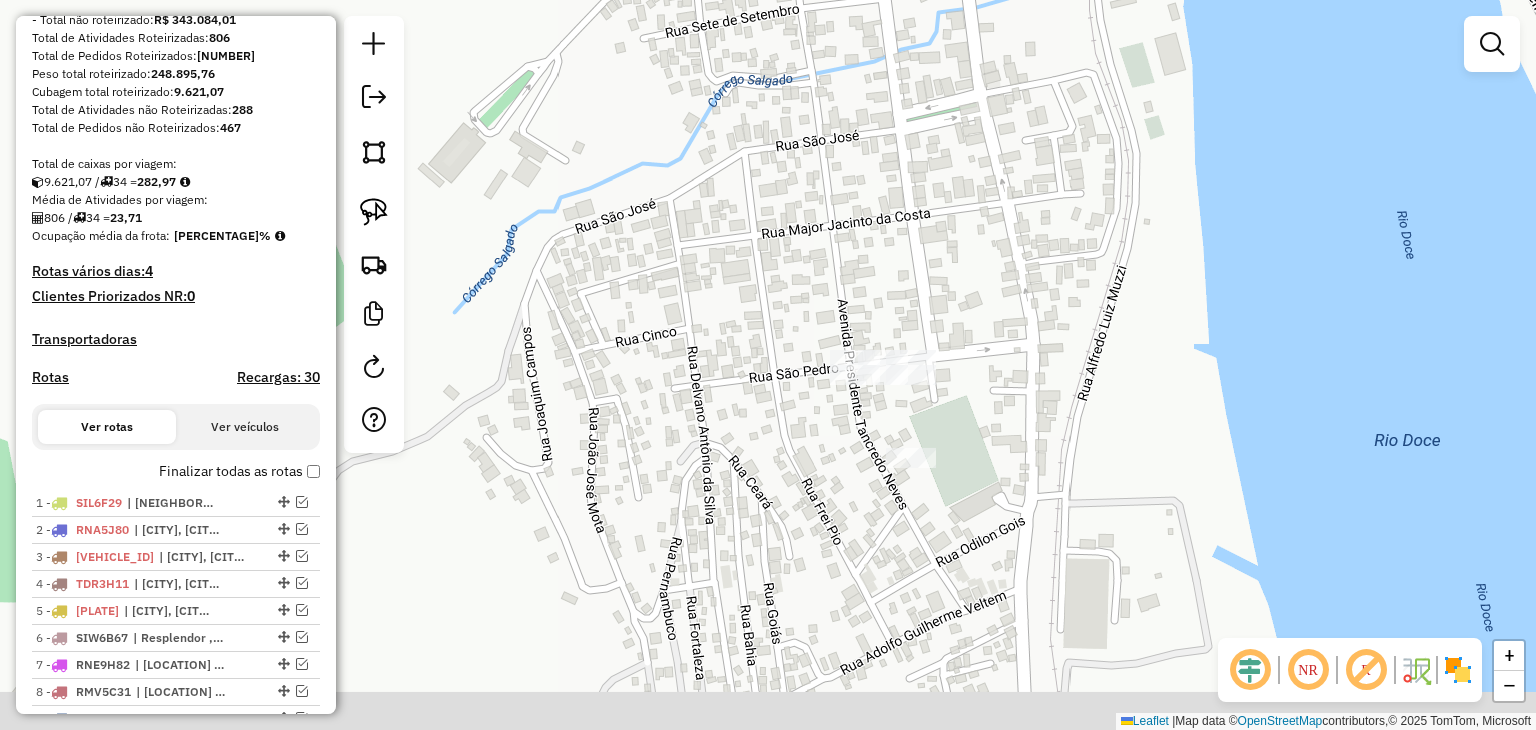 drag, startPoint x: 911, startPoint y: 403, endPoint x: 744, endPoint y: 309, distance: 191.63768 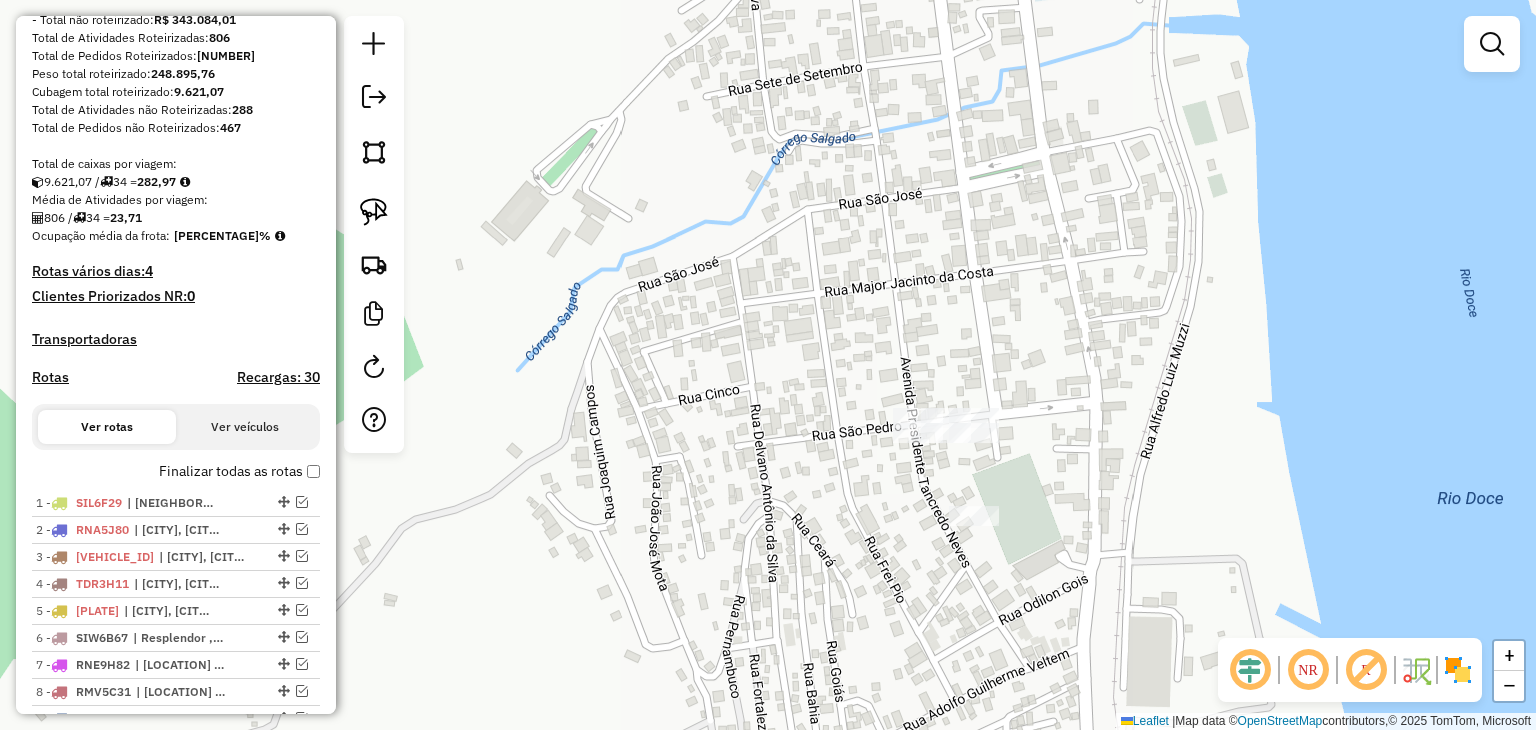 drag, startPoint x: 766, startPoint y: 309, endPoint x: 816, endPoint y: 360, distance: 71.42129 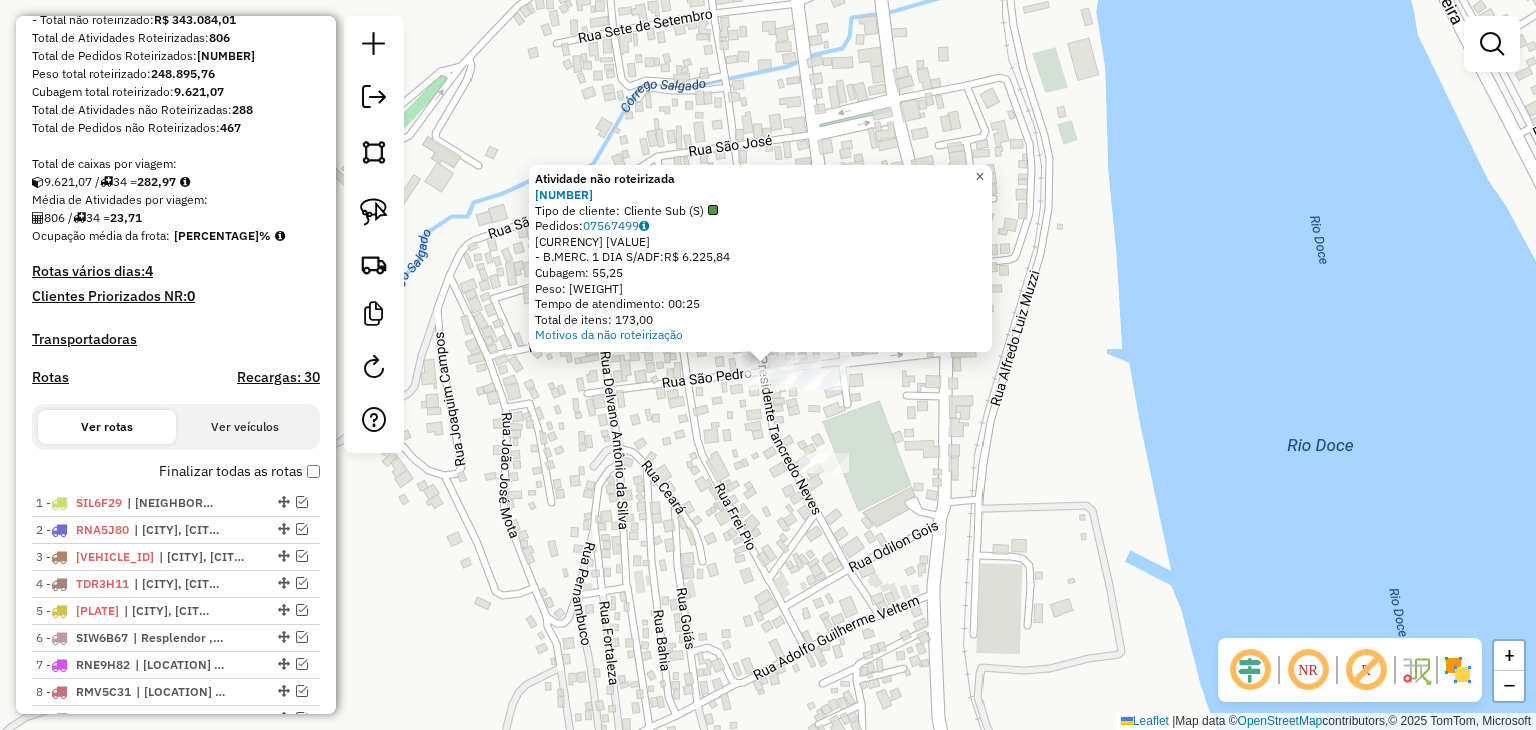 click on "×" 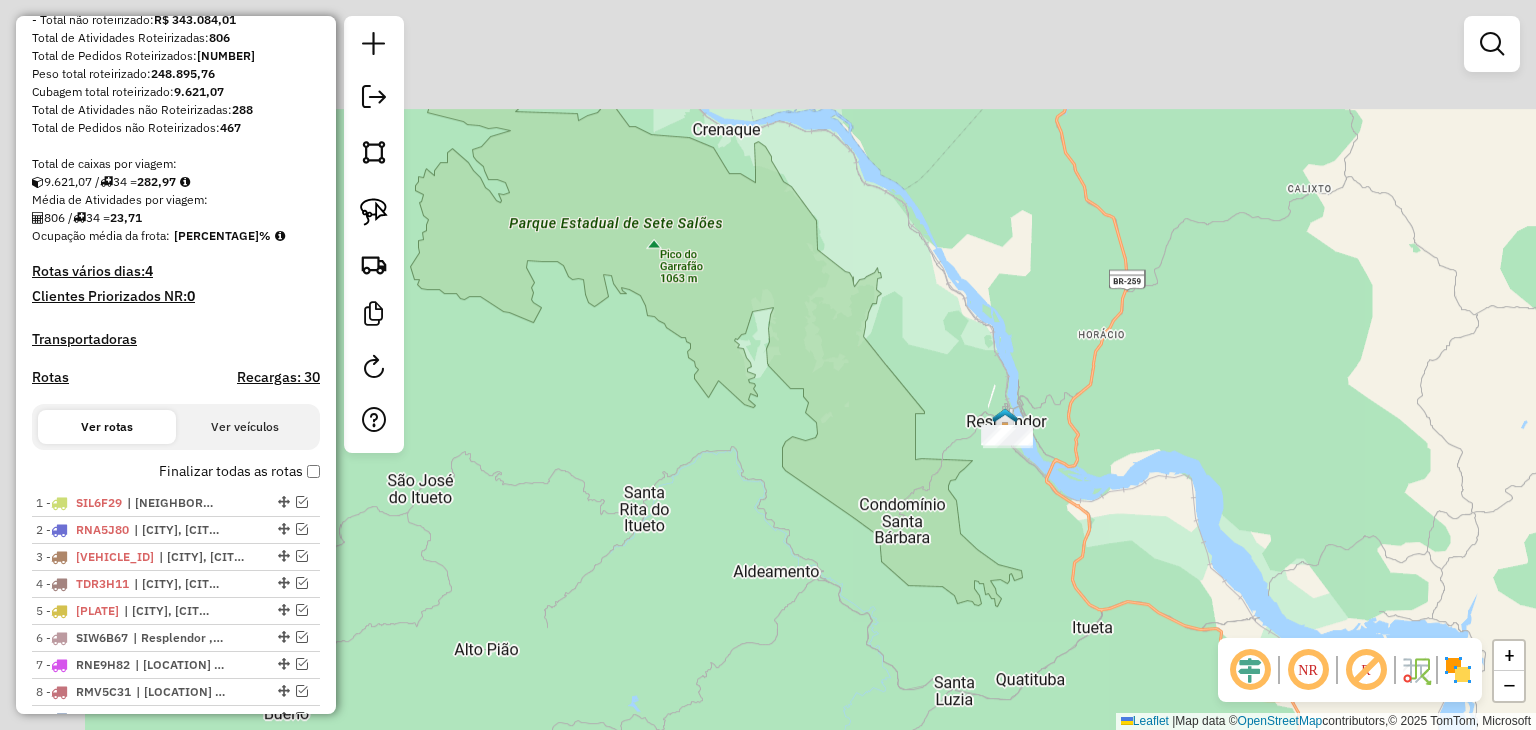 drag, startPoint x: 840, startPoint y: 305, endPoint x: 952, endPoint y: 484, distance: 211.15161 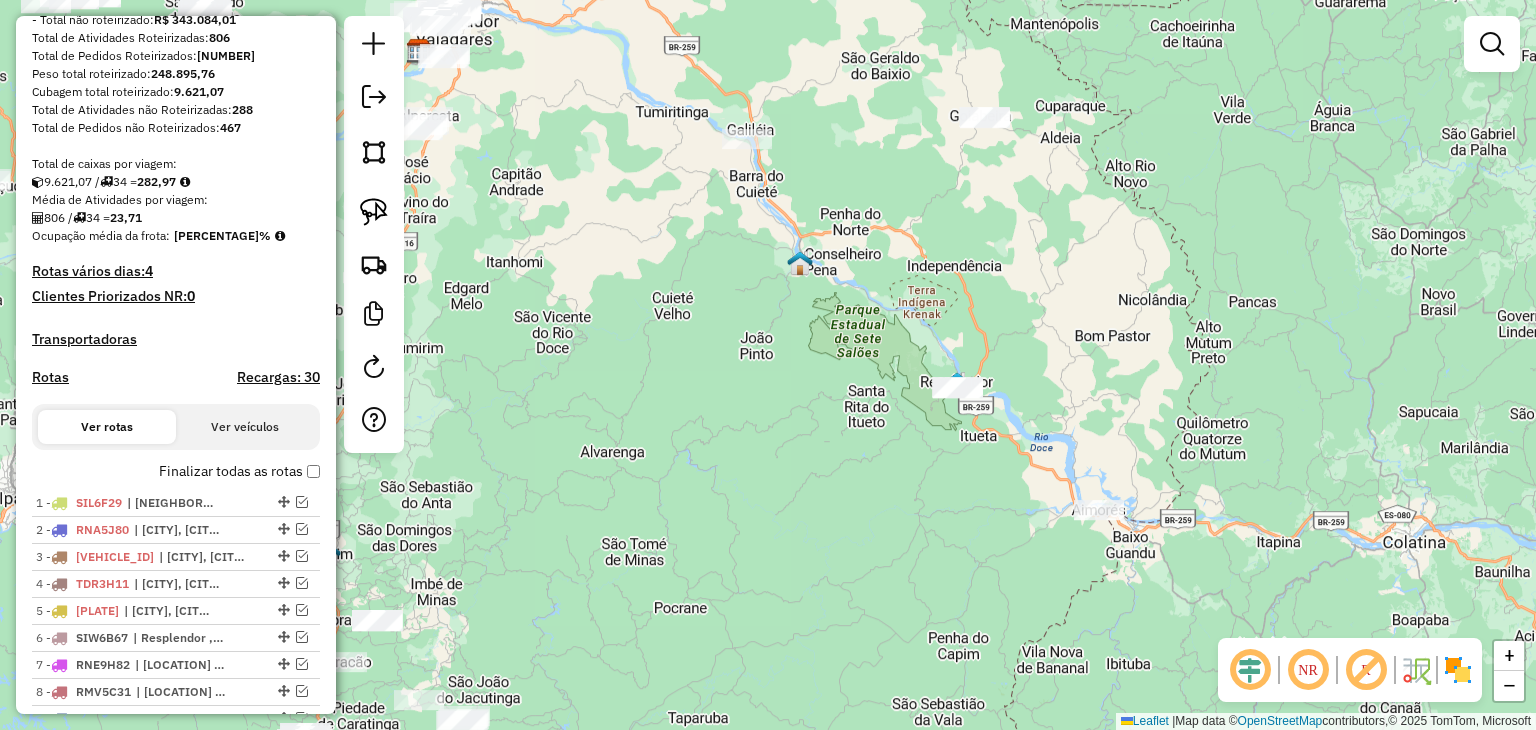 drag, startPoint x: 961, startPoint y: 273, endPoint x: 1071, endPoint y: 558, distance: 305.4914 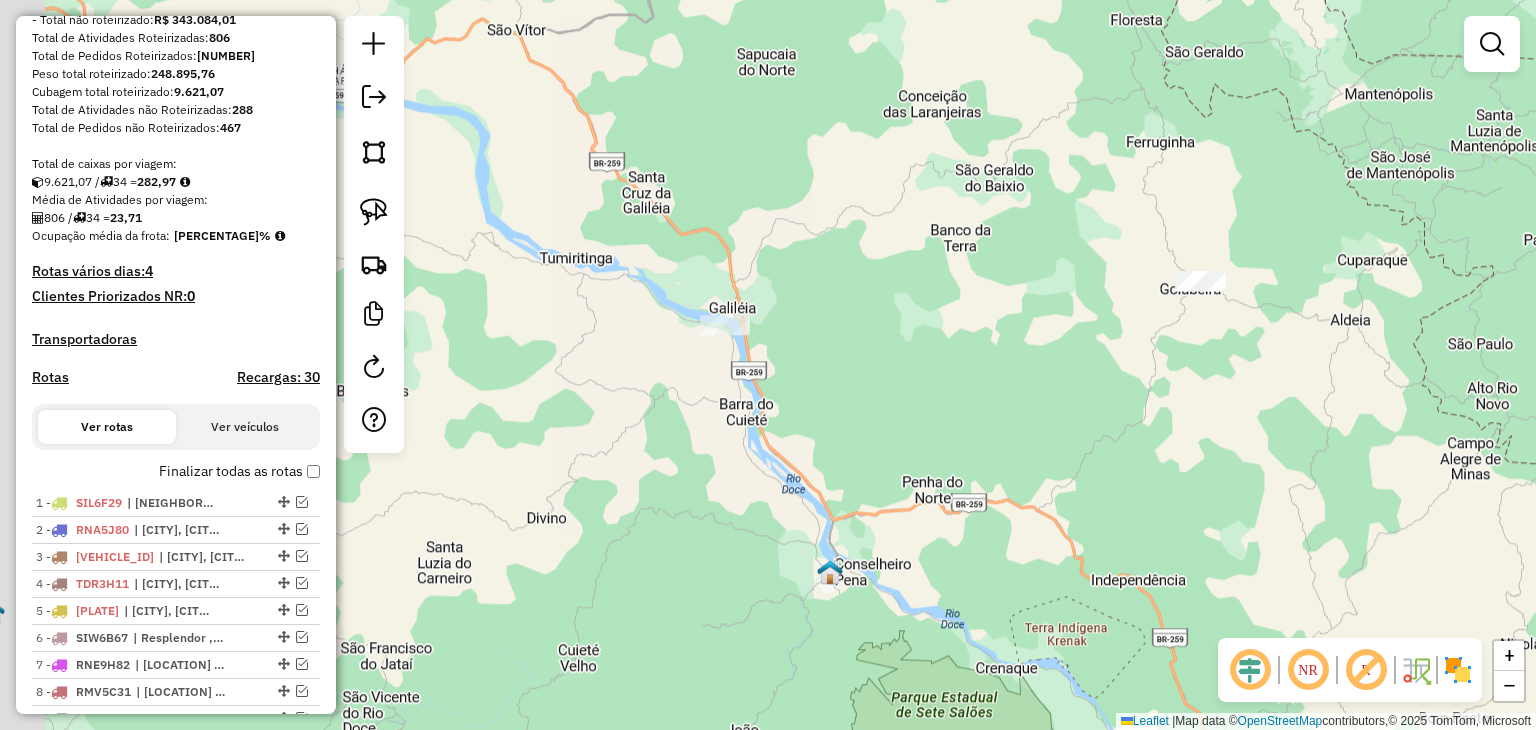 drag, startPoint x: 879, startPoint y: 397, endPoint x: 1039, endPoint y: 416, distance: 161.12418 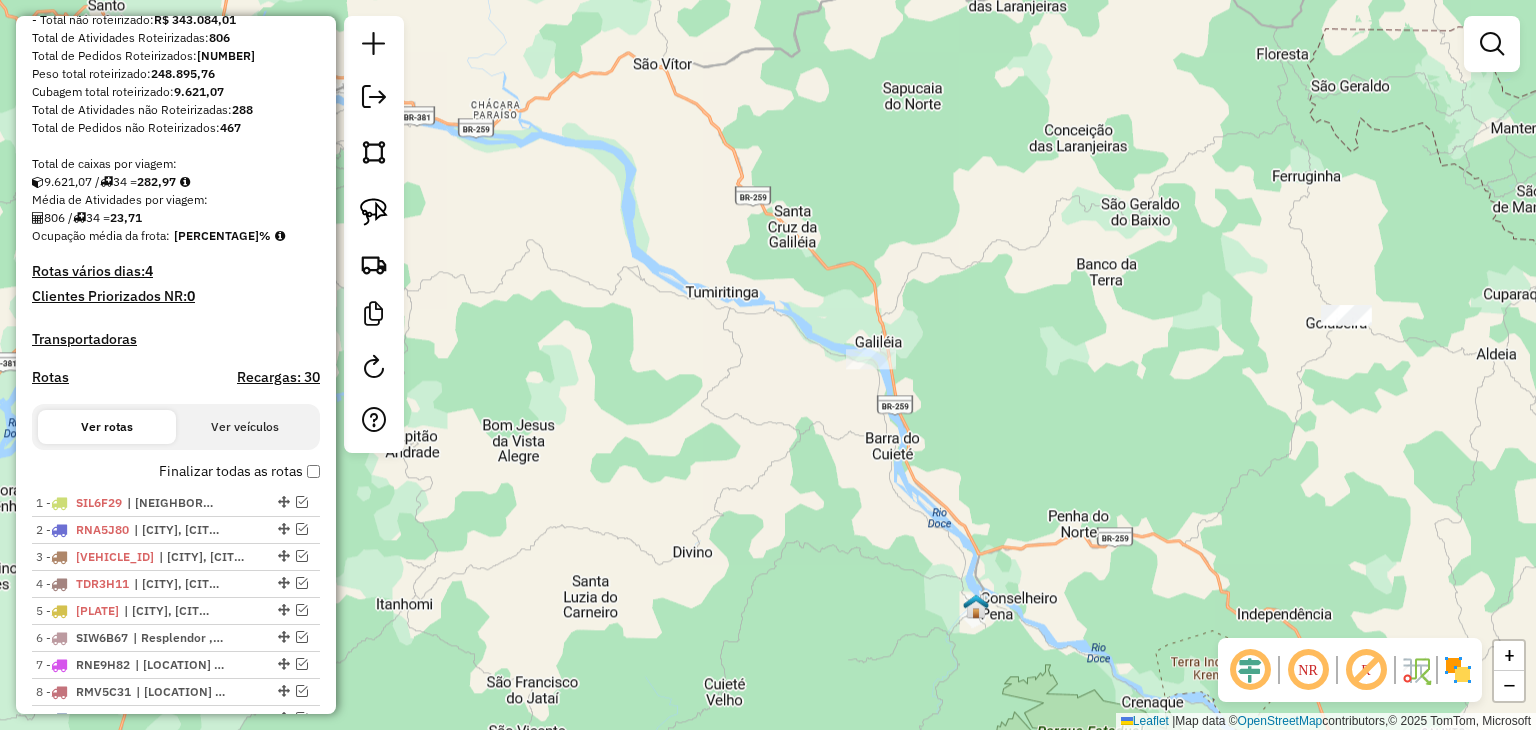 drag, startPoint x: 877, startPoint y: 358, endPoint x: 1032, endPoint y: 442, distance: 176.29805 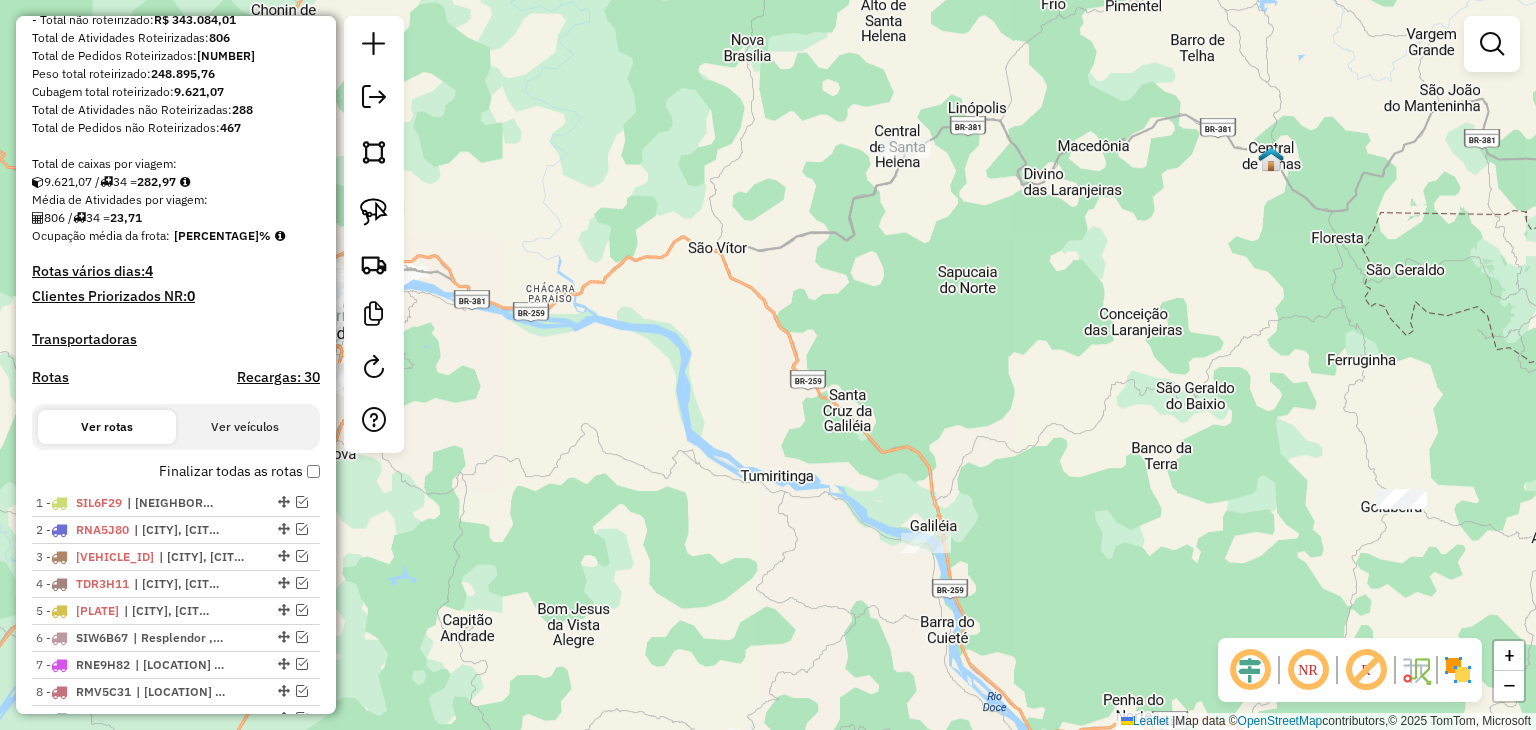 drag, startPoint x: 915, startPoint y: 397, endPoint x: 853, endPoint y: 525, distance: 142.22517 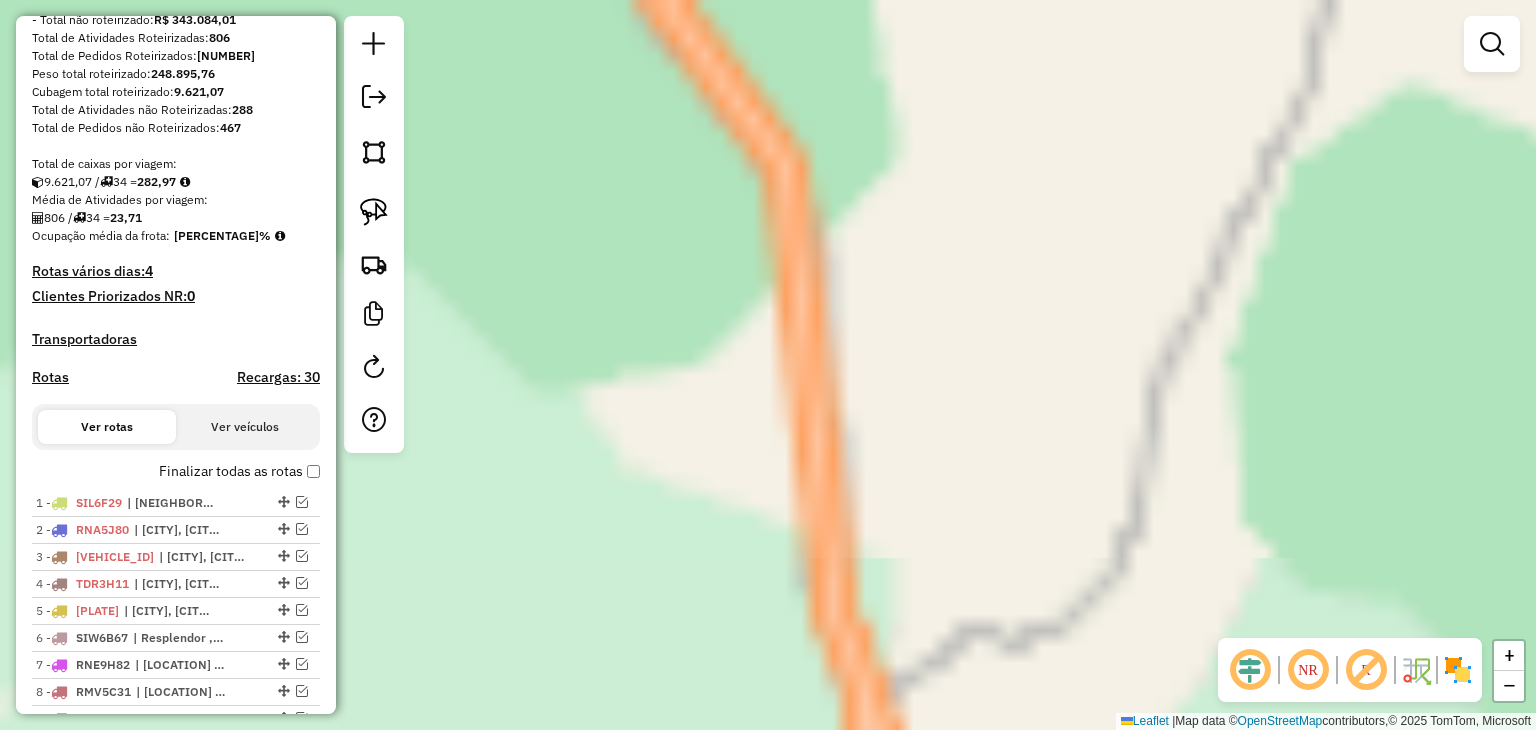 drag, startPoint x: 860, startPoint y: 563, endPoint x: 844, endPoint y: 350, distance: 213.6001 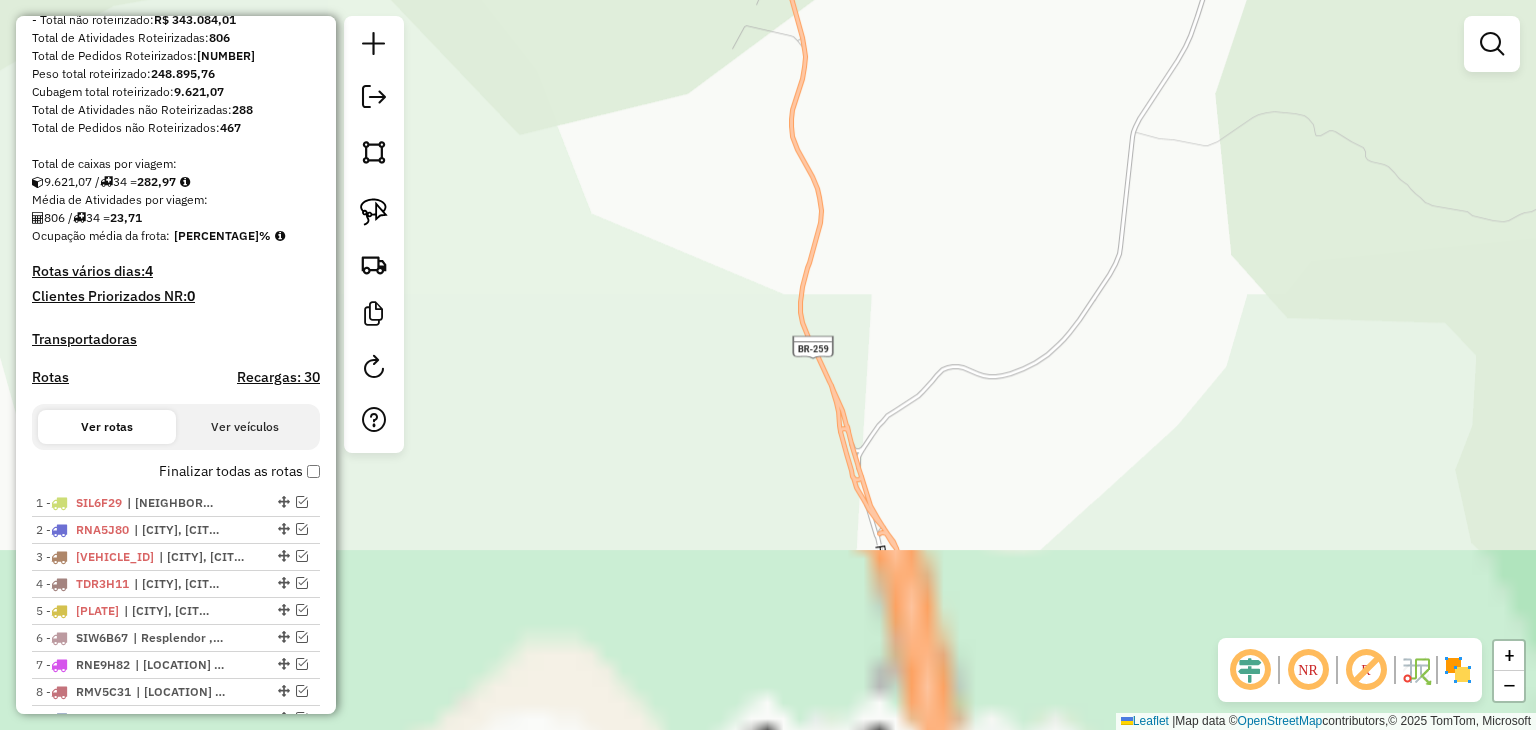 click on "Janela de atendimento Grade de atendimento Capacidade Transportadoras Veículos Cliente Pedidos  Rotas Selecione os dias de semana para filtrar as janelas de atendimento  Seg   Ter   Qua   Qui   Sex   Sáb   Dom  Informe o período da janela de atendimento: De: Até:  Filtrar exatamente a janela do cliente  Considerar janela de atendimento padrão  Selecione os dias de semana para filtrar as grades de atendimento  Seg   Ter   Qua   Qui   Sex   Sáb   Dom   Considerar clientes sem dia de atendimento cadastrado  Clientes fora do dia de atendimento selecionado Filtrar as atividades entre os valores definidos abaixo:  Peso mínimo:   Peso máximo:   Cubagem mínima:   Cubagem máxima:   De:   Até:  Filtrar as atividades entre o tempo de atendimento definido abaixo:  De:   Até:   Considerar capacidade total dos clientes não roteirizados Transportadora: Selecione um ou mais itens Tipo de veículo: Selecione um ou mais itens Veículo: Selecione um ou mais itens Motorista: Selecione um ou mais itens Nome: Rótulo:" 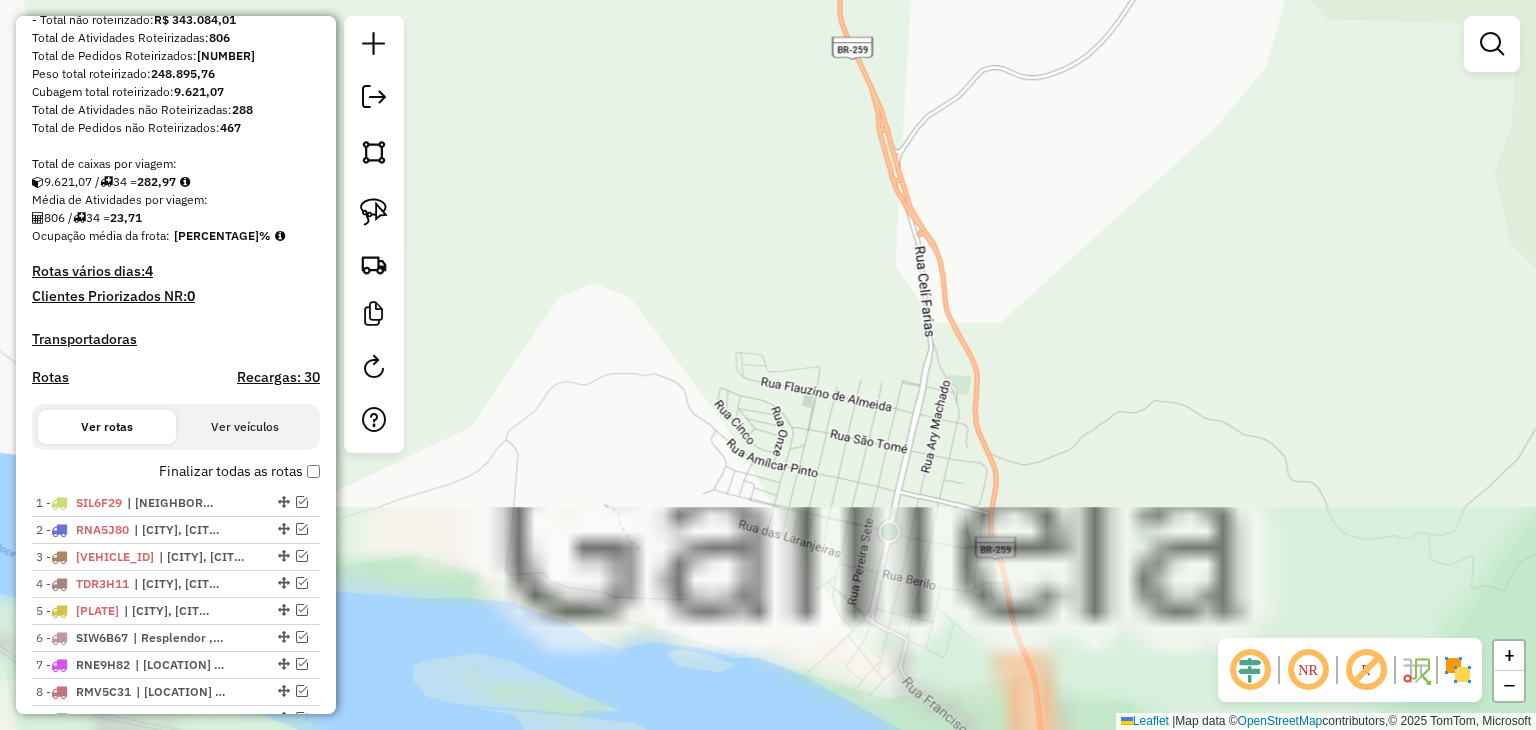 drag, startPoint x: 849, startPoint y: 441, endPoint x: 896, endPoint y: 232, distance: 214.21951 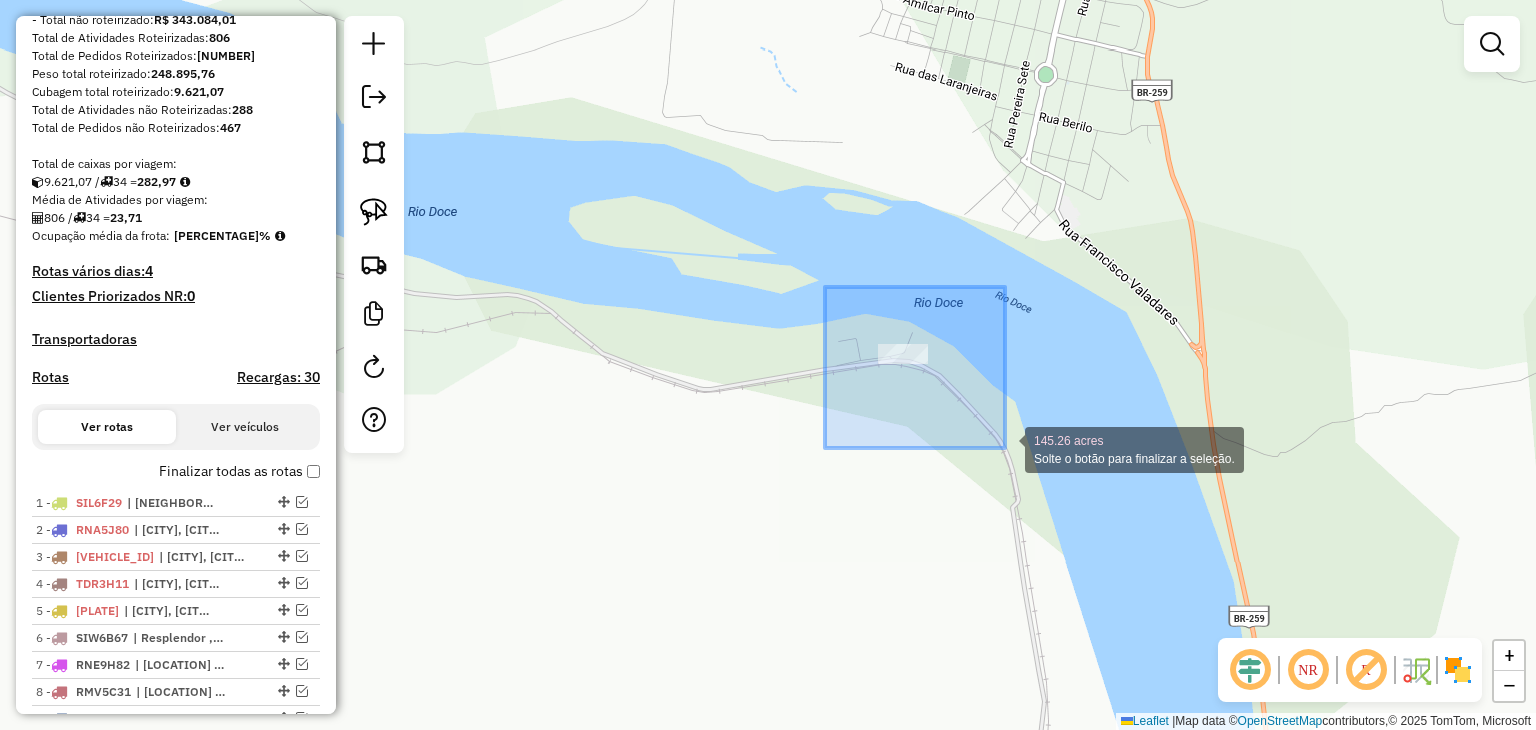 drag, startPoint x: 825, startPoint y: 287, endPoint x: 1007, endPoint y: 448, distance: 242.99178 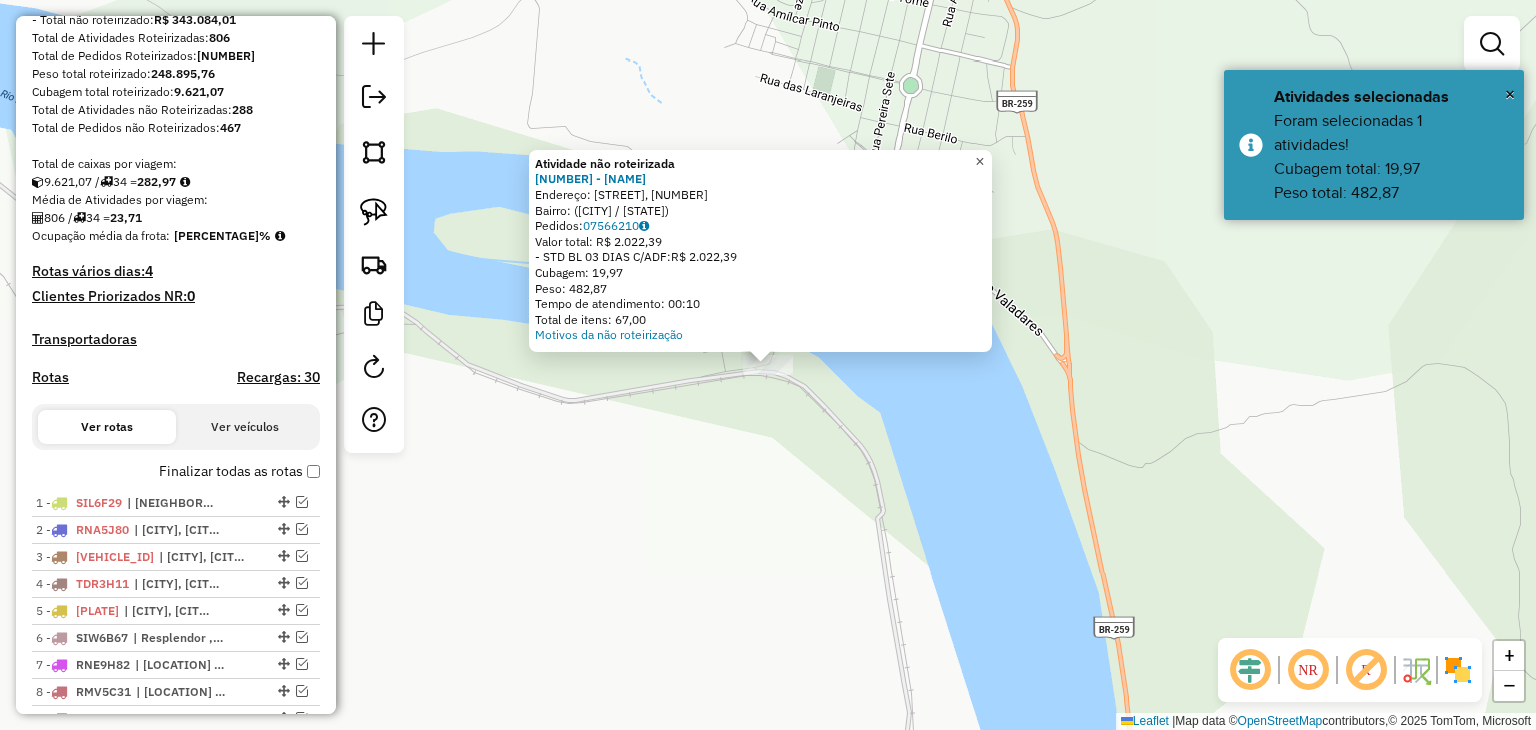 click on "×" 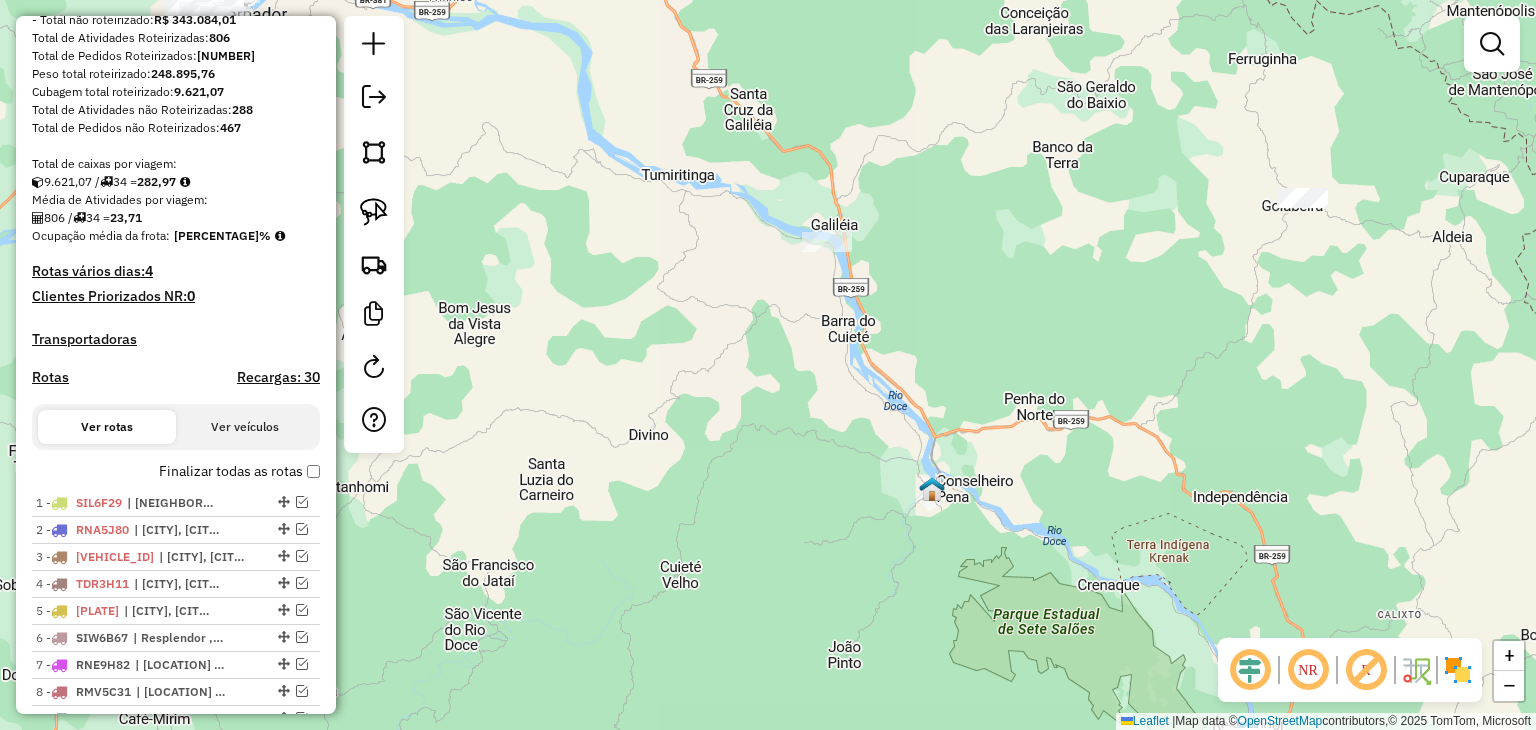 drag, startPoint x: 897, startPoint y: 241, endPoint x: 971, endPoint y: 577, distance: 344.0523 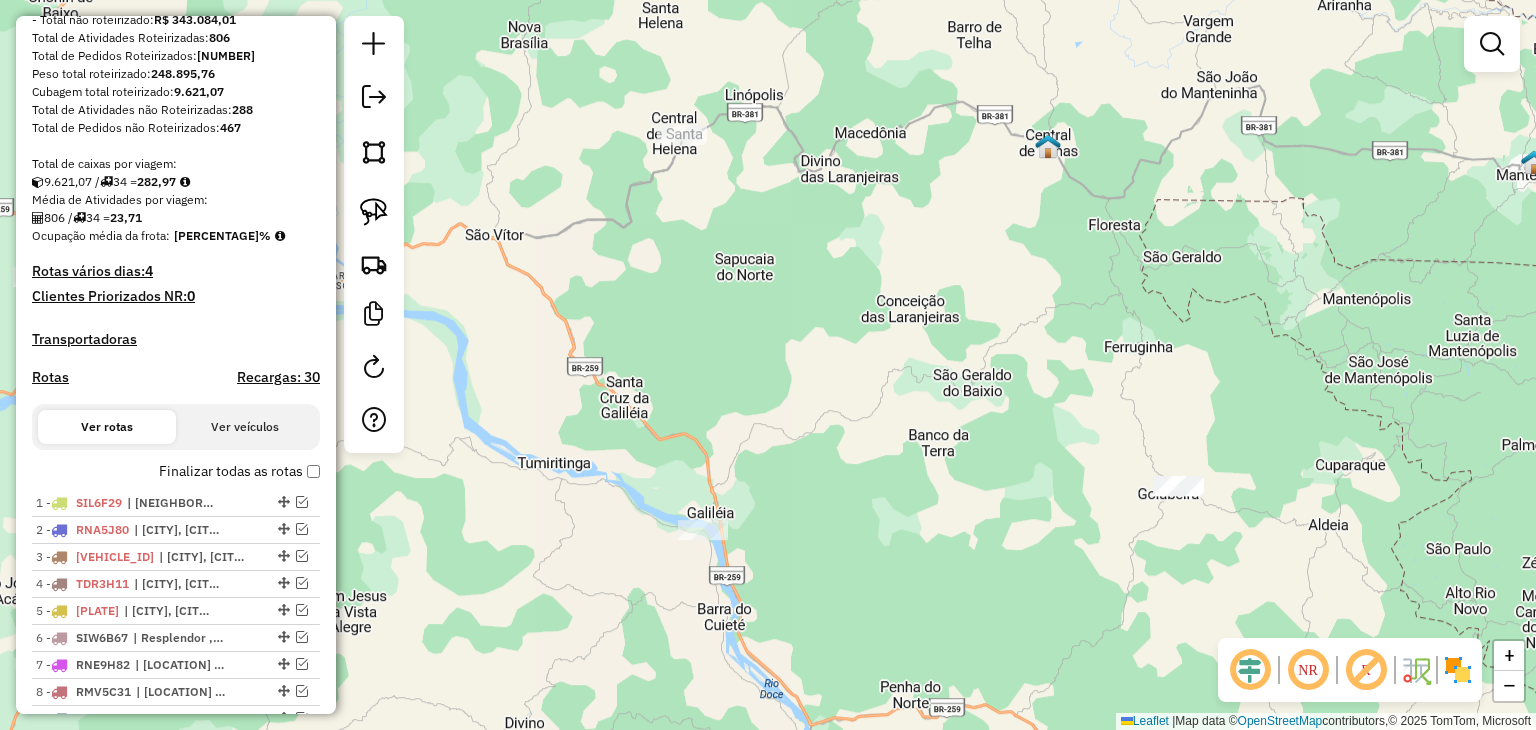 drag, startPoint x: 1184, startPoint y: 536, endPoint x: 988, endPoint y: 523, distance: 196.43065 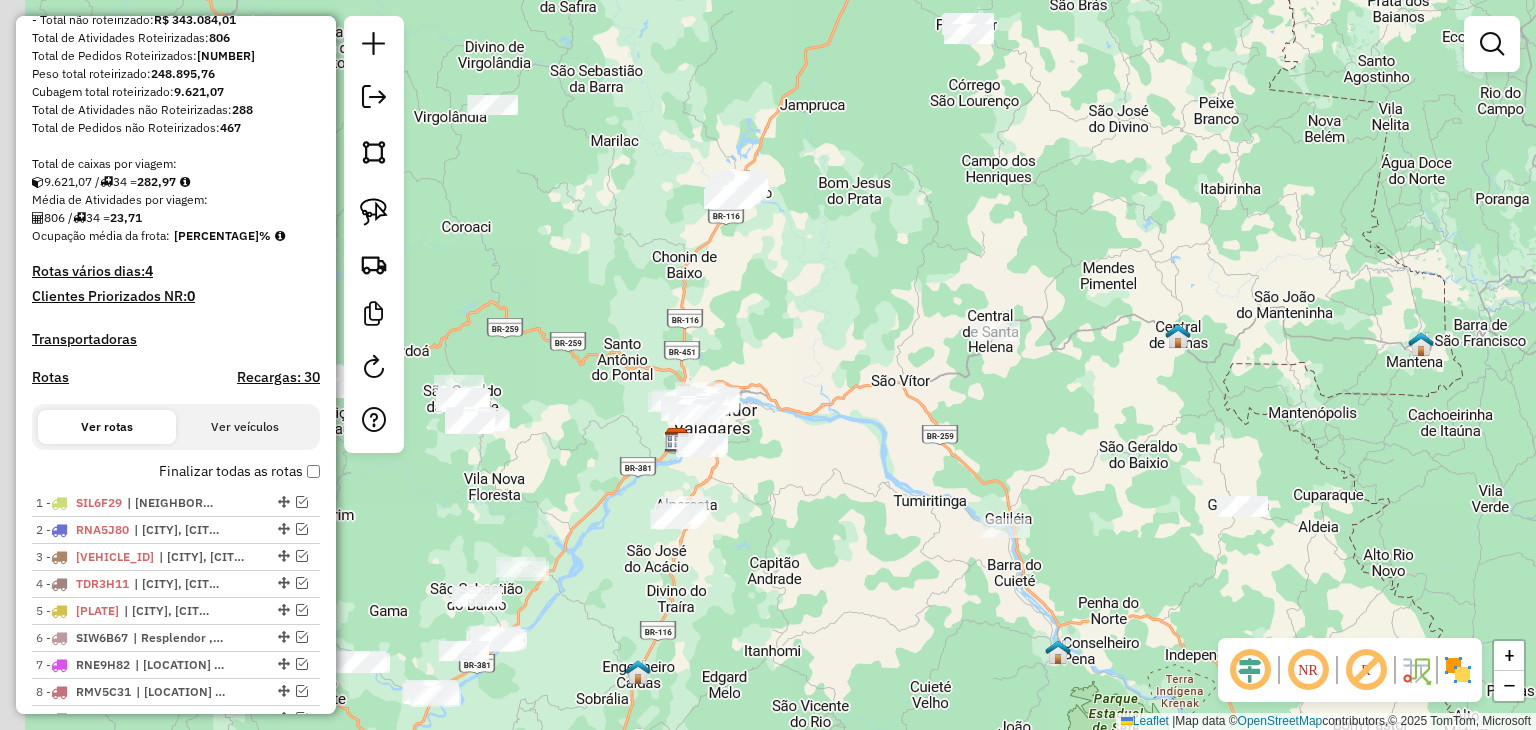 drag, startPoint x: 1009, startPoint y: 431, endPoint x: 1072, endPoint y: 437, distance: 63.28507 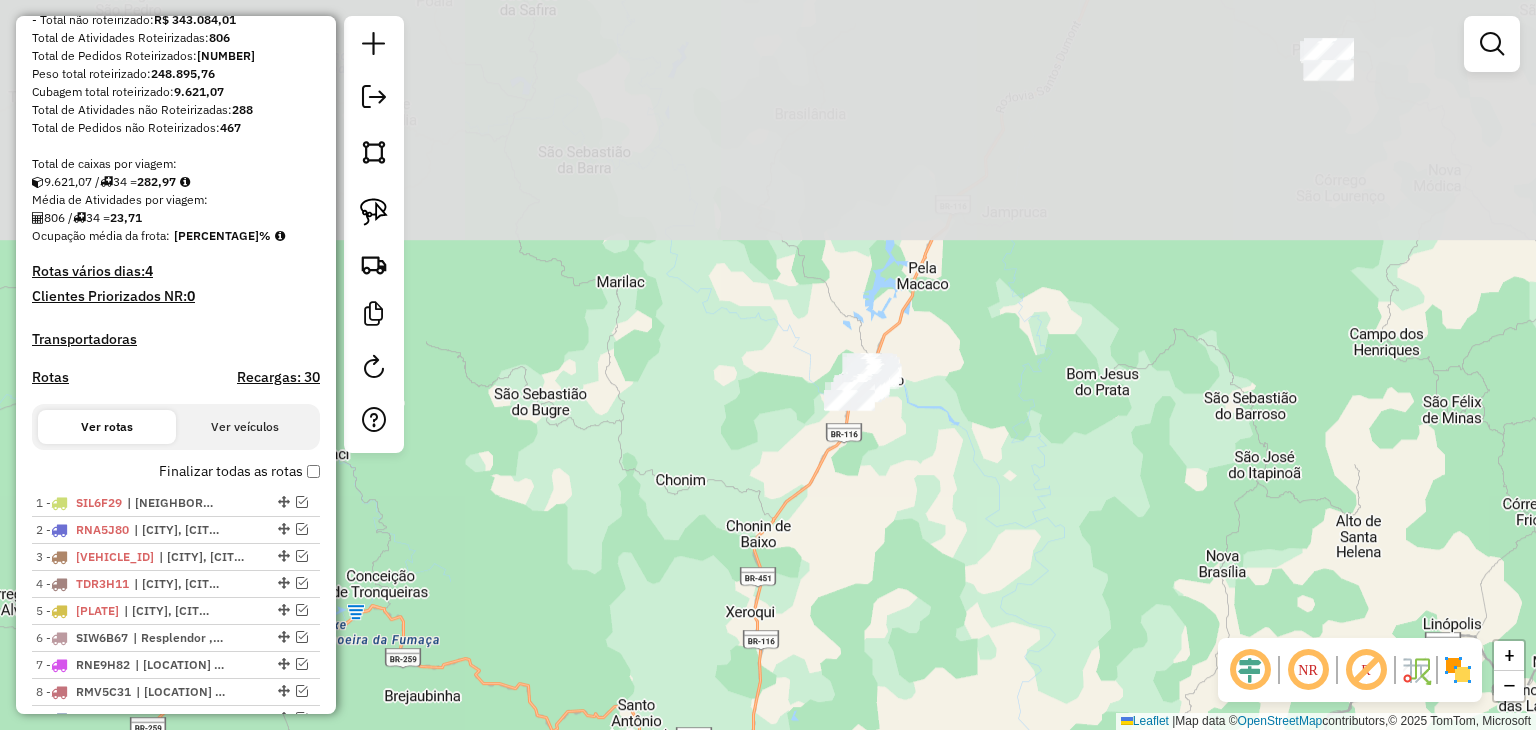 drag, startPoint x: 766, startPoint y: 175, endPoint x: 983, endPoint y: 454, distance: 353.45438 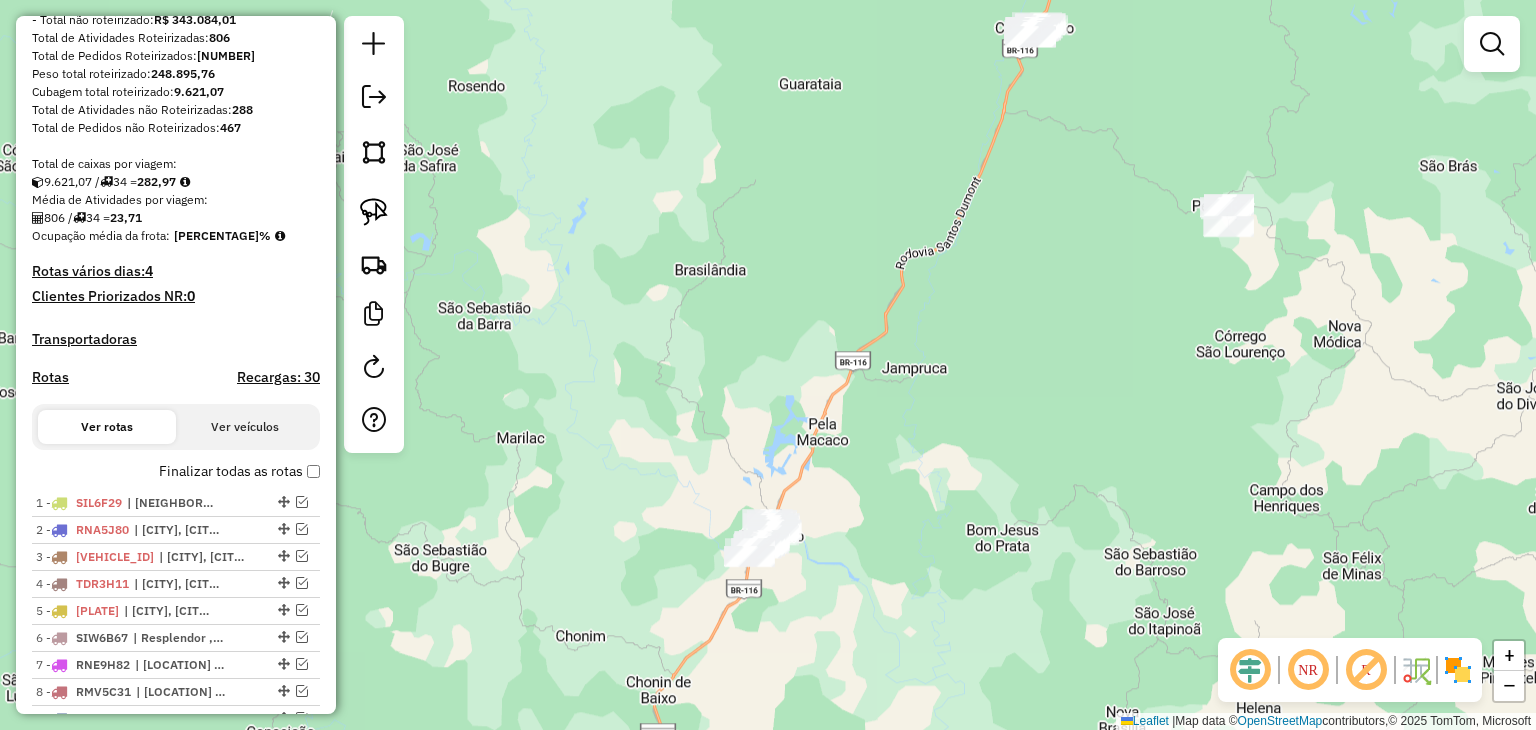 drag, startPoint x: 1243, startPoint y: 289, endPoint x: 1094, endPoint y: 473, distance: 236.7636 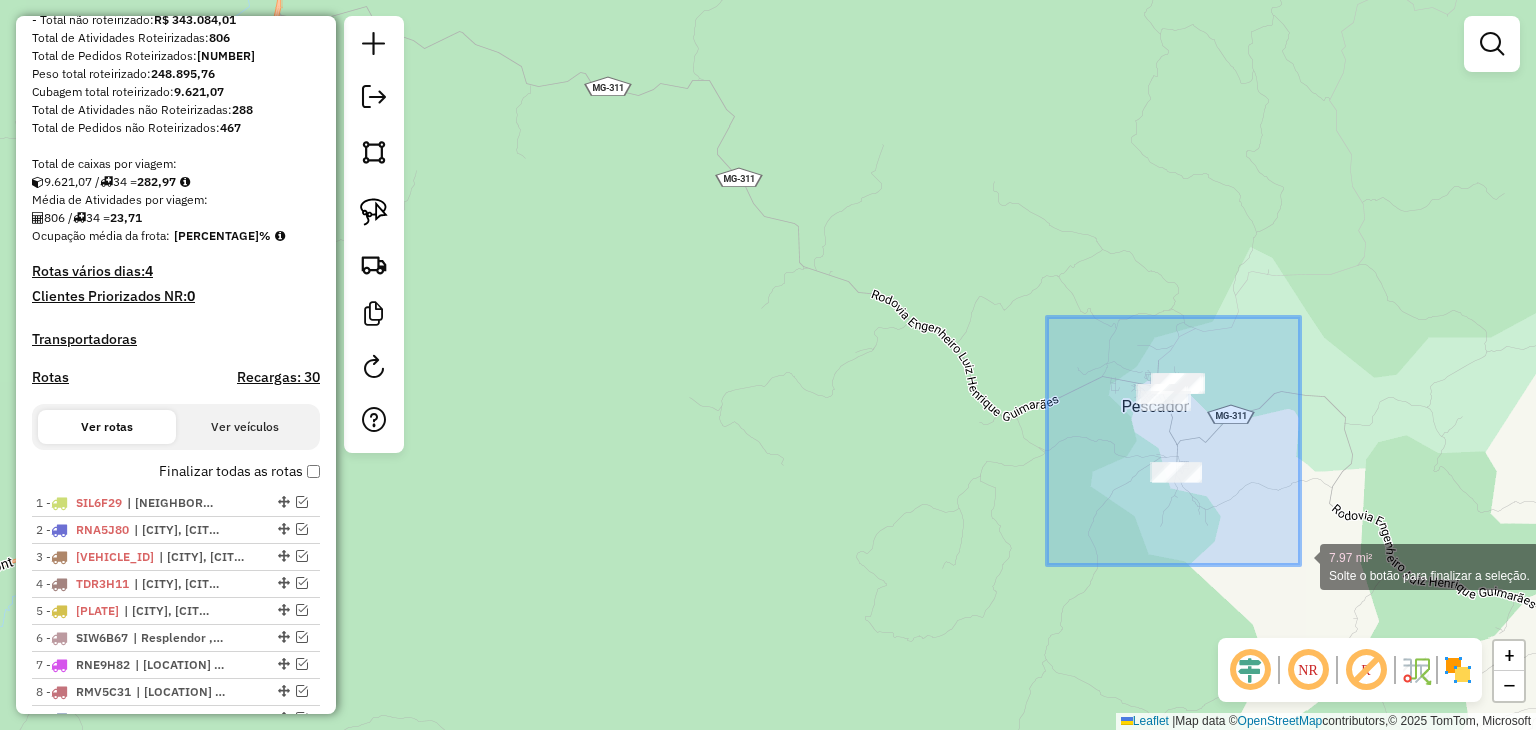 drag, startPoint x: 1047, startPoint y: 317, endPoint x: 1300, endPoint y: 565, distance: 354.27814 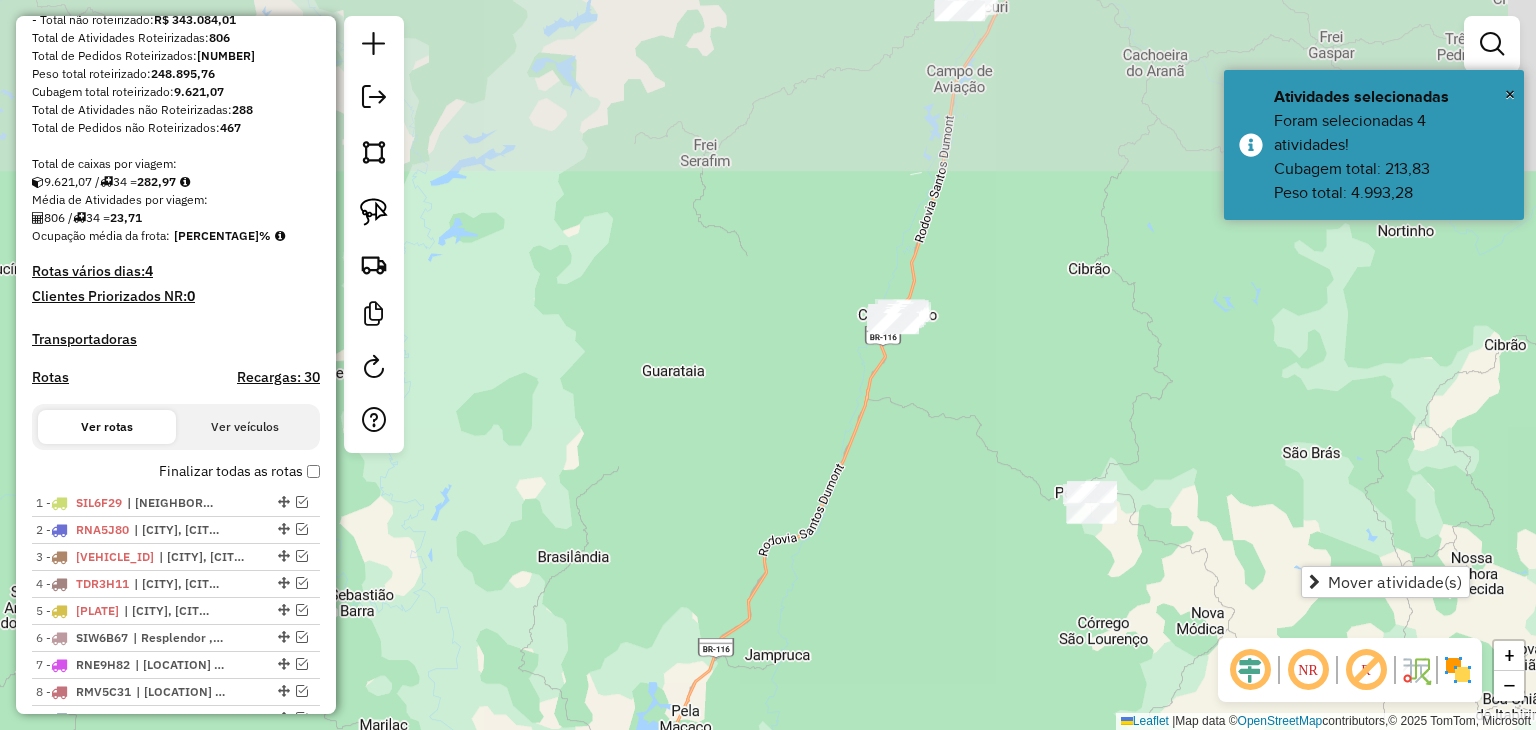 drag, startPoint x: 863, startPoint y: 219, endPoint x: 992, endPoint y: 406, distance: 227.17834 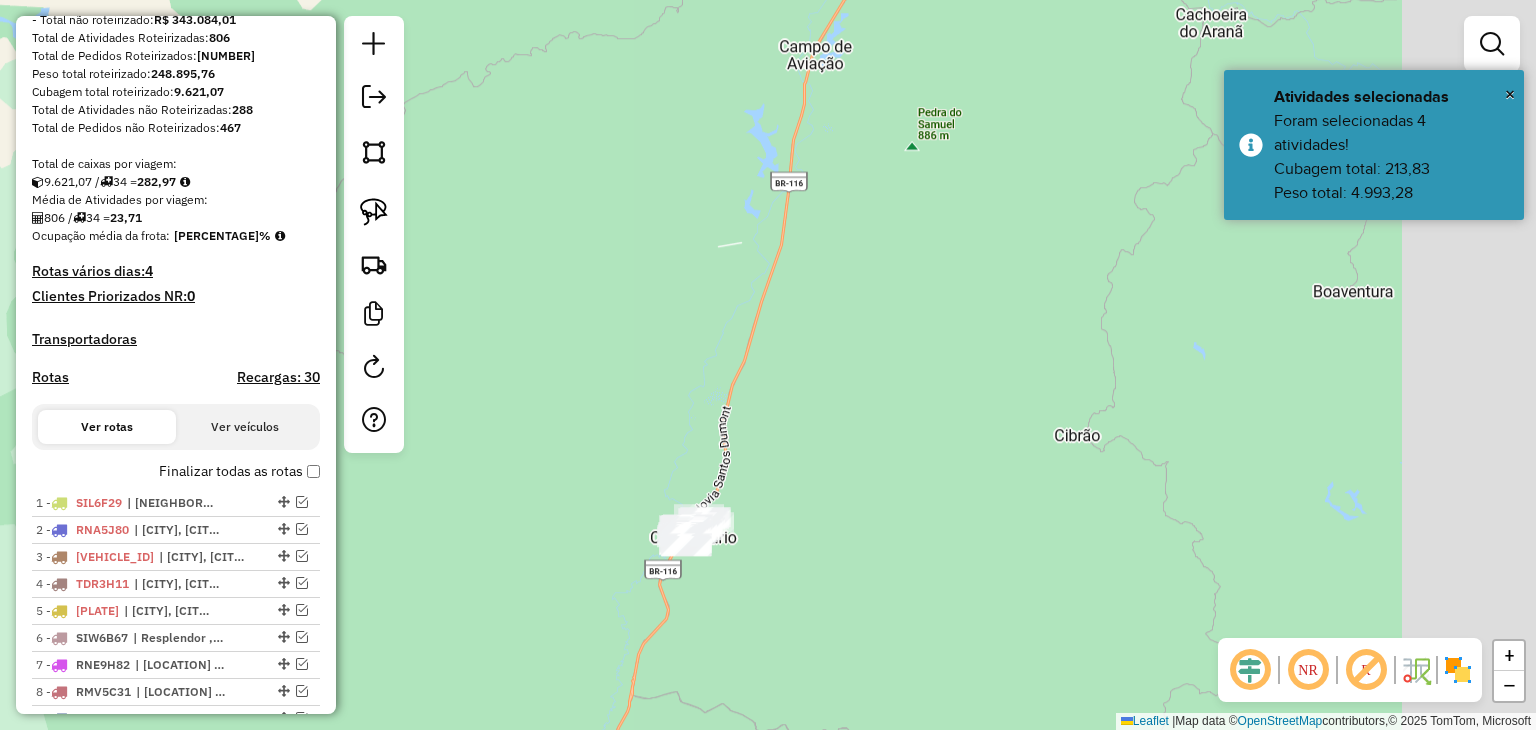 drag, startPoint x: 1020, startPoint y: 497, endPoint x: 807, endPoint y: 611, distance: 241.58849 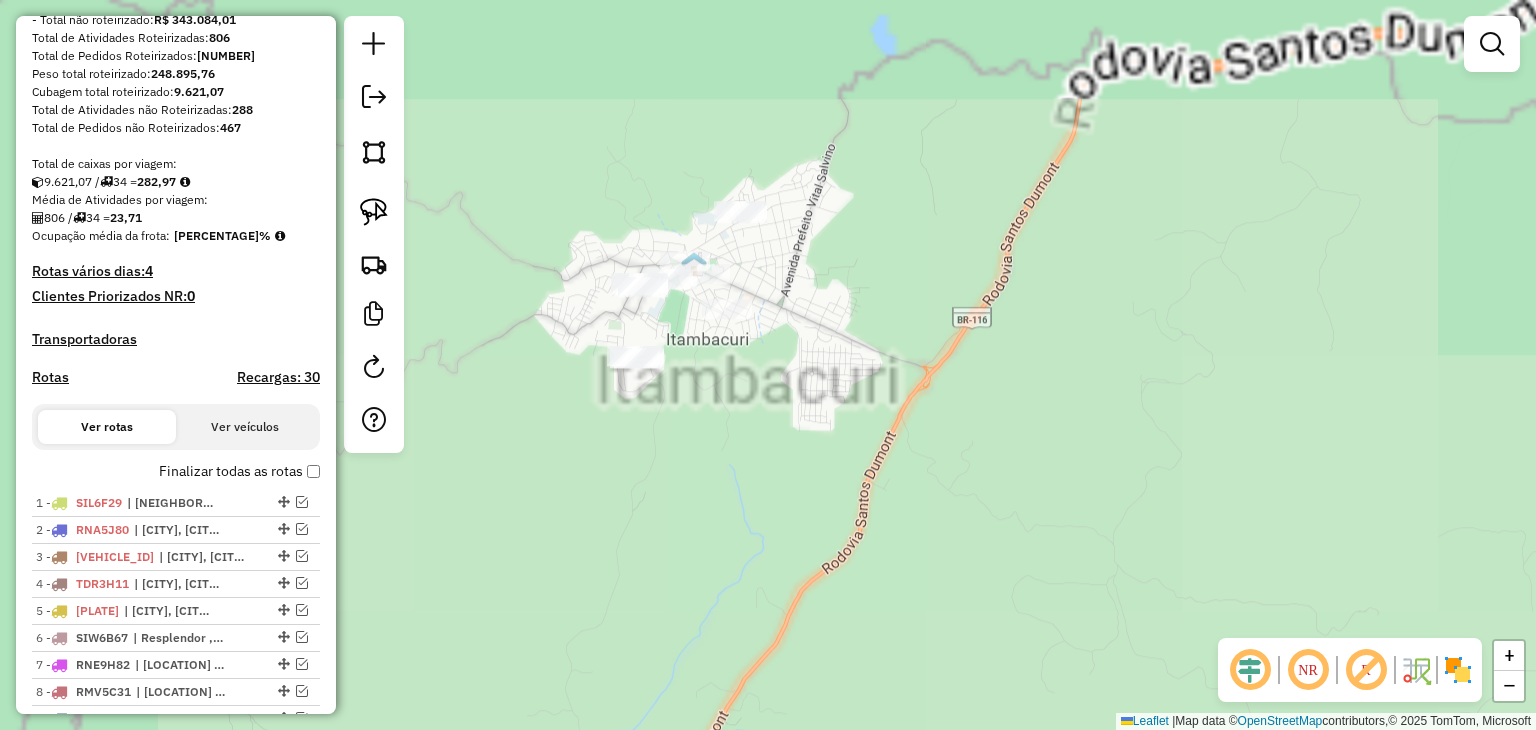 drag, startPoint x: 823, startPoint y: 302, endPoint x: 1338, endPoint y: 444, distance: 534.21814 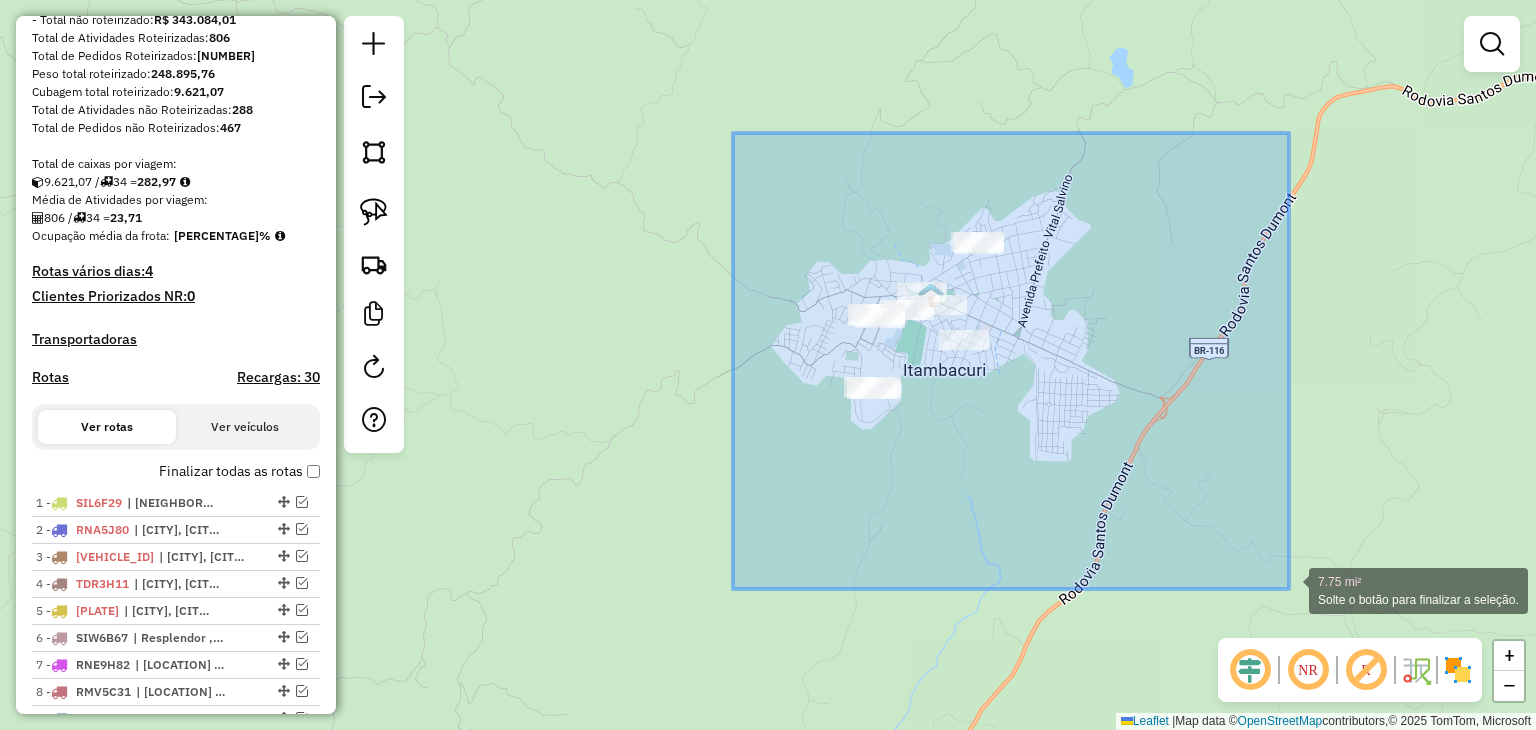 drag, startPoint x: 833, startPoint y: 214, endPoint x: 1292, endPoint y: 591, distance: 593.9781 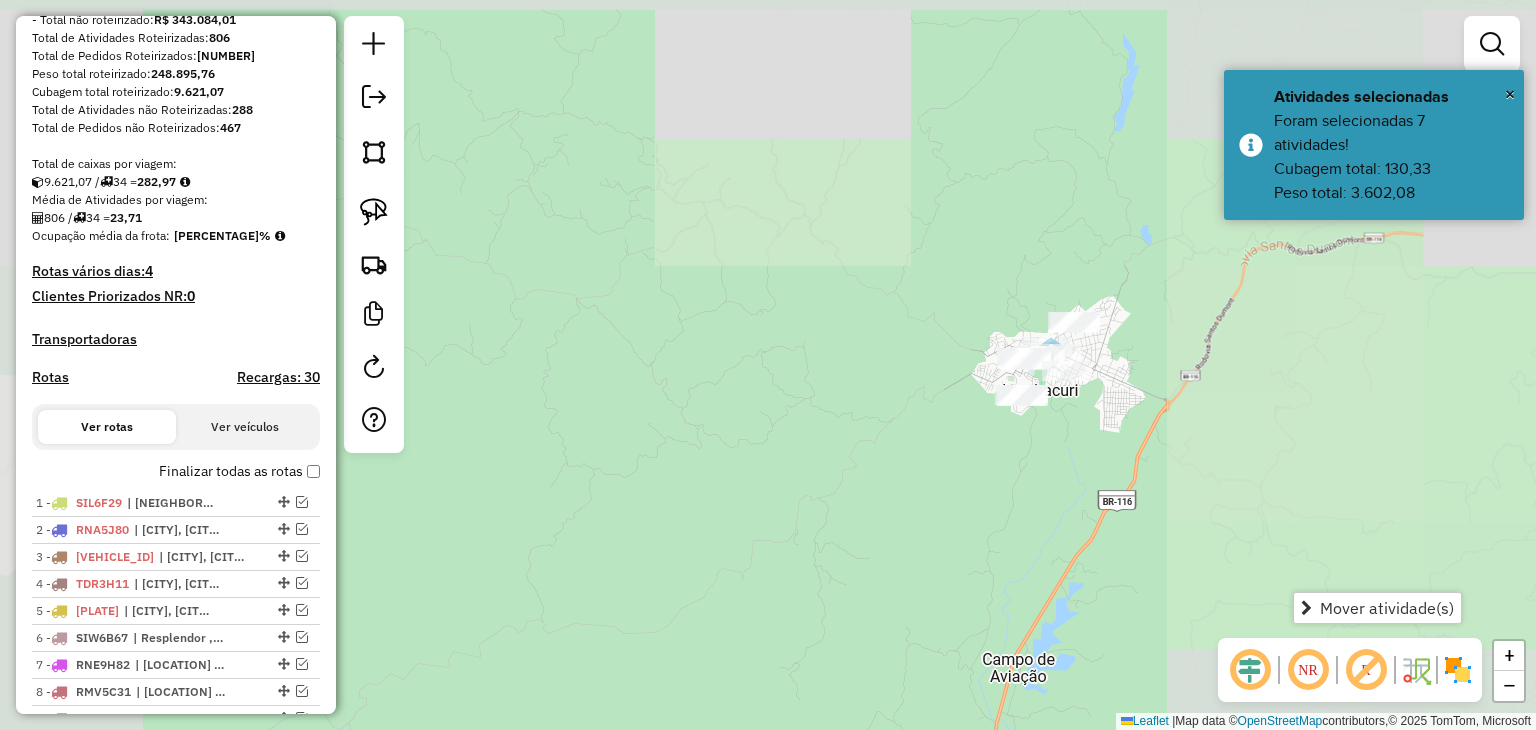 drag, startPoint x: 1232, startPoint y: 497, endPoint x: 1041, endPoint y: 262, distance: 302.83 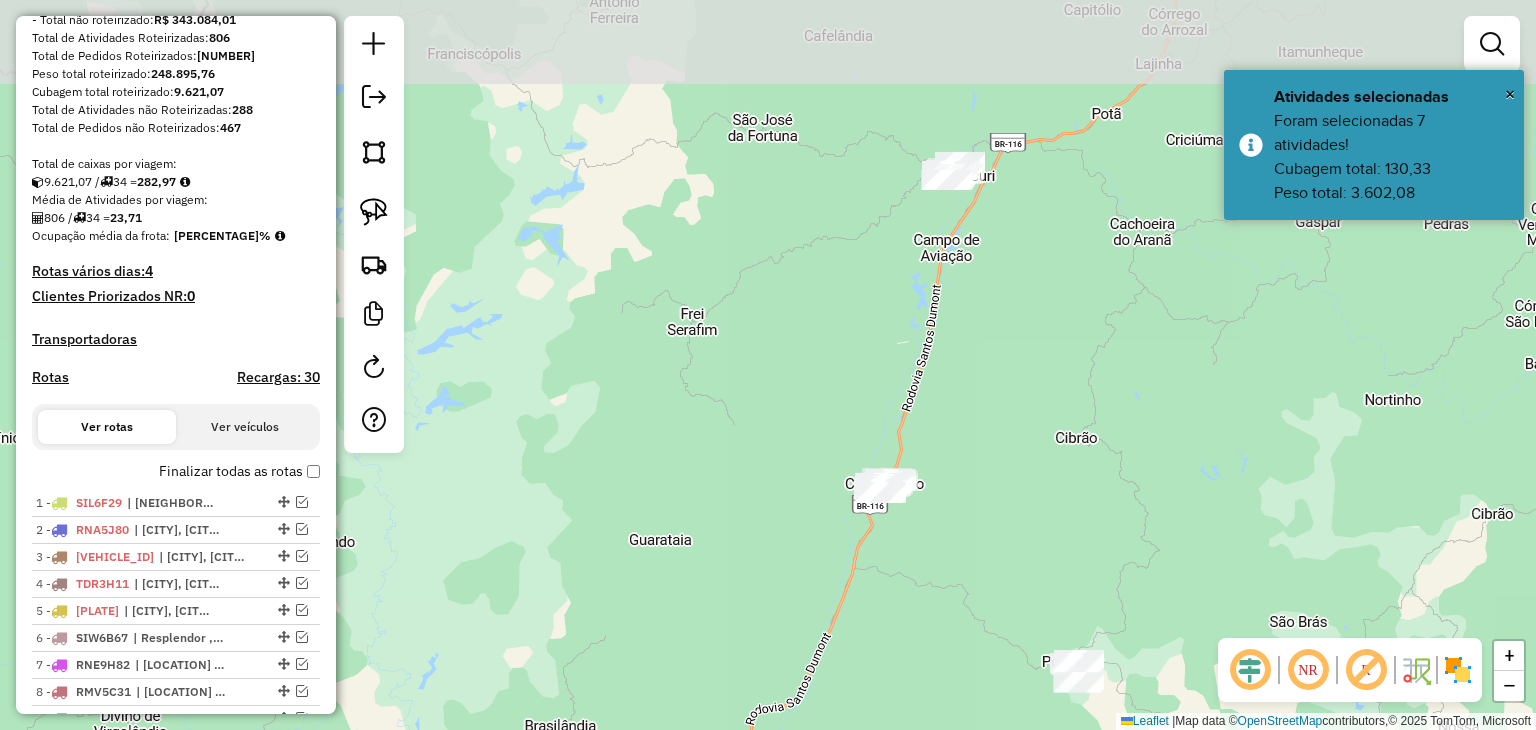 drag, startPoint x: 1092, startPoint y: 401, endPoint x: 985, endPoint y: 233, distance: 199.18082 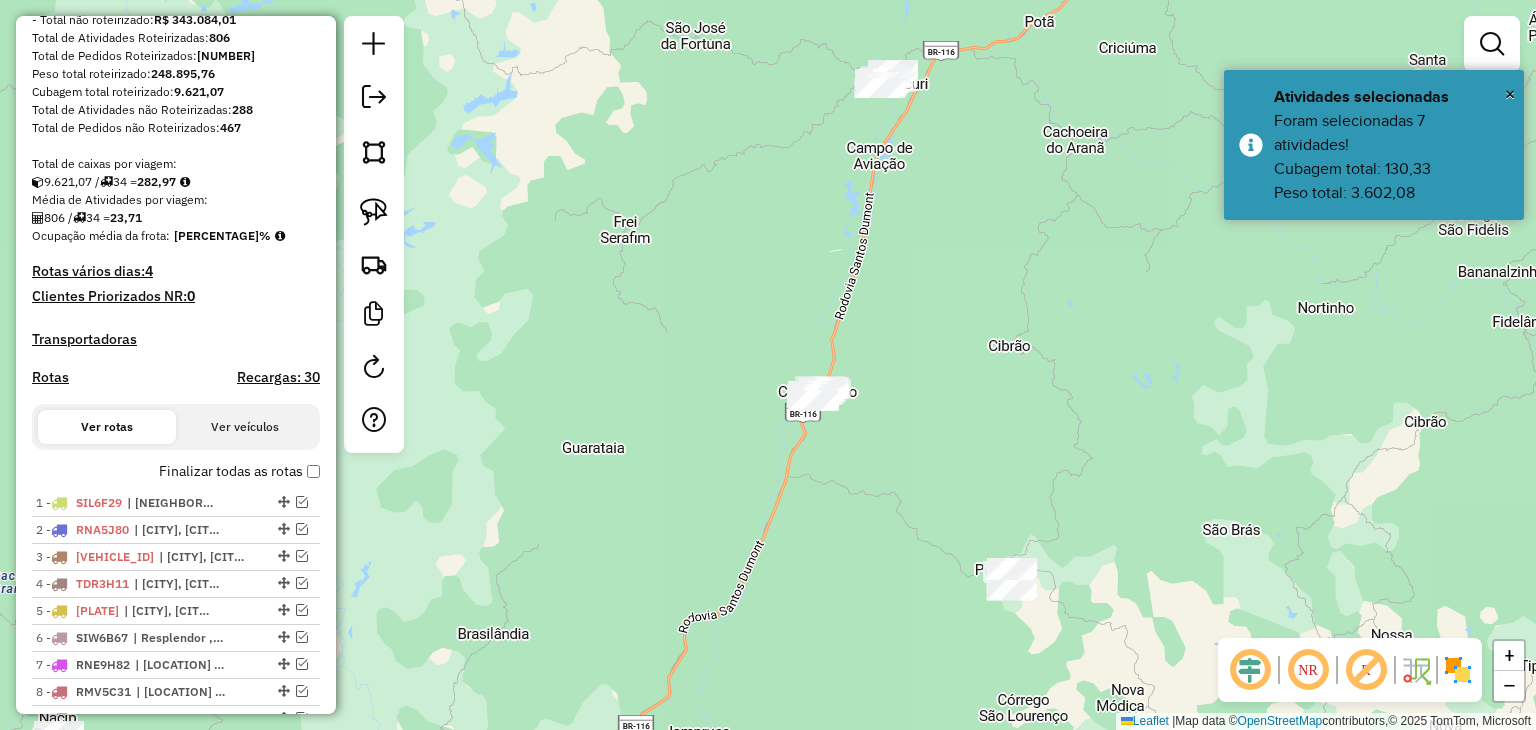 drag, startPoint x: 976, startPoint y: 213, endPoint x: 979, endPoint y: 200, distance: 13.341664 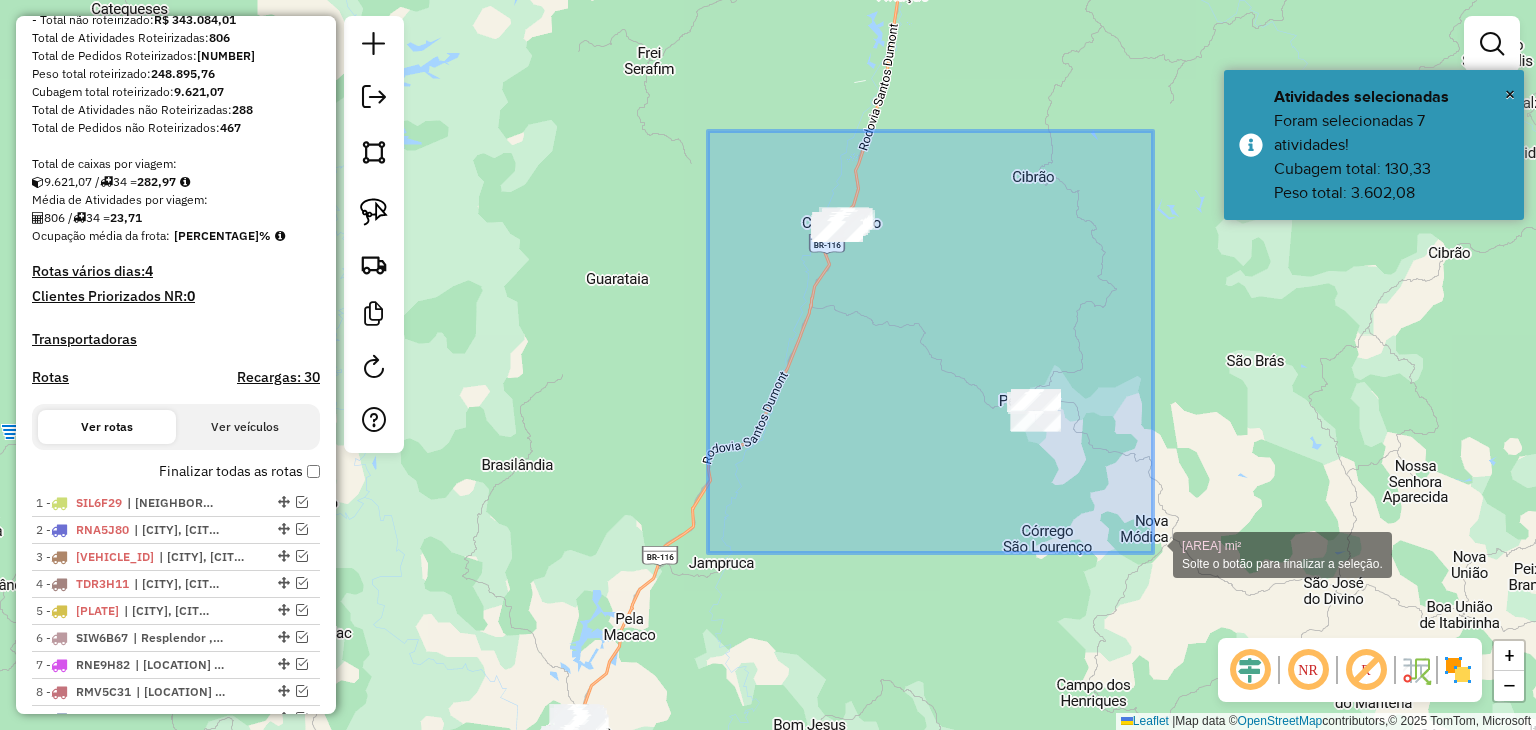 drag, startPoint x: 786, startPoint y: 203, endPoint x: 1155, endPoint y: 553, distance: 508.58725 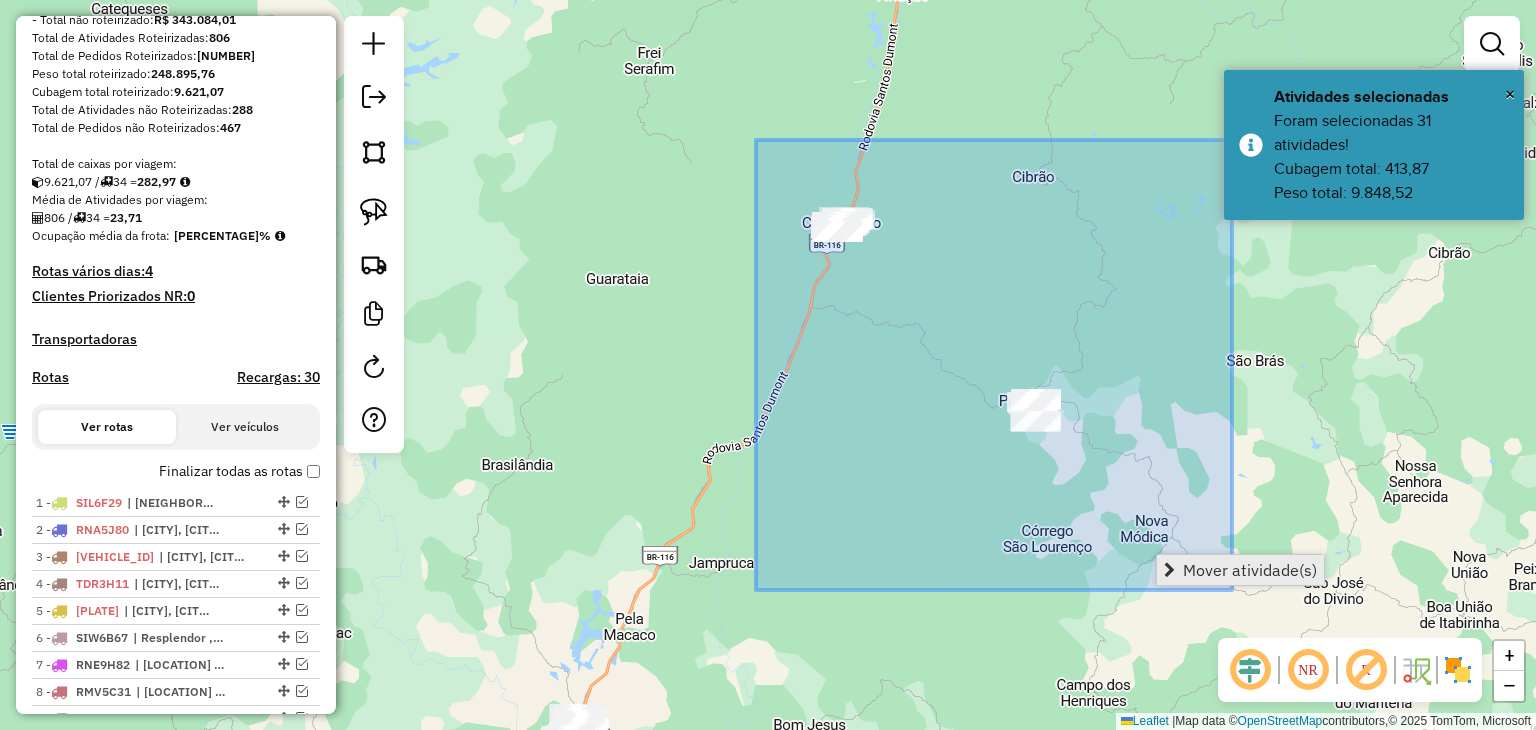 drag, startPoint x: 756, startPoint y: 140, endPoint x: 1160, endPoint y: 559, distance: 582.04553 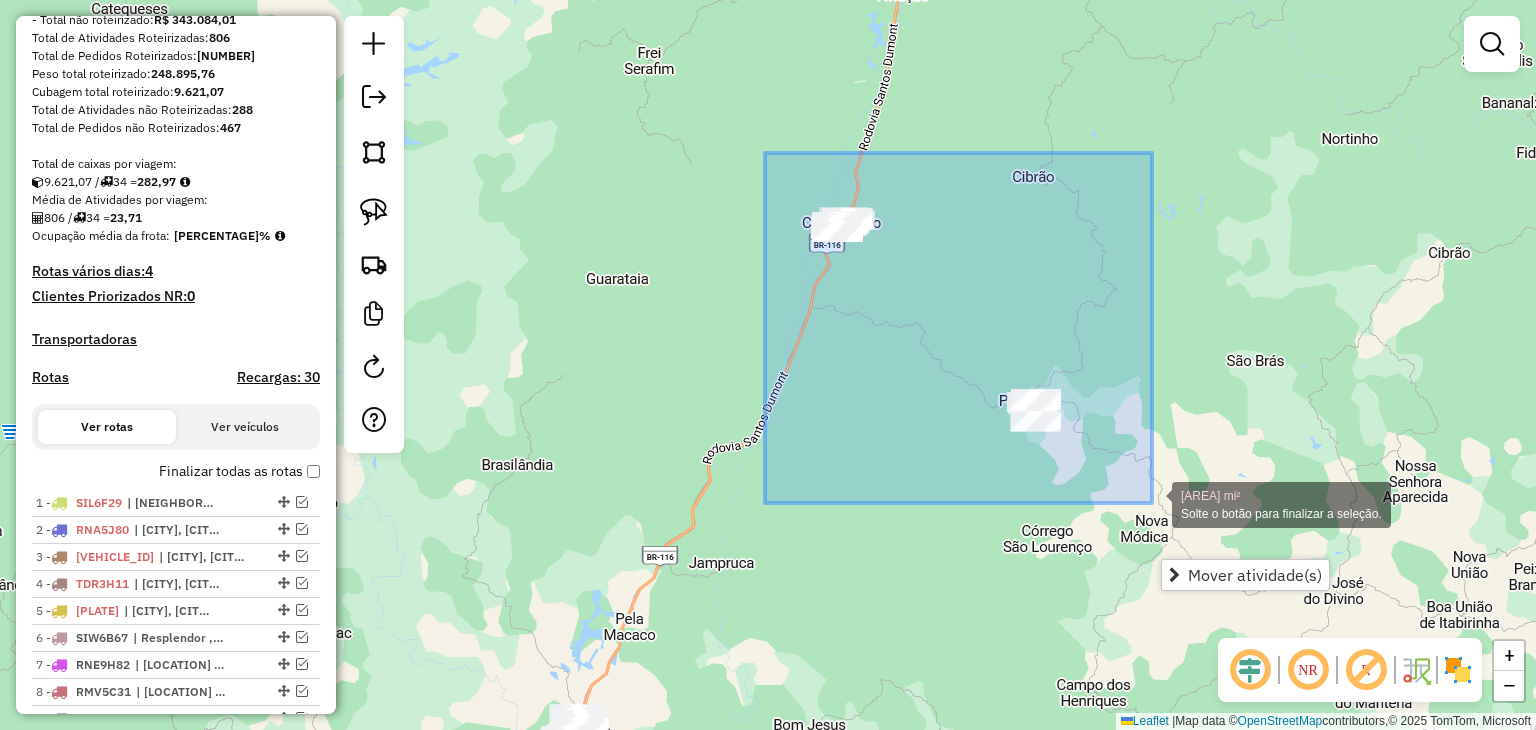 drag, startPoint x: 777, startPoint y: 165, endPoint x: 1152, endPoint y: 505, distance: 506.18674 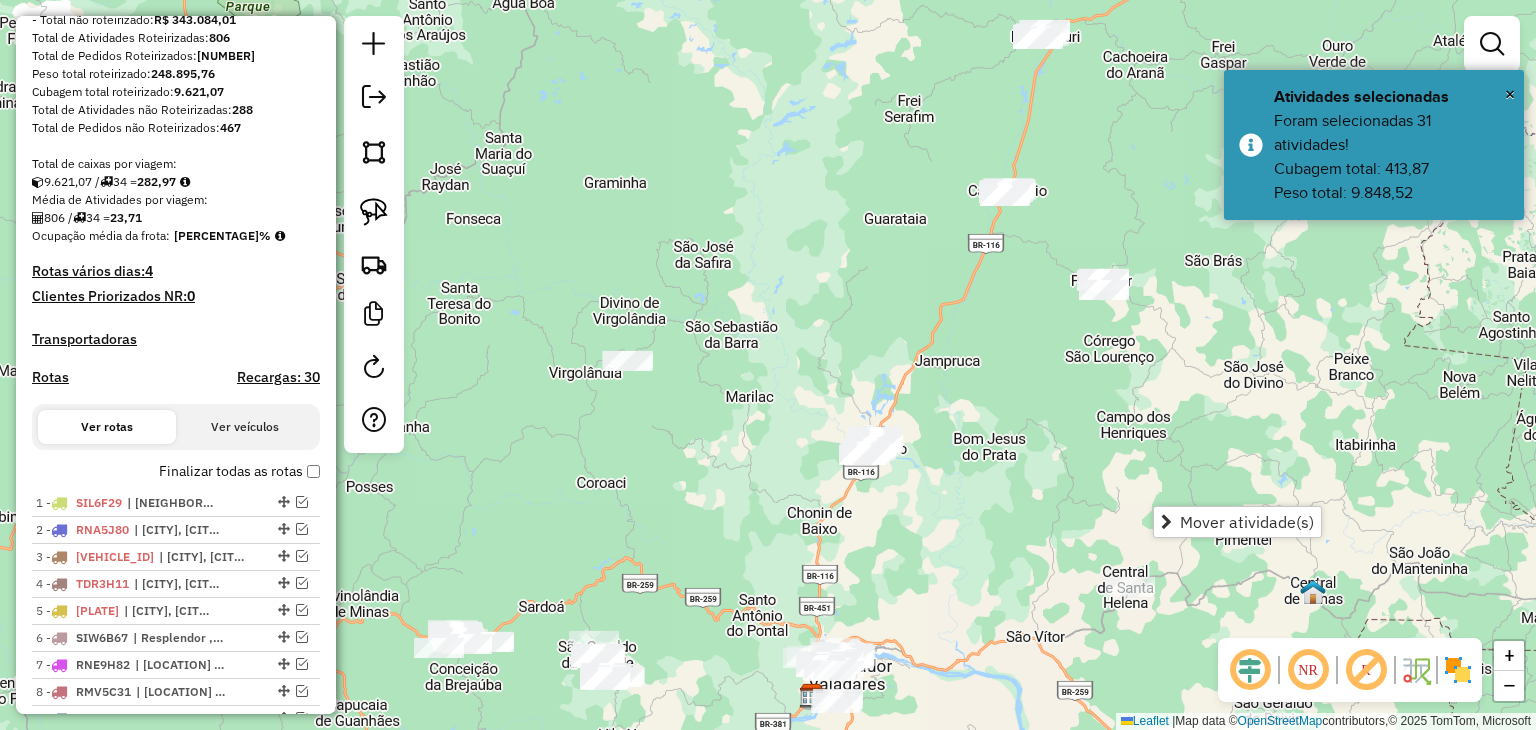 drag, startPoint x: 964, startPoint y: 544, endPoint x: 1048, endPoint y: 368, distance: 195.01794 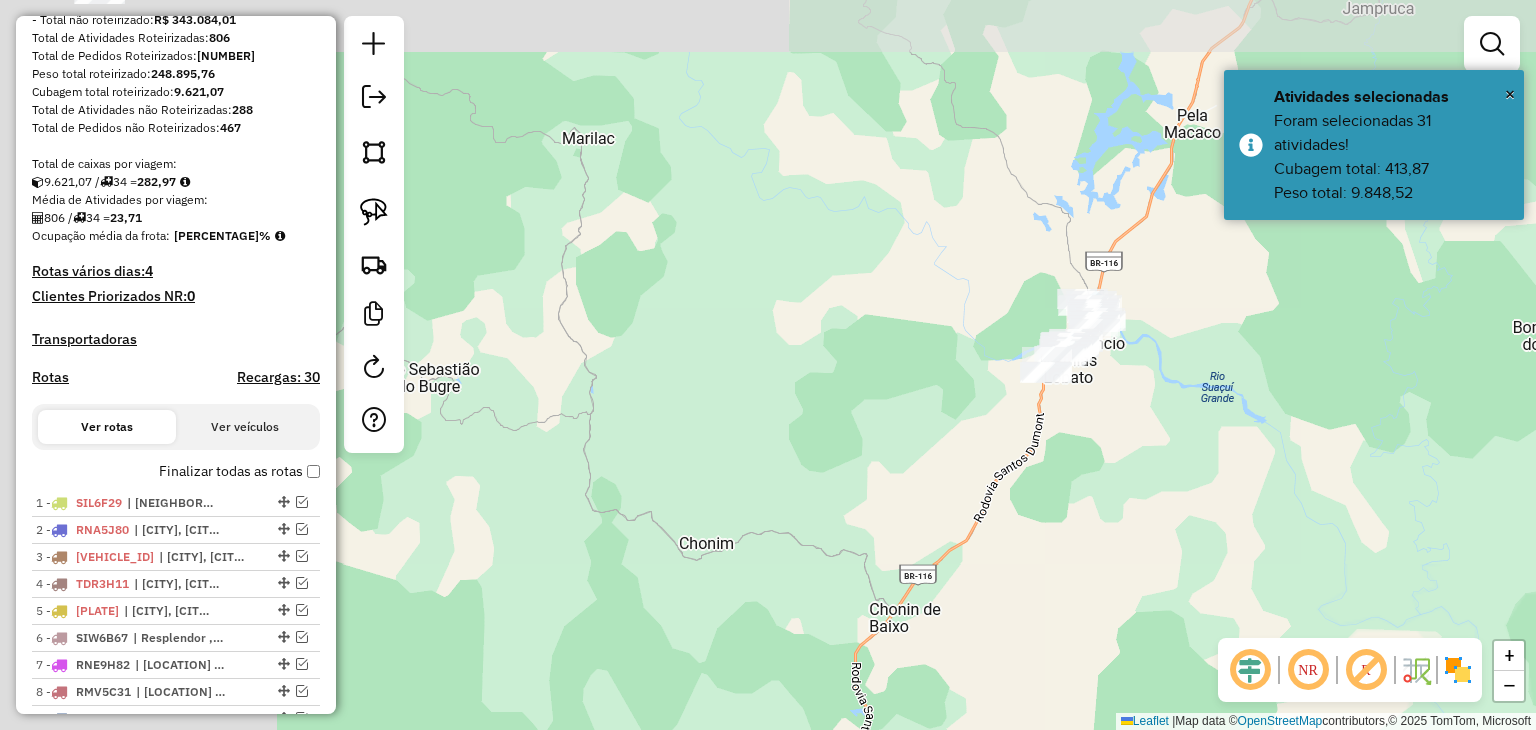 drag, startPoint x: 869, startPoint y: 428, endPoint x: 1128, endPoint y: 456, distance: 260.50912 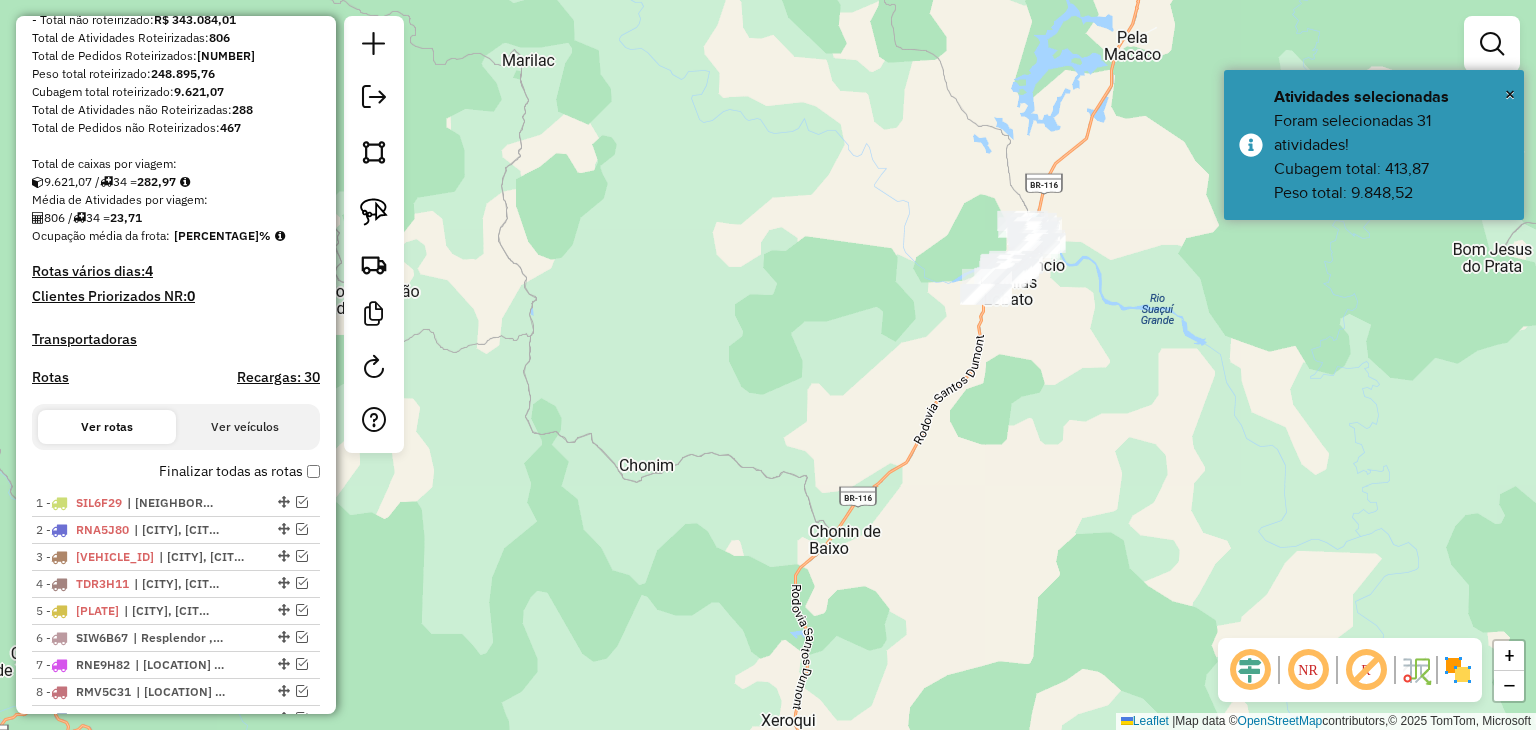 drag, startPoint x: 1092, startPoint y: 433, endPoint x: 957, endPoint y: 290, distance: 196.65706 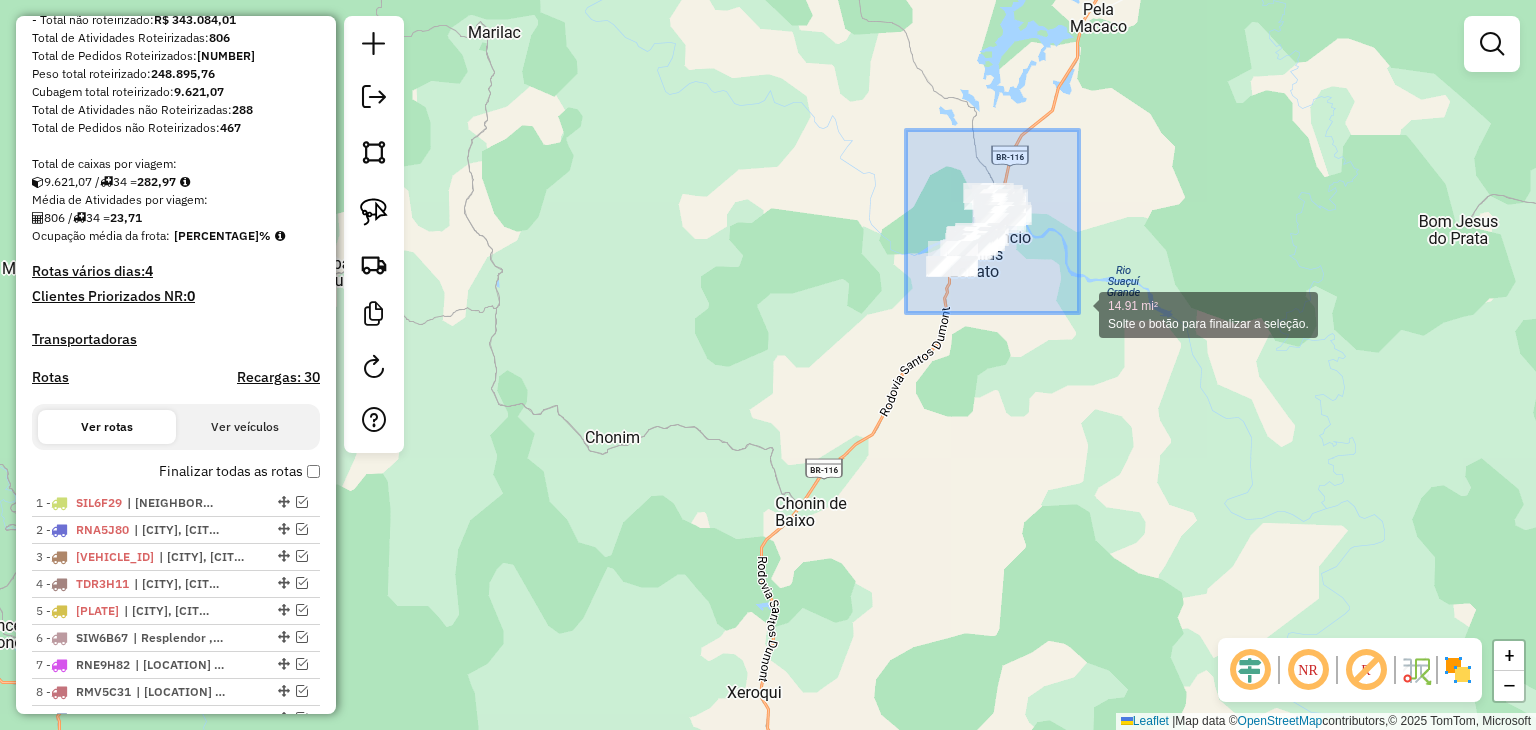 drag, startPoint x: 906, startPoint y: 130, endPoint x: 1100, endPoint y: 351, distance: 294.06973 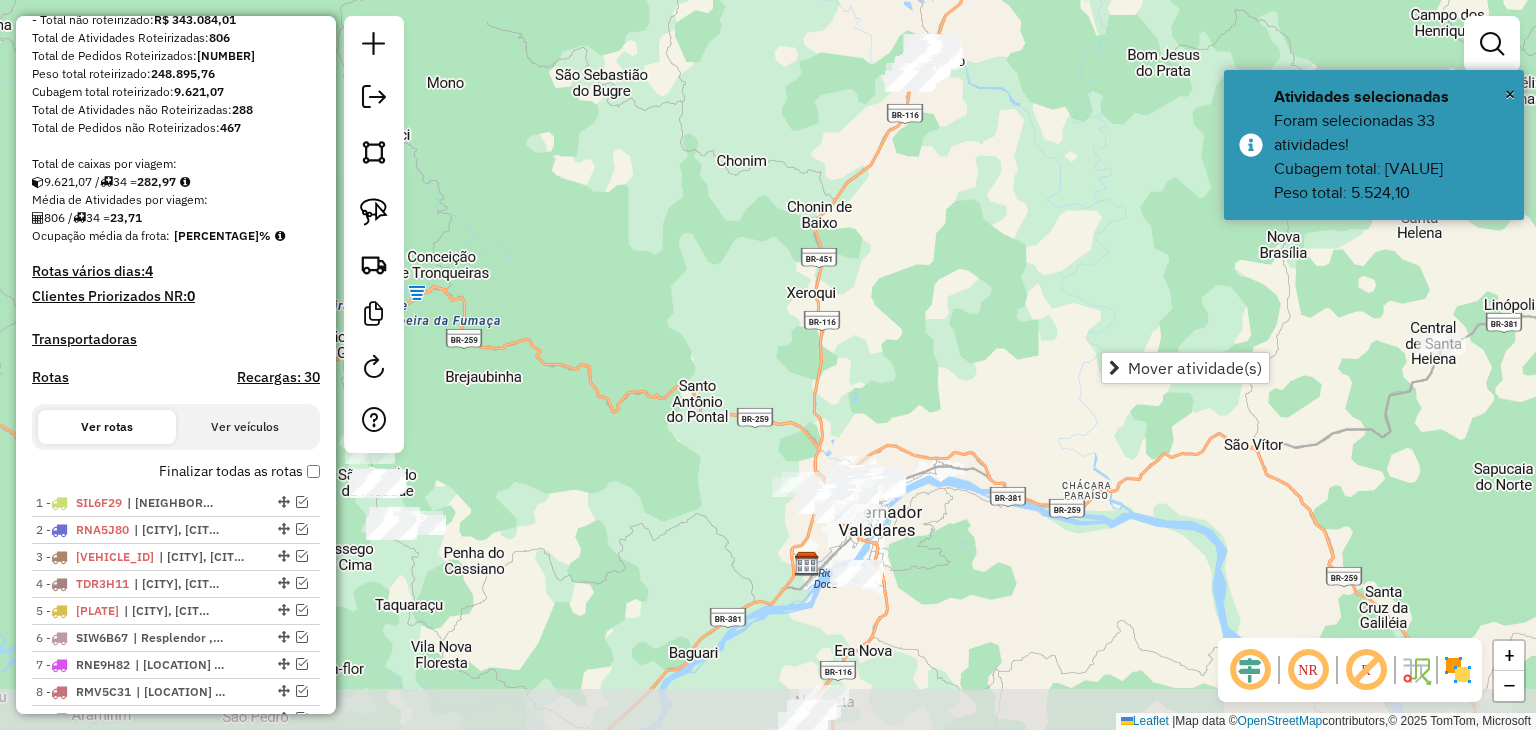 drag, startPoint x: 1076, startPoint y: 457, endPoint x: 998, endPoint y: 250, distance: 221.20805 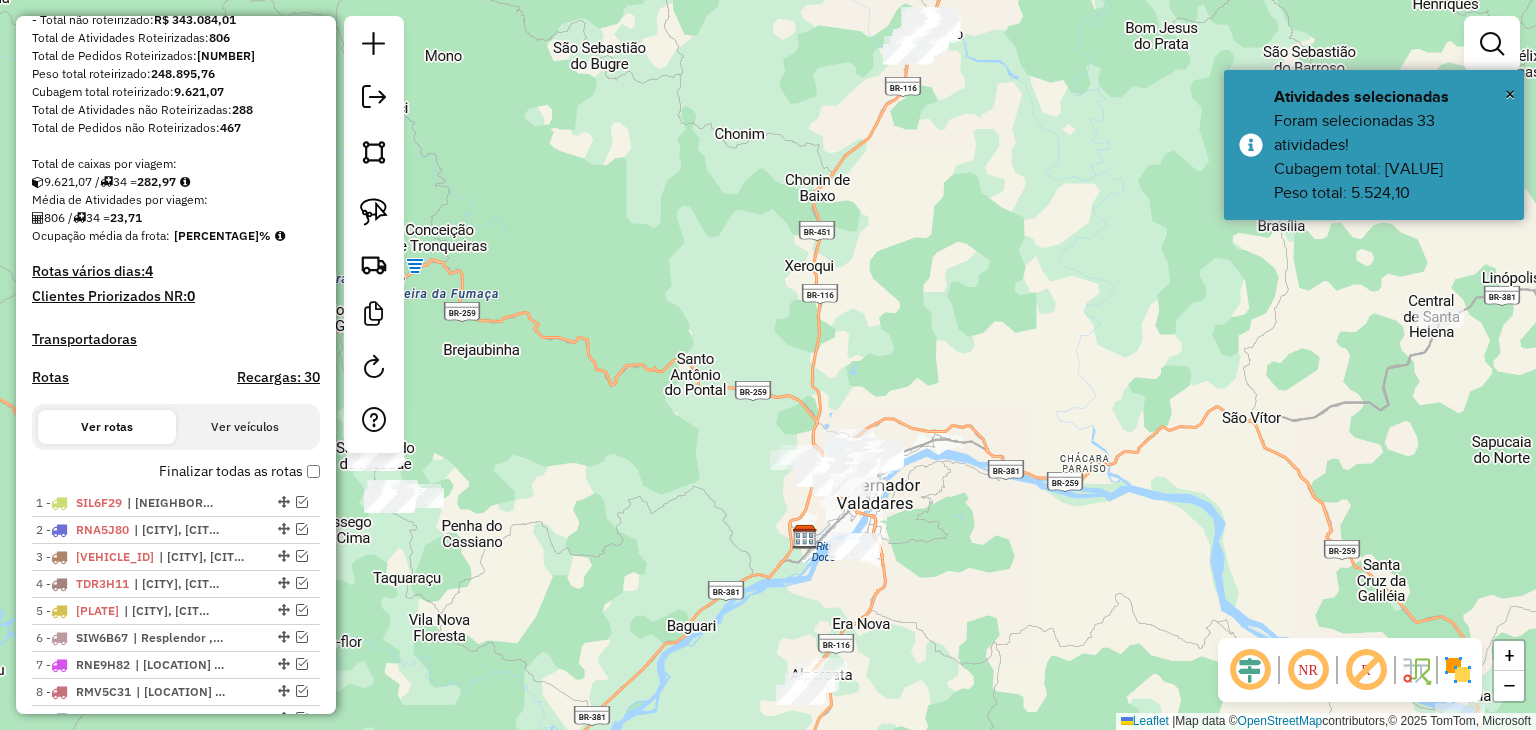 drag, startPoint x: 993, startPoint y: 414, endPoint x: 961, endPoint y: 270, distance: 147.51271 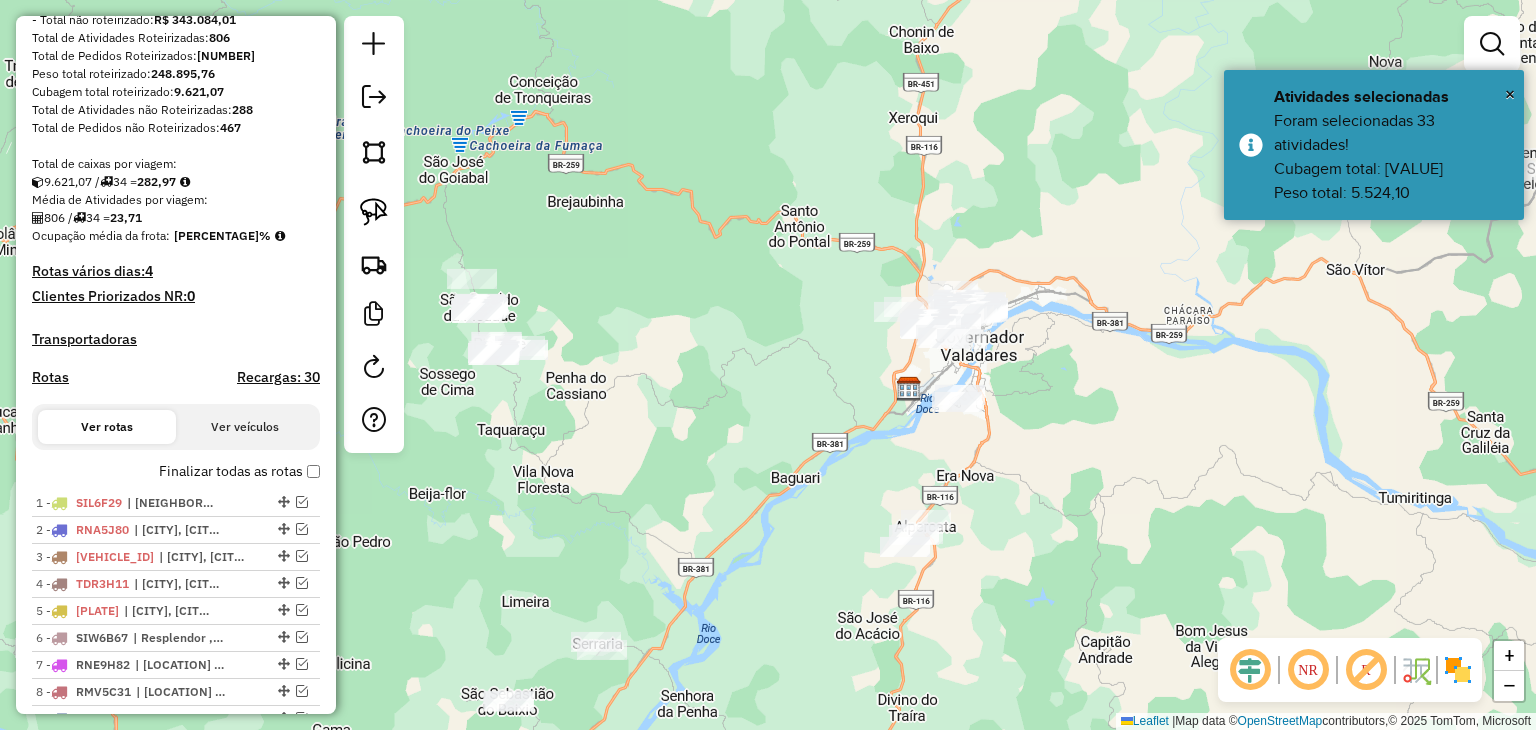 drag 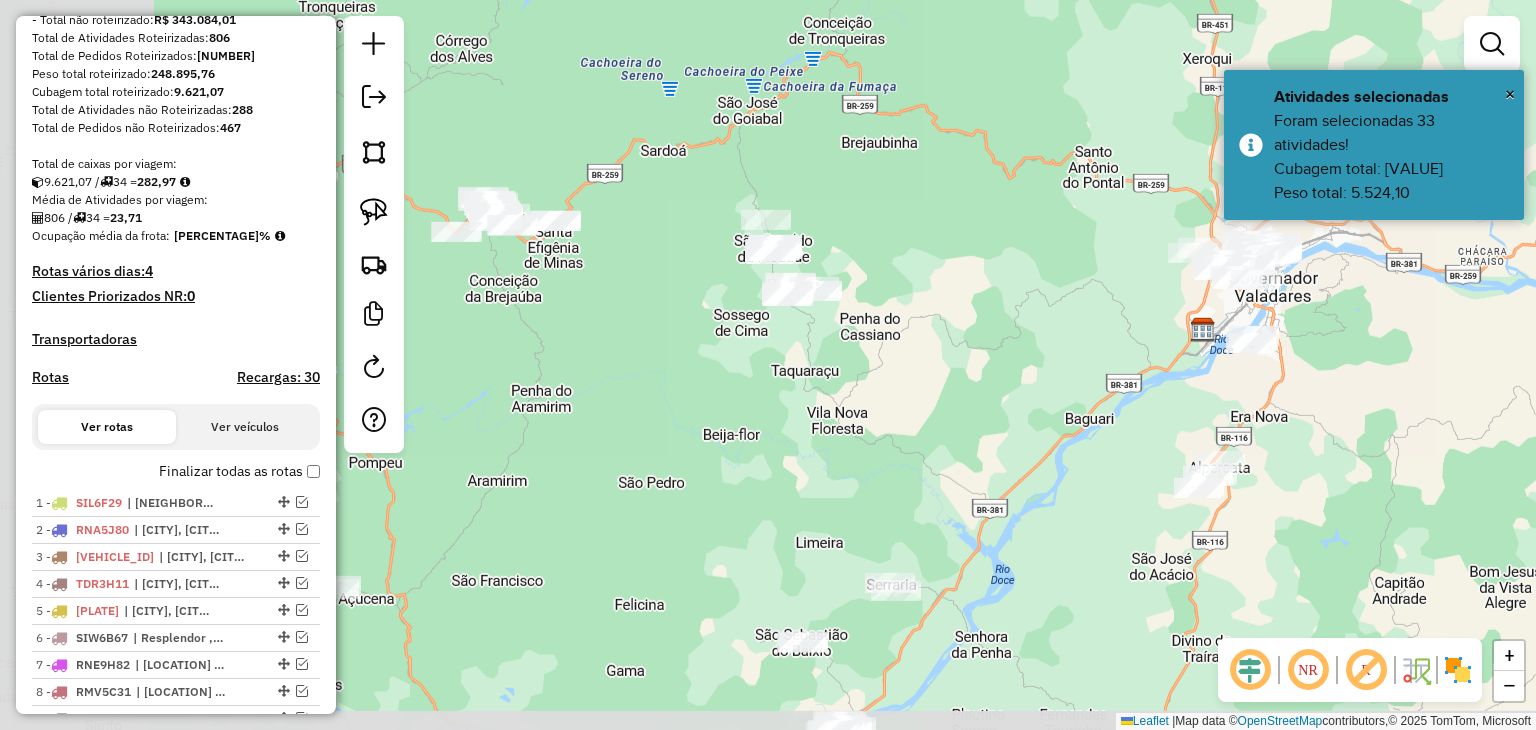 click on "Janela de atendimento Grade de atendimento Capacidade Transportadoras Veículos Cliente Pedidos  Rotas Selecione os dias de semana para filtrar as janelas de atendimento  Seg   Ter   Qua   Qui   Sex   Sáb   Dom  Informe o período da janela de atendimento: De: Até:  Filtrar exatamente a janela do cliente  Considerar janela de atendimento padrão  Selecione os dias de semana para filtrar as grades de atendimento  Seg   Ter   Qua   Qui   Sex   Sáb   Dom   Considerar clientes sem dia de atendimento cadastrado  Clientes fora do dia de atendimento selecionado Filtrar as atividades entre os valores definidos abaixo:  Peso mínimo:   Peso máximo:   Cubagem mínima:   Cubagem máxima:   De:   Até:  Filtrar as atividades entre o tempo de atendimento definido abaixo:  De:   Até:   Considerar capacidade total dos clientes não roteirizados Transportadora: Selecione um ou mais itens Tipo de veículo: Selecione um ou mais itens Veículo: Selecione um ou mais itens Motorista: Selecione um ou mais itens Nome: Rótulo:" 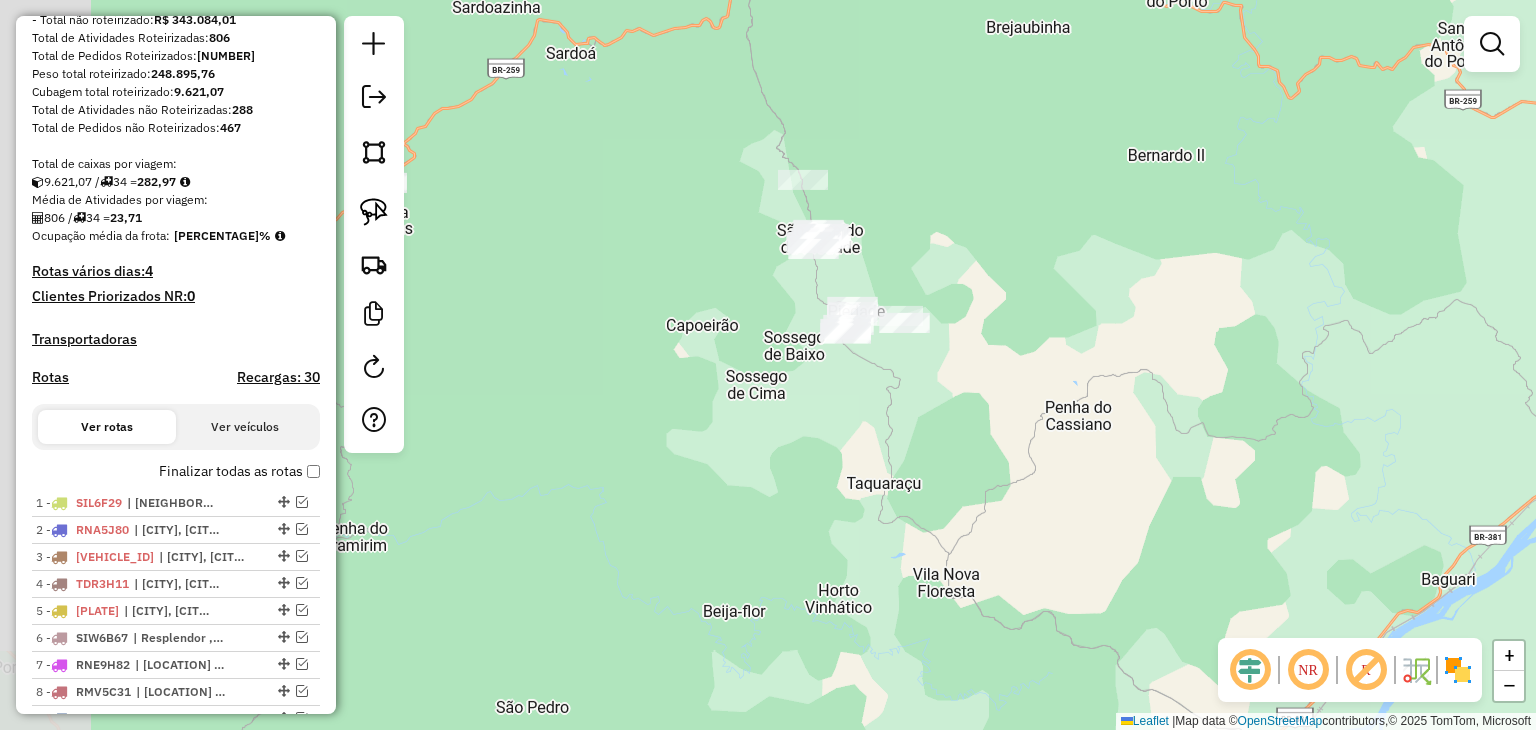 click on "Janela de atendimento Grade de atendimento Capacidade Transportadoras Veículos Cliente Pedidos  Rotas Selecione os dias de semana para filtrar as janelas de atendimento  Seg   Ter   Qua   Qui   Sex   Sáb   Dom  Informe o período da janela de atendimento: De: Até:  Filtrar exatamente a janela do cliente  Considerar janela de atendimento padrão  Selecione os dias de semana para filtrar as grades de atendimento  Seg   Ter   Qua   Qui   Sex   Sáb   Dom   Considerar clientes sem dia de atendimento cadastrado  Clientes fora do dia de atendimento selecionado Filtrar as atividades entre os valores definidos abaixo:  Peso mínimo:   Peso máximo:   Cubagem mínima:   Cubagem máxima:   De:   Até:  Filtrar as atividades entre o tempo de atendimento definido abaixo:  De:   Até:   Considerar capacidade total dos clientes não roteirizados Transportadora: Selecione um ou mais itens Tipo de veículo: Selecione um ou mais itens Veículo: Selecione um ou mais itens Motorista: Selecione um ou mais itens Nome: Rótulo:" 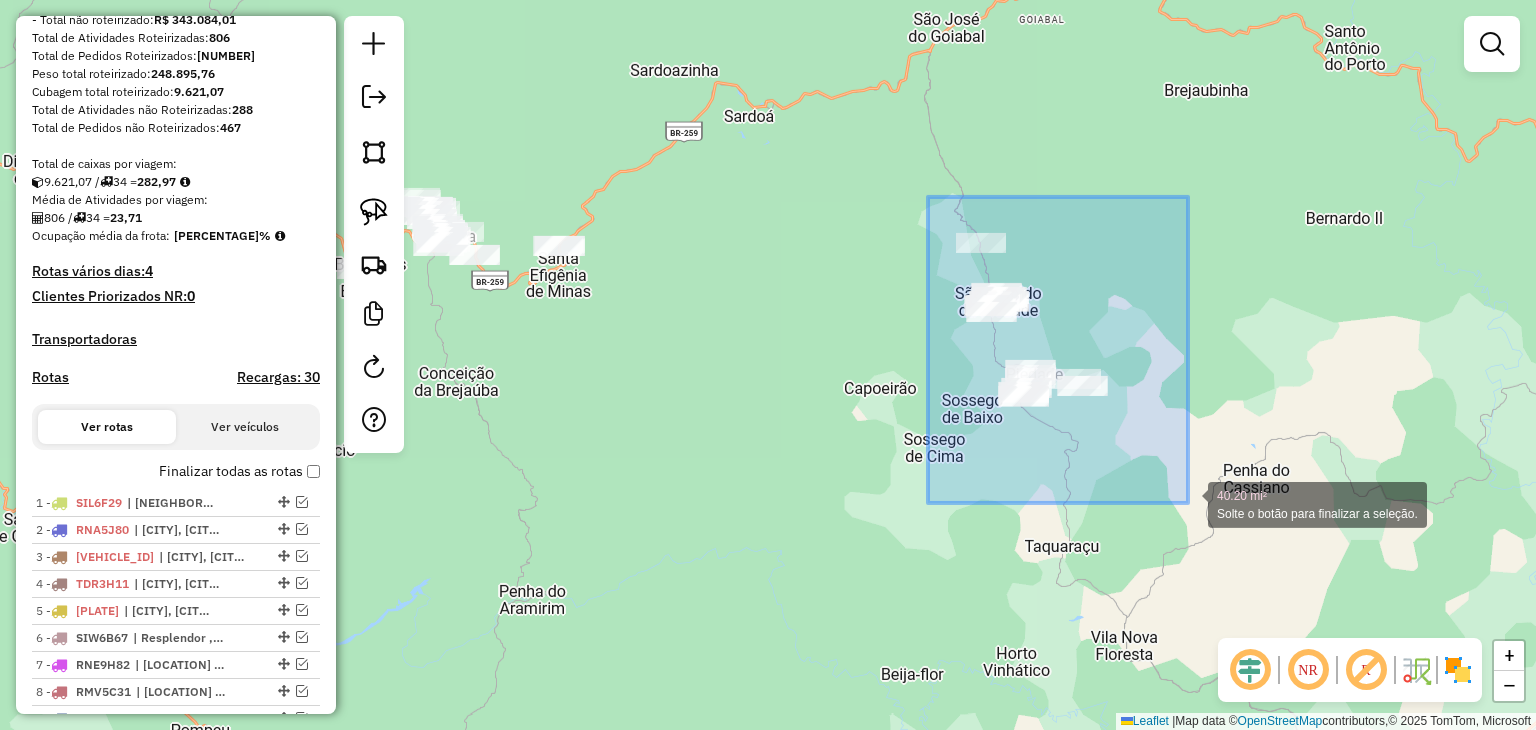 drag, startPoint x: 928, startPoint y: 197, endPoint x: 1188, endPoint y: 503, distance: 401.54202 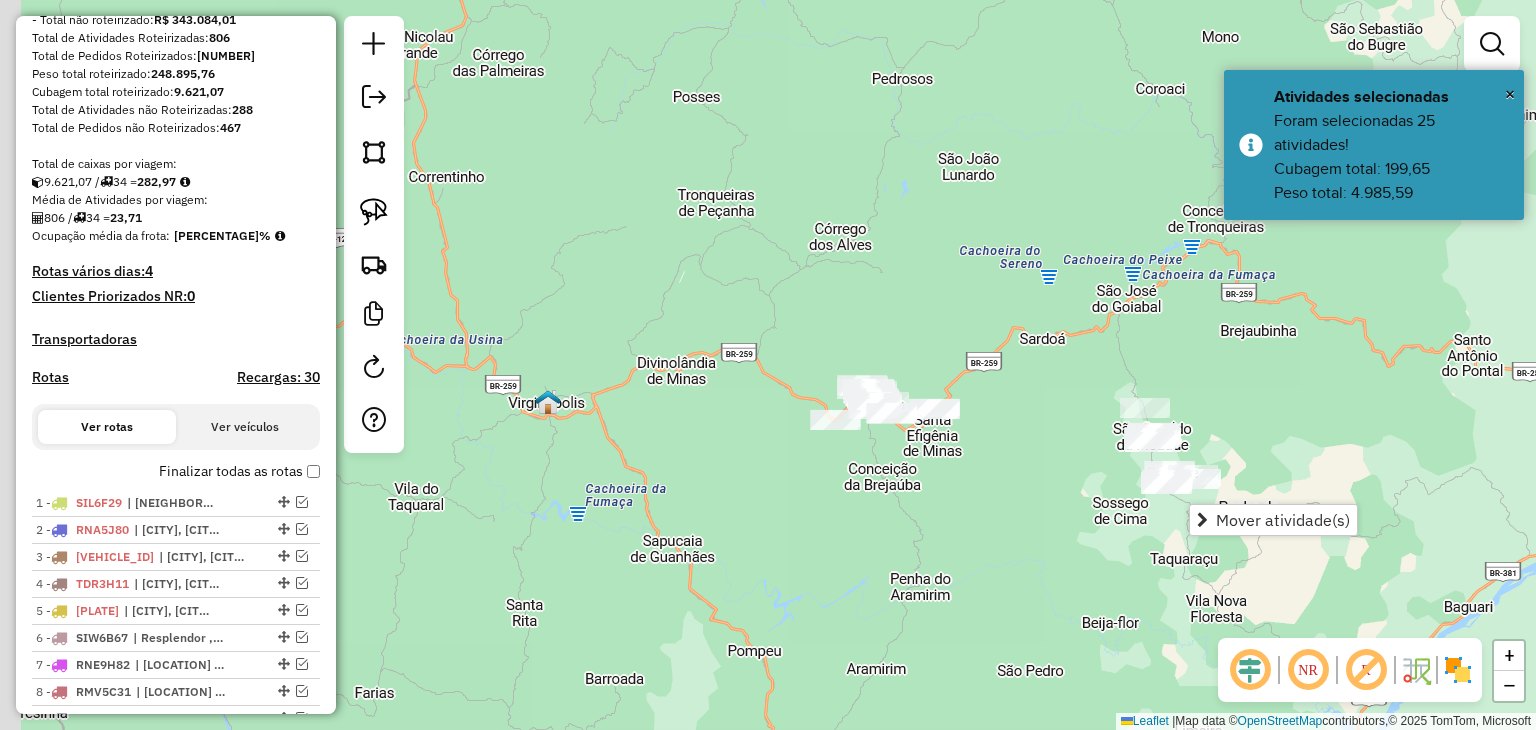 click on "Janela de atendimento Grade de atendimento Capacidade Transportadoras Veículos Cliente Pedidos  Rotas Selecione os dias de semana para filtrar as janelas de atendimento  Seg   Ter   Qua   Qui   Sex   Sáb   Dom  Informe o período da janela de atendimento: De: Até:  Filtrar exatamente a janela do cliente  Considerar janela de atendimento padrão  Selecione os dias de semana para filtrar as grades de atendimento  Seg   Ter   Qua   Qui   Sex   Sáb   Dom   Considerar clientes sem dia de atendimento cadastrado  Clientes fora do dia de atendimento selecionado Filtrar as atividades entre os valores definidos abaixo:  Peso mínimo:   Peso máximo:   Cubagem mínima:   Cubagem máxima:   De:   Até:  Filtrar as atividades entre o tempo de atendimento definido abaixo:  De:   Até:   Considerar capacidade total dos clientes não roteirizados Transportadora: Selecione um ou mais itens Tipo de veículo: Selecione um ou mais itens Veículo: Selecione um ou mais itens Motorista: Selecione um ou mais itens Nome: Rótulo:" 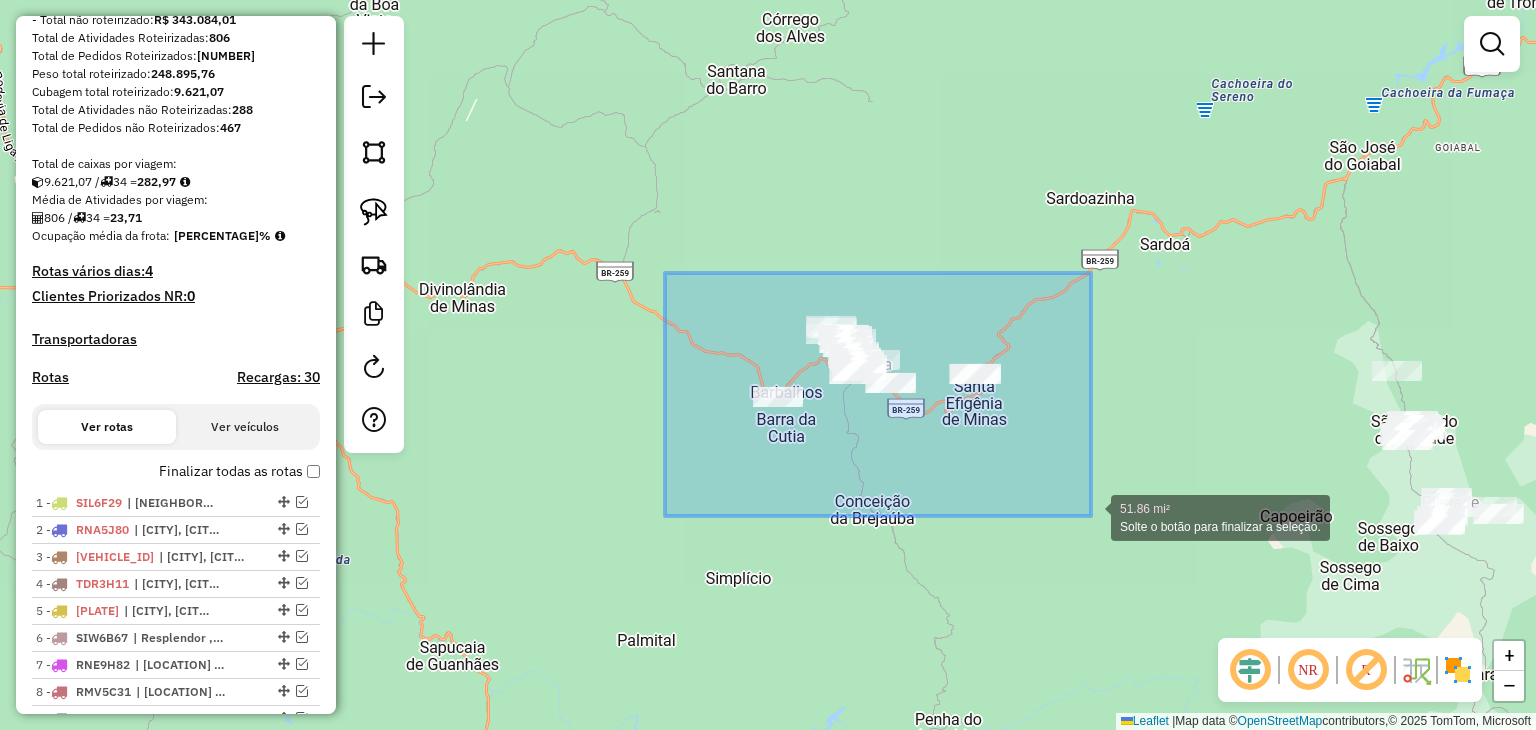drag, startPoint x: 772, startPoint y: 321, endPoint x: 1091, endPoint y: 516, distance: 373.87967 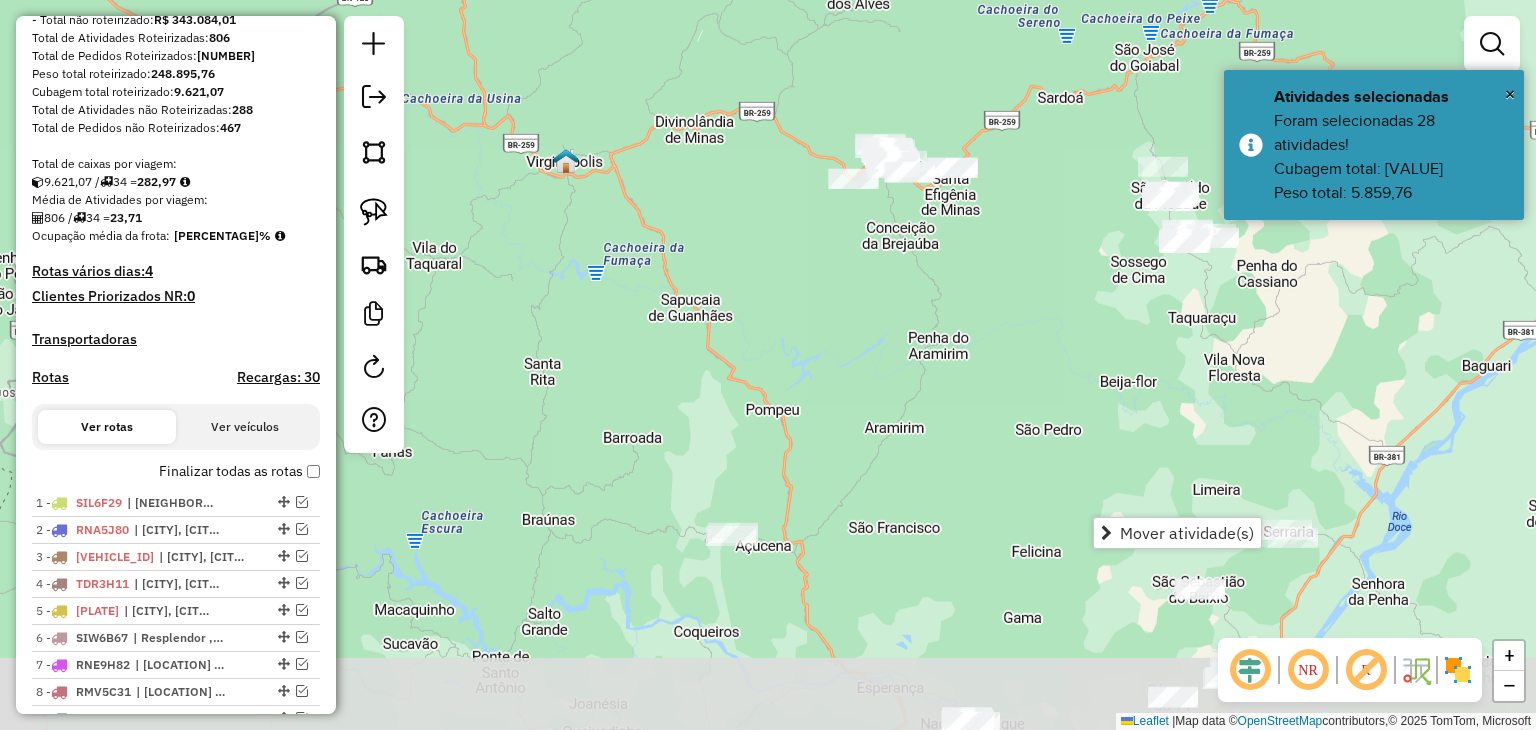drag, startPoint x: 1086, startPoint y: 526, endPoint x: 984, endPoint y: 245, distance: 298.9398 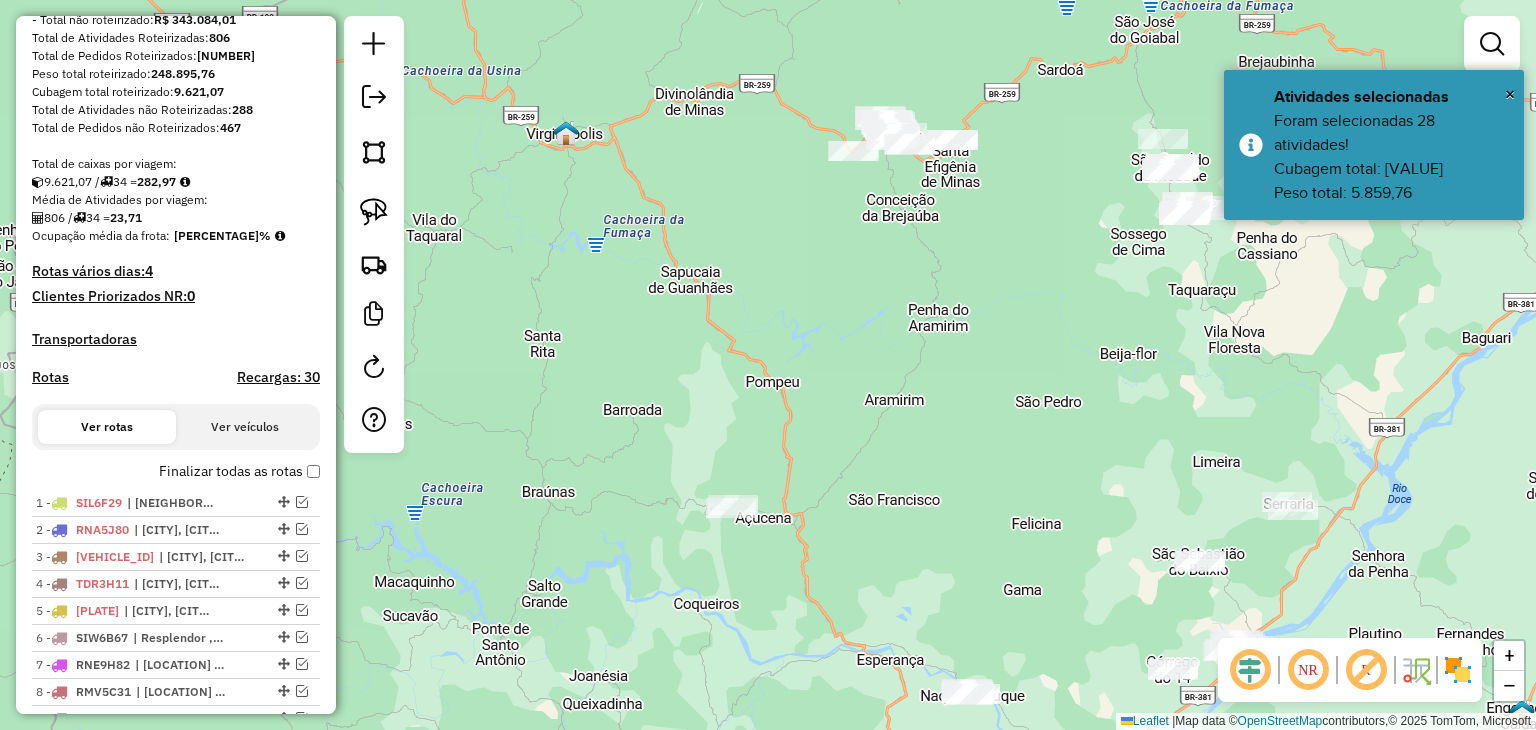 drag, startPoint x: 888, startPoint y: 368, endPoint x: 886, endPoint y: 212, distance: 156.01282 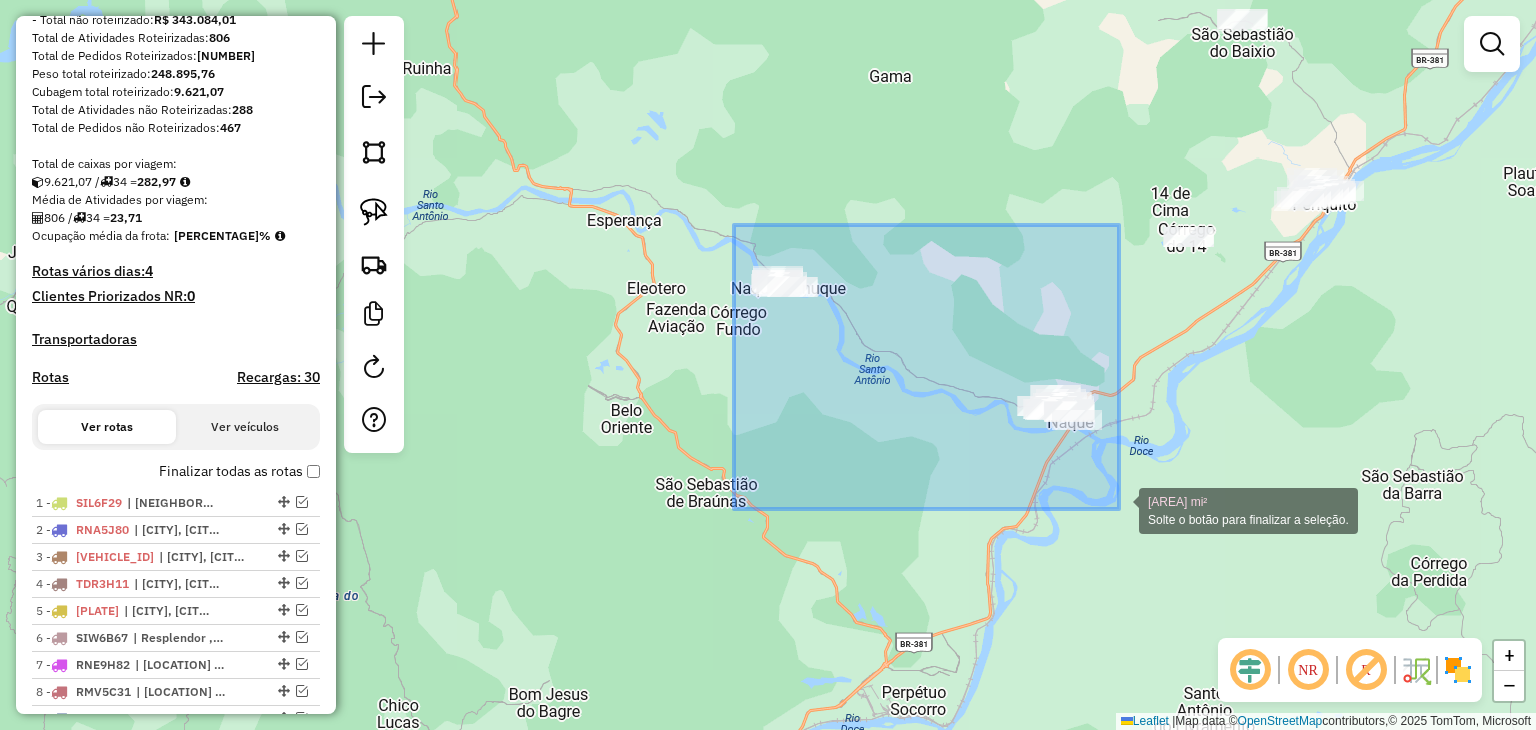 drag, startPoint x: 734, startPoint y: 225, endPoint x: 1119, endPoint y: 509, distance: 478.4151 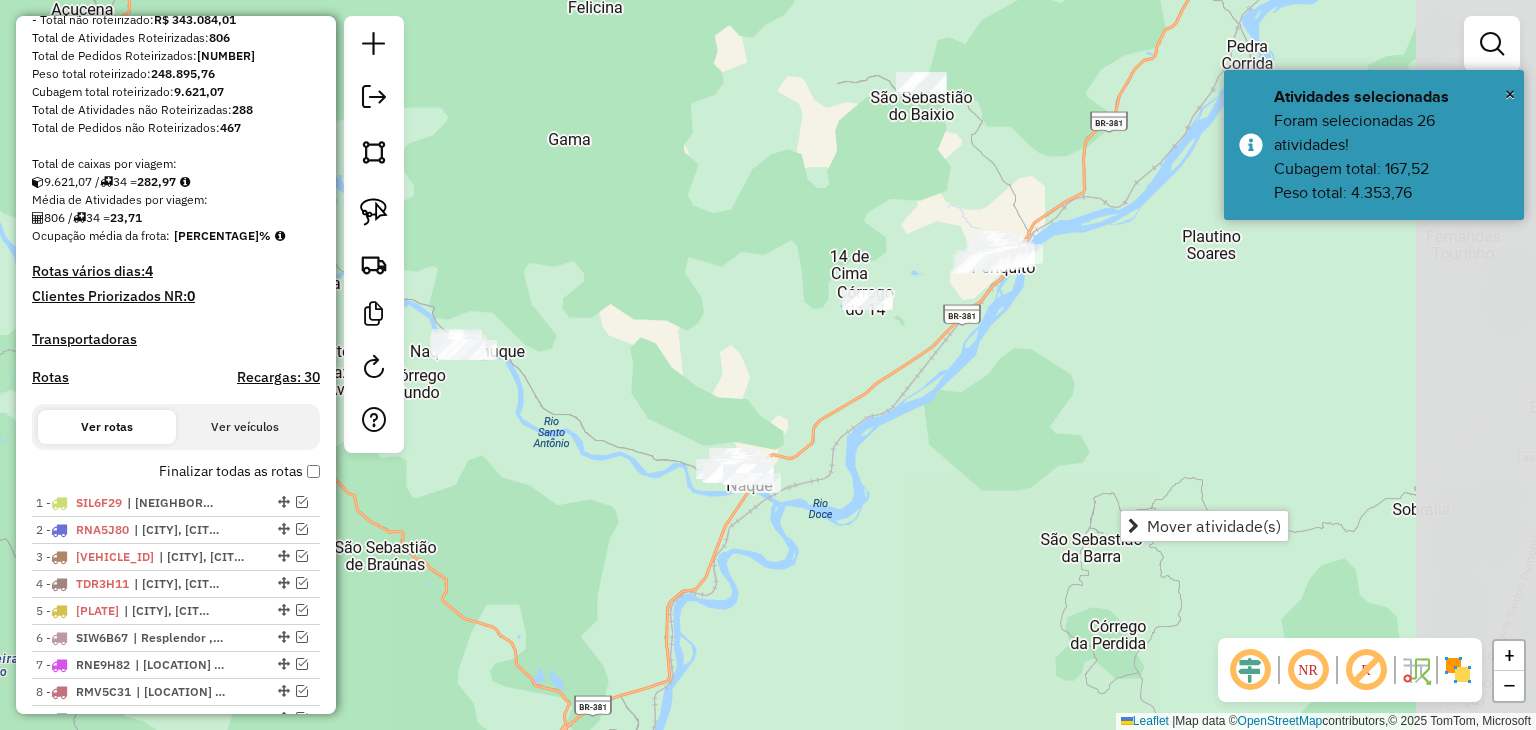 drag, startPoint x: 1315, startPoint y: 396, endPoint x: 957, endPoint y: 443, distance: 361.07202 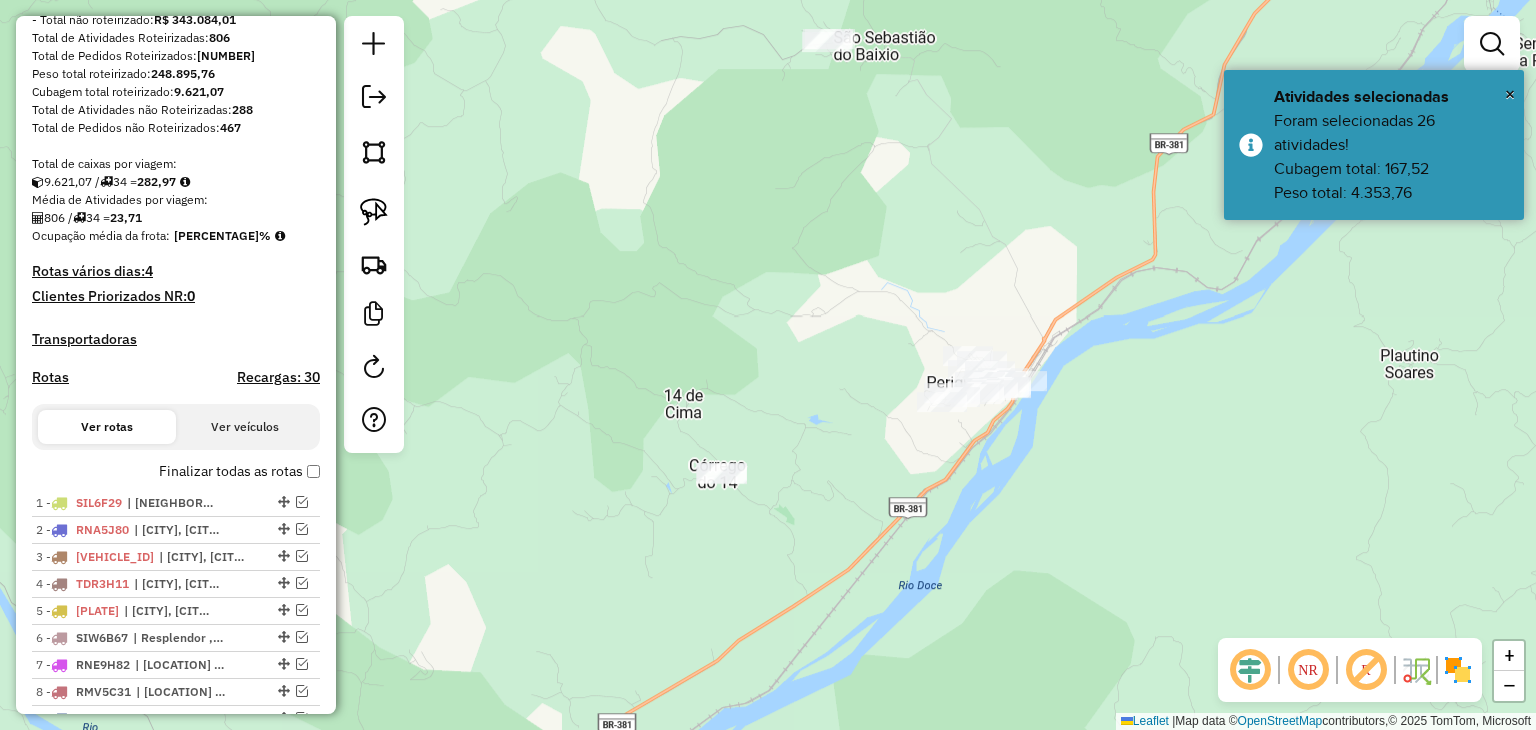 drag, startPoint x: 956, startPoint y: 289, endPoint x: 918, endPoint y: 456, distance: 171.2688 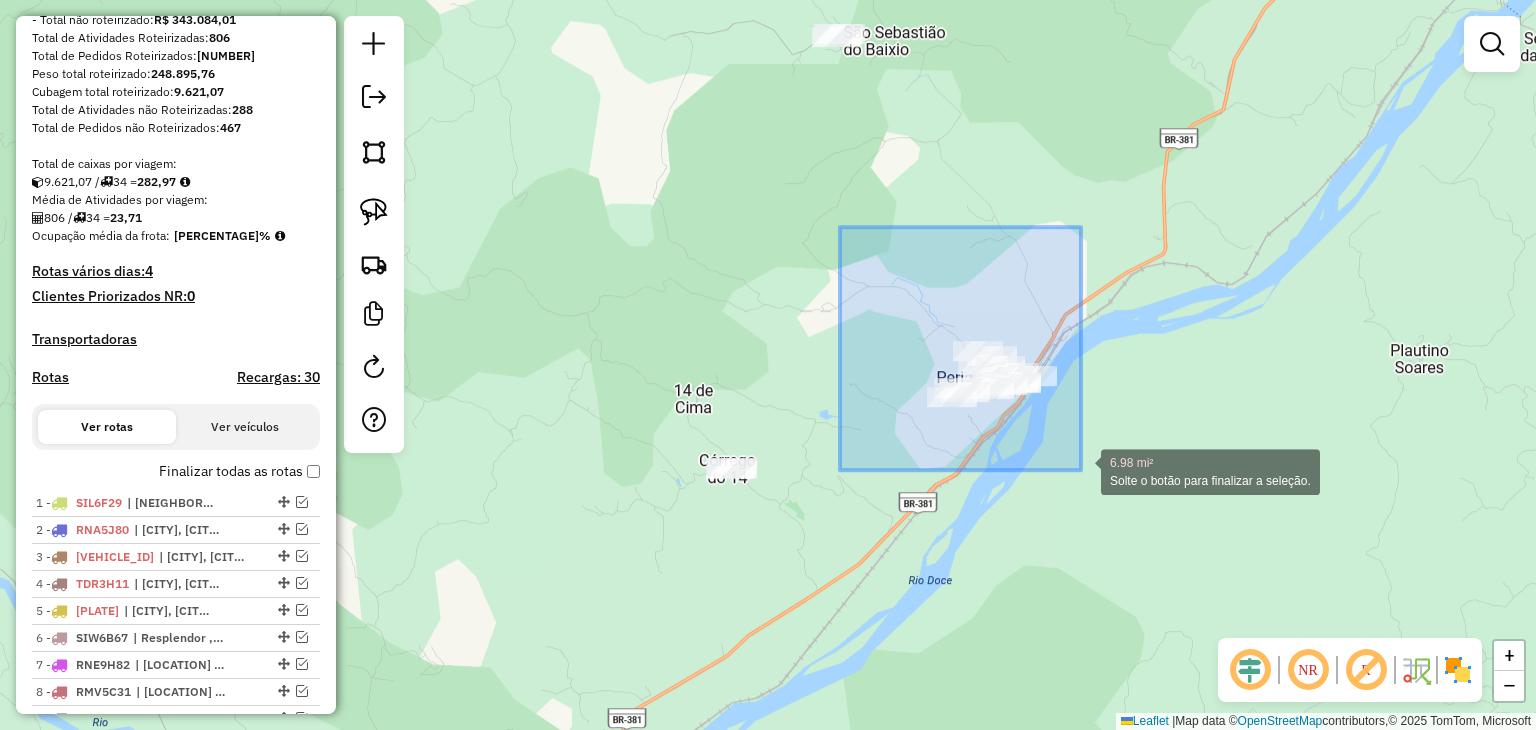 drag, startPoint x: 840, startPoint y: 227, endPoint x: 1097, endPoint y: 504, distance: 377.85977 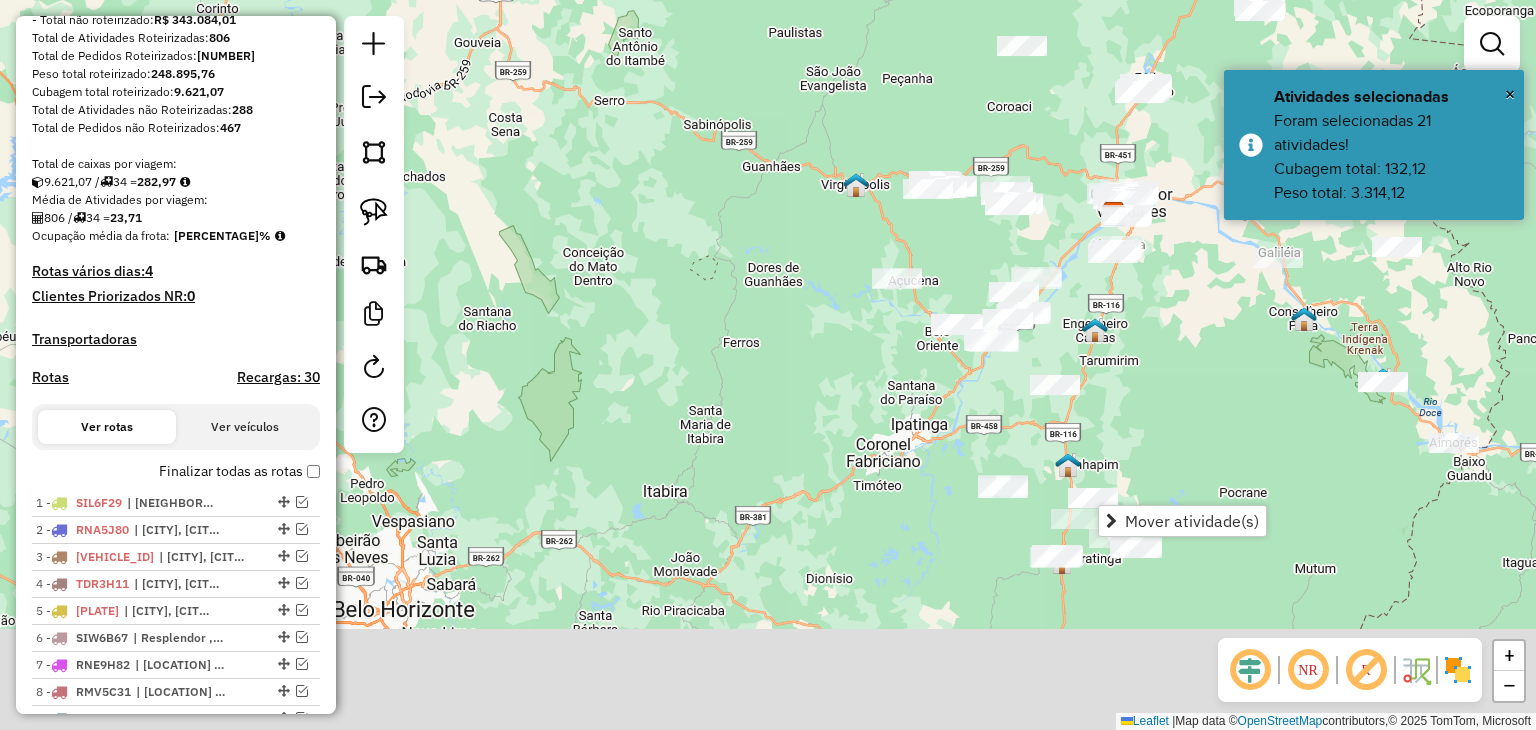 drag, startPoint x: 1068, startPoint y: 574, endPoint x: 804, endPoint y: 233, distance: 431.25052 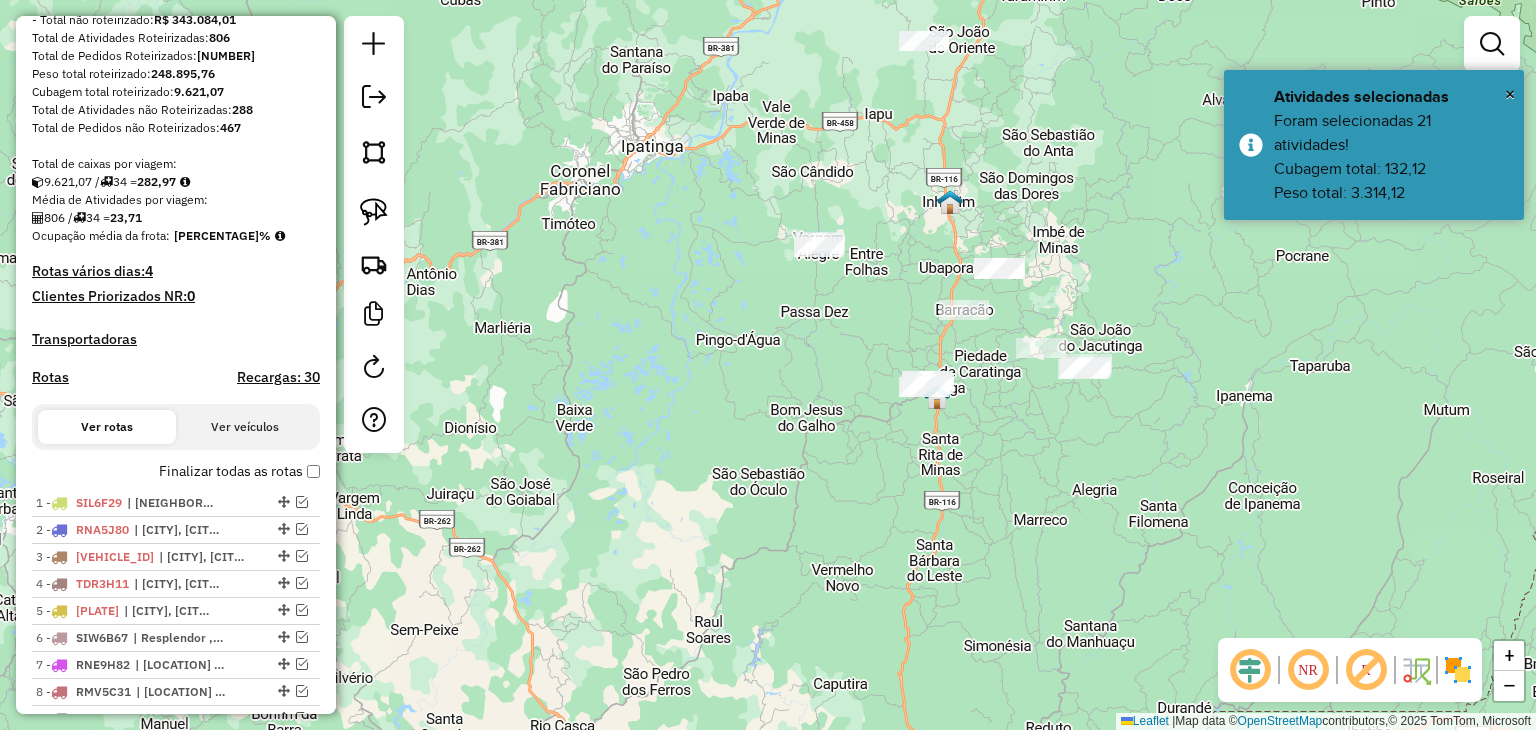 drag, startPoint x: 1056, startPoint y: 465, endPoint x: 948, endPoint y: 357, distance: 152.73506 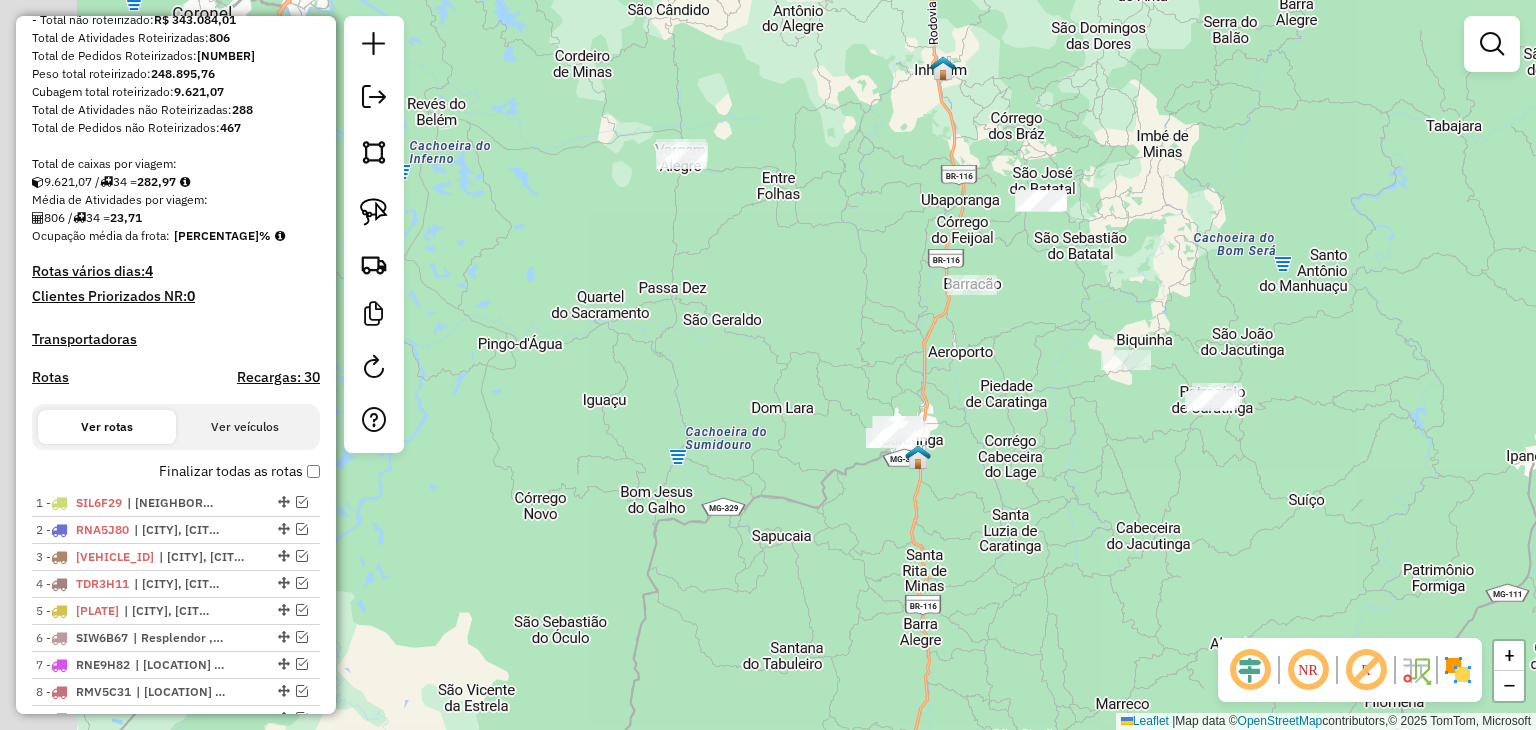 drag, startPoint x: 1000, startPoint y: 412, endPoint x: 1087, endPoint y: 520, distance: 138.68309 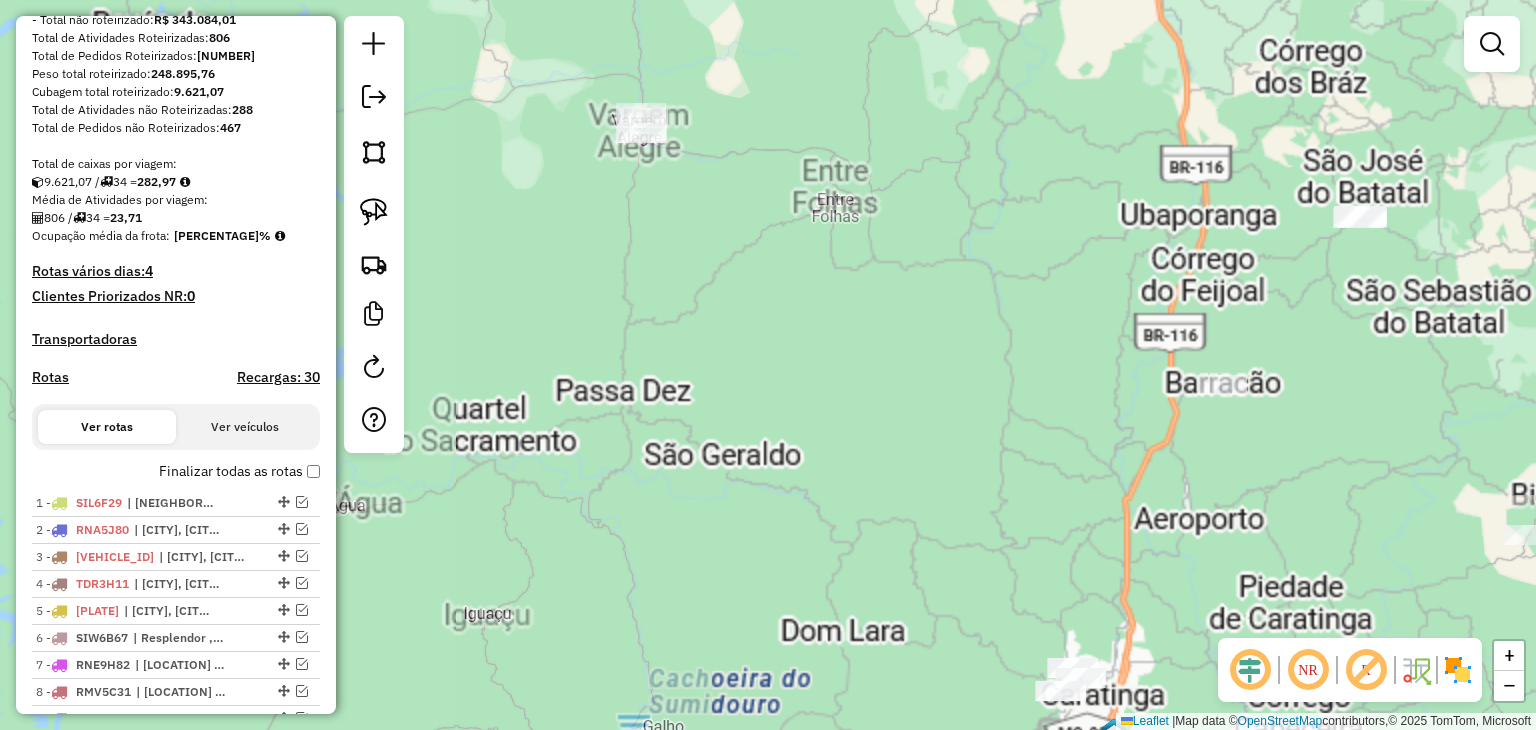 drag, startPoint x: 752, startPoint y: 236, endPoint x: 968, endPoint y: 411, distance: 277.9946 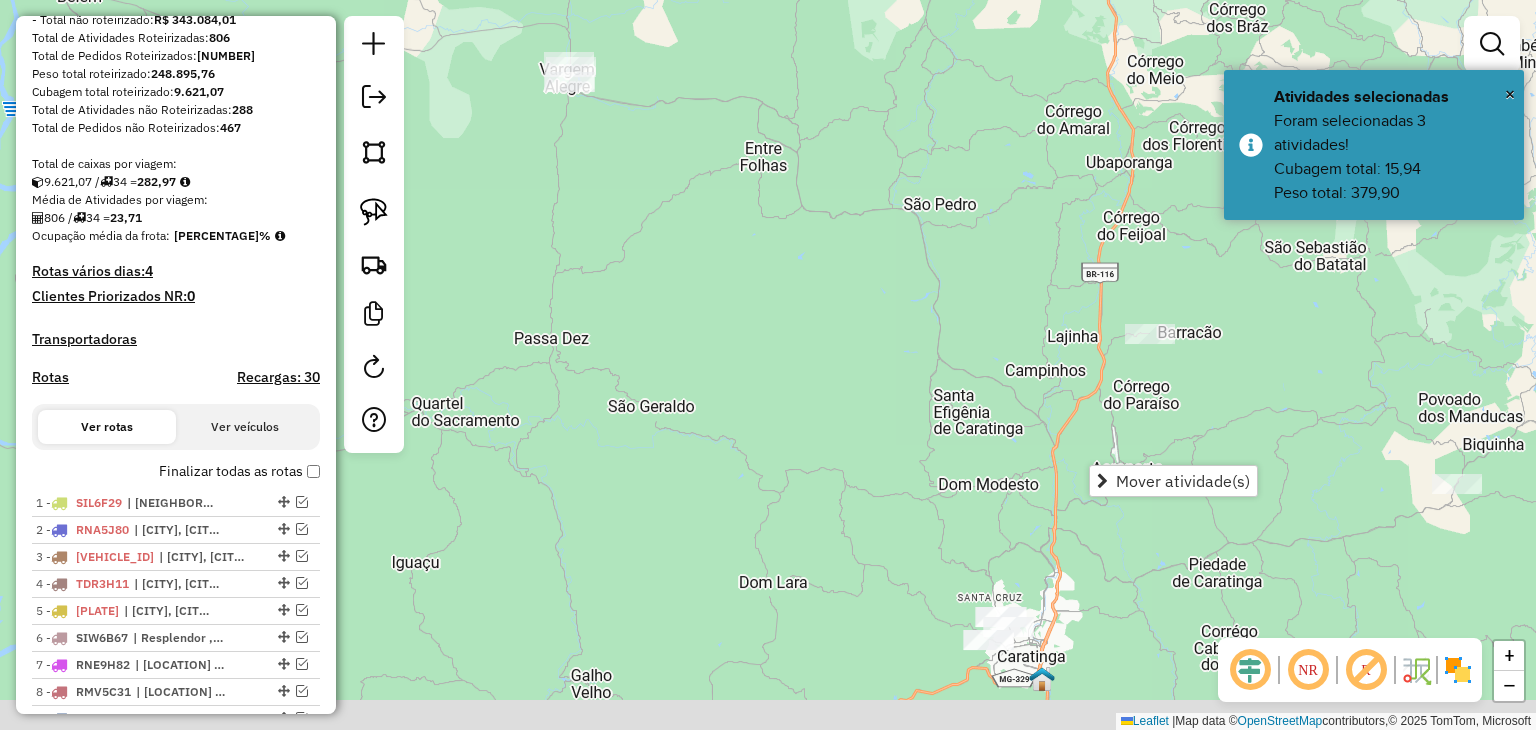 drag, startPoint x: 1038, startPoint y: 345, endPoint x: 833, endPoint y: 221, distance: 239.58505 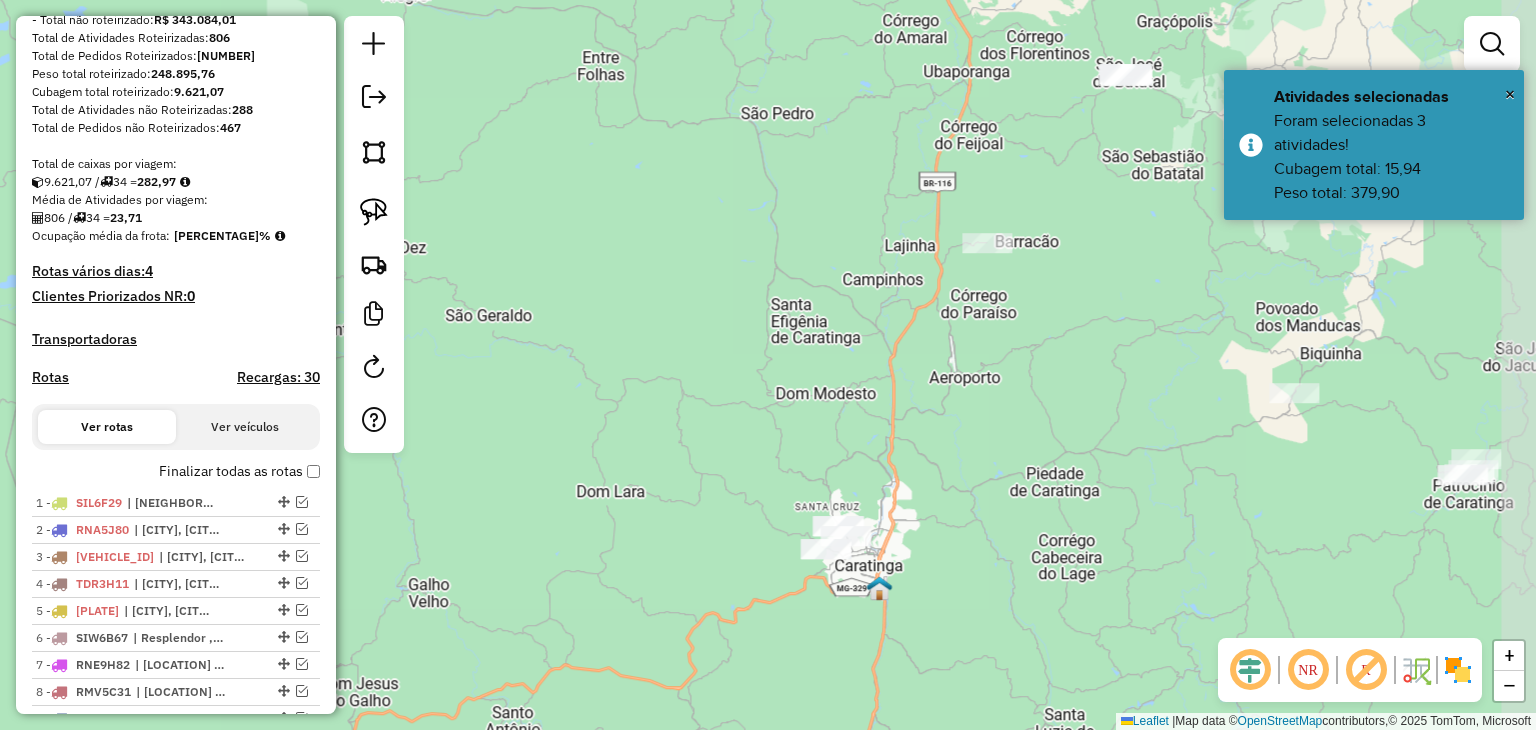 drag, startPoint x: 944, startPoint y: 297, endPoint x: 892, endPoint y: 247, distance: 72.138756 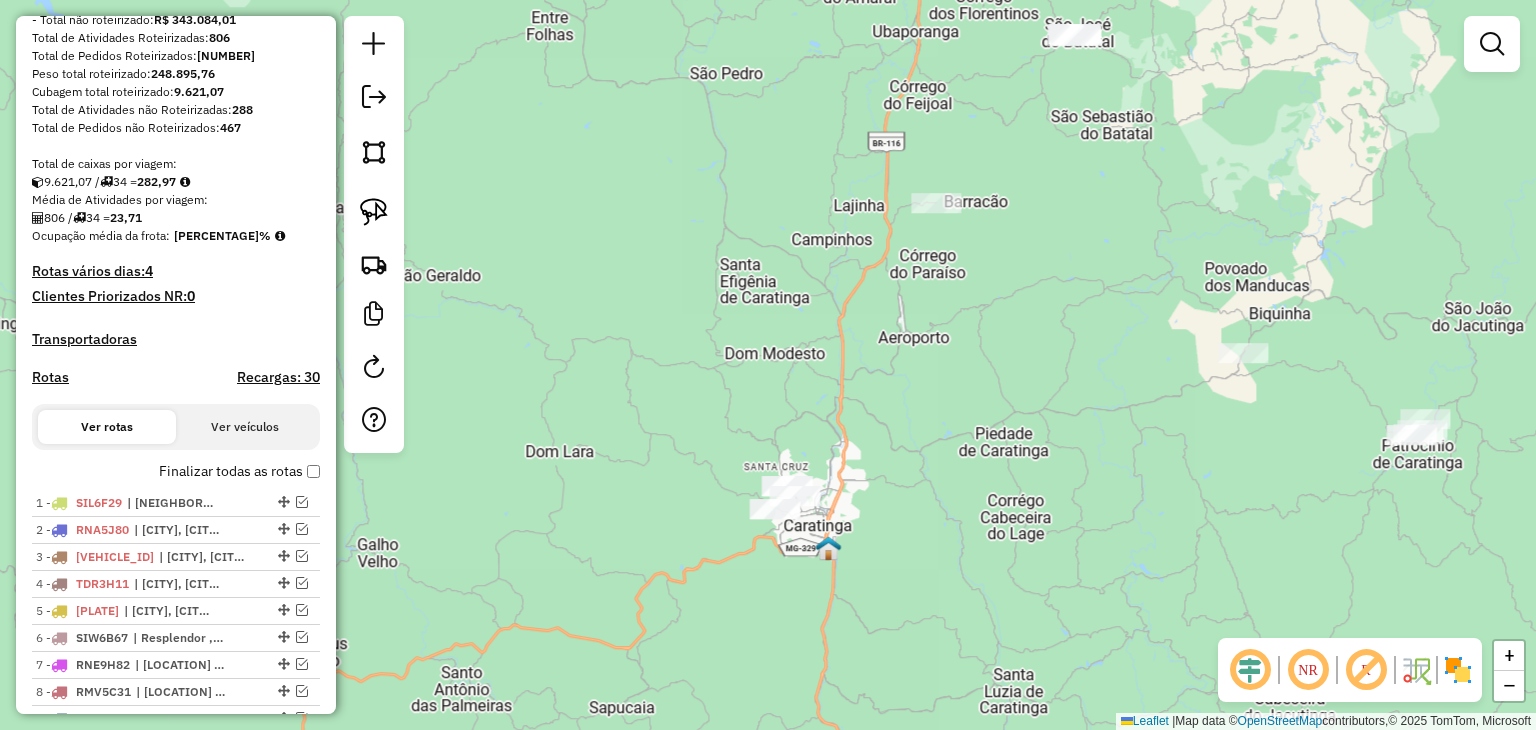 drag, startPoint x: 1128, startPoint y: 408, endPoint x: 1108, endPoint y: 404, distance: 20.396078 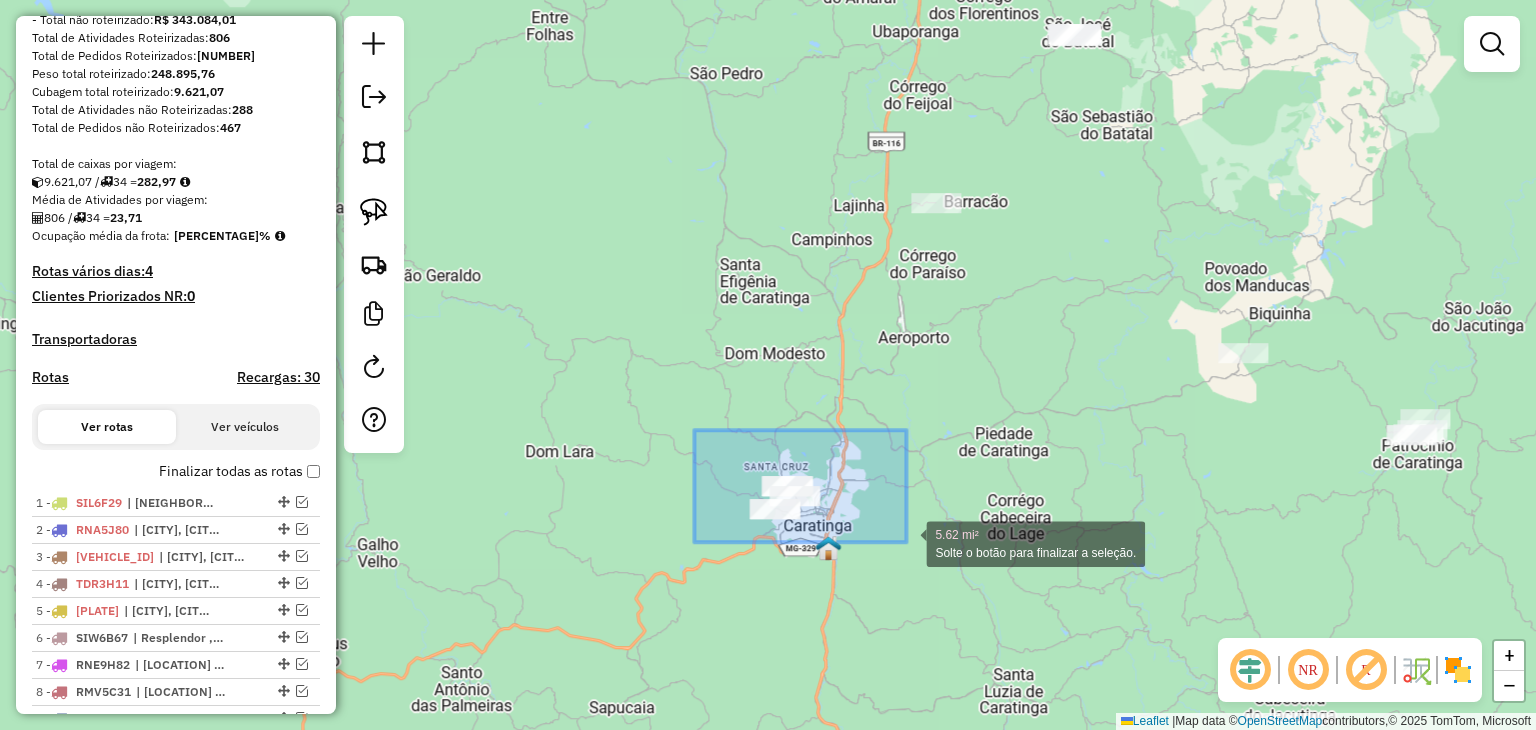 drag, startPoint x: 696, startPoint y: 430, endPoint x: 966, endPoint y: 589, distance: 313.33847 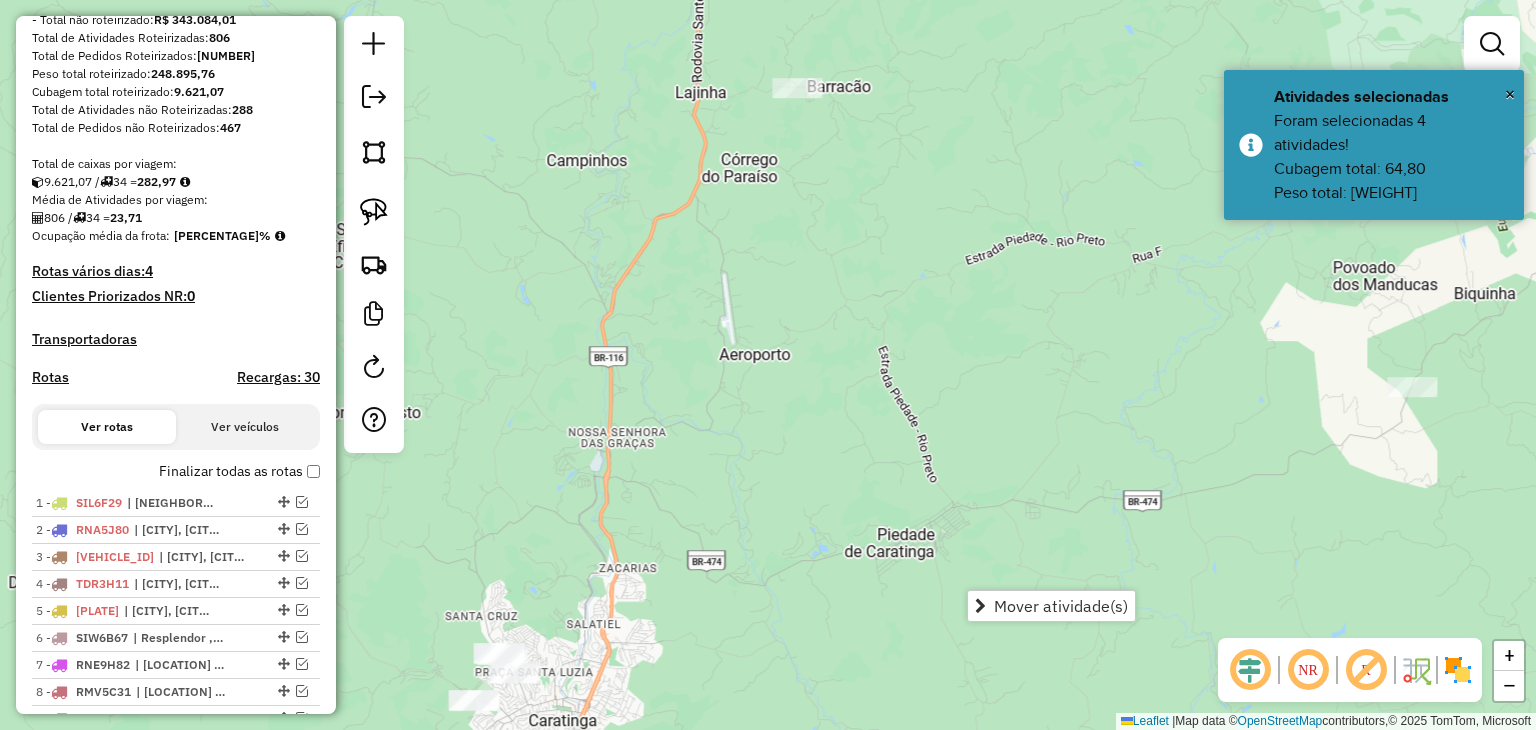 drag, startPoint x: 1056, startPoint y: 398, endPoint x: 812, endPoint y: 307, distance: 260.41696 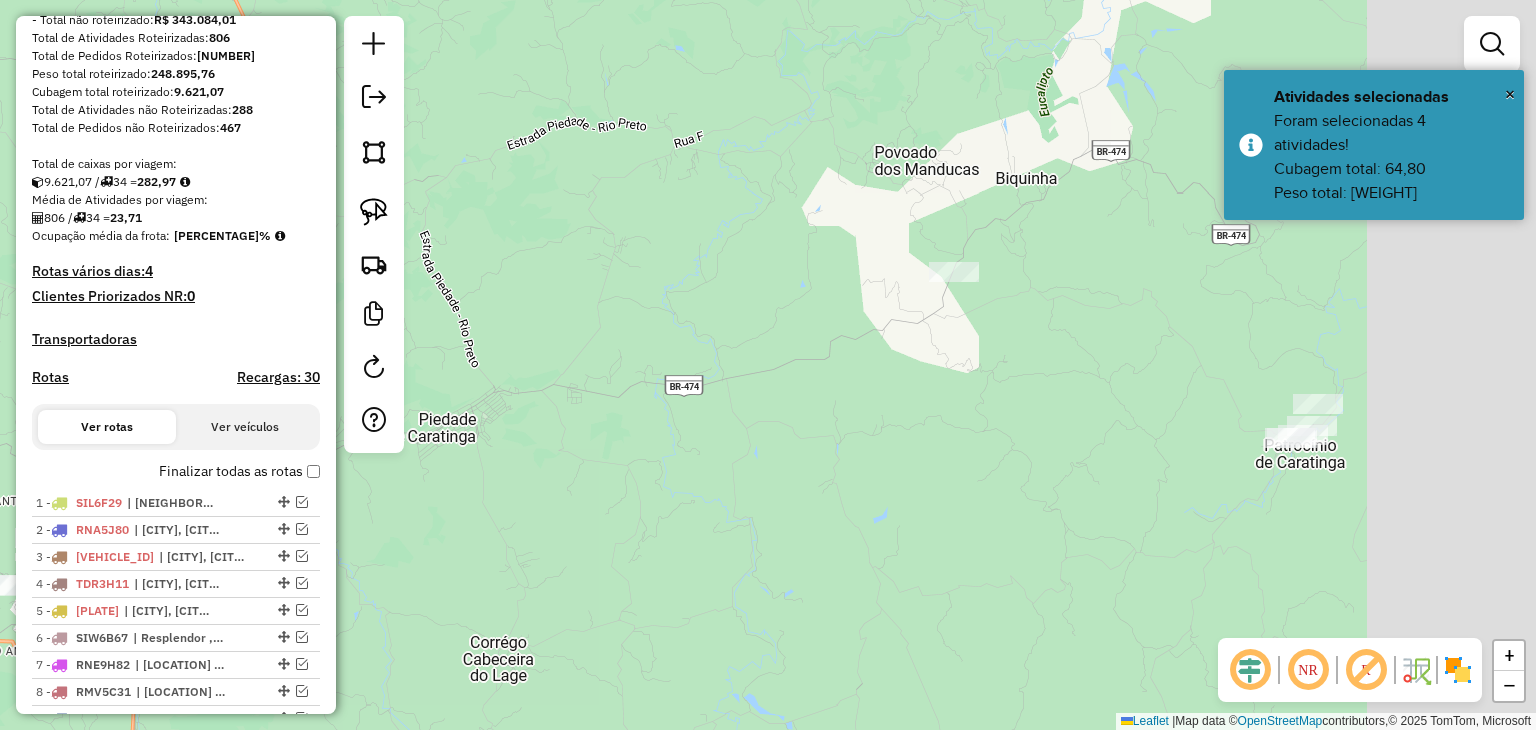 drag, startPoint x: 1046, startPoint y: 372, endPoint x: 797, endPoint y: 349, distance: 250.06 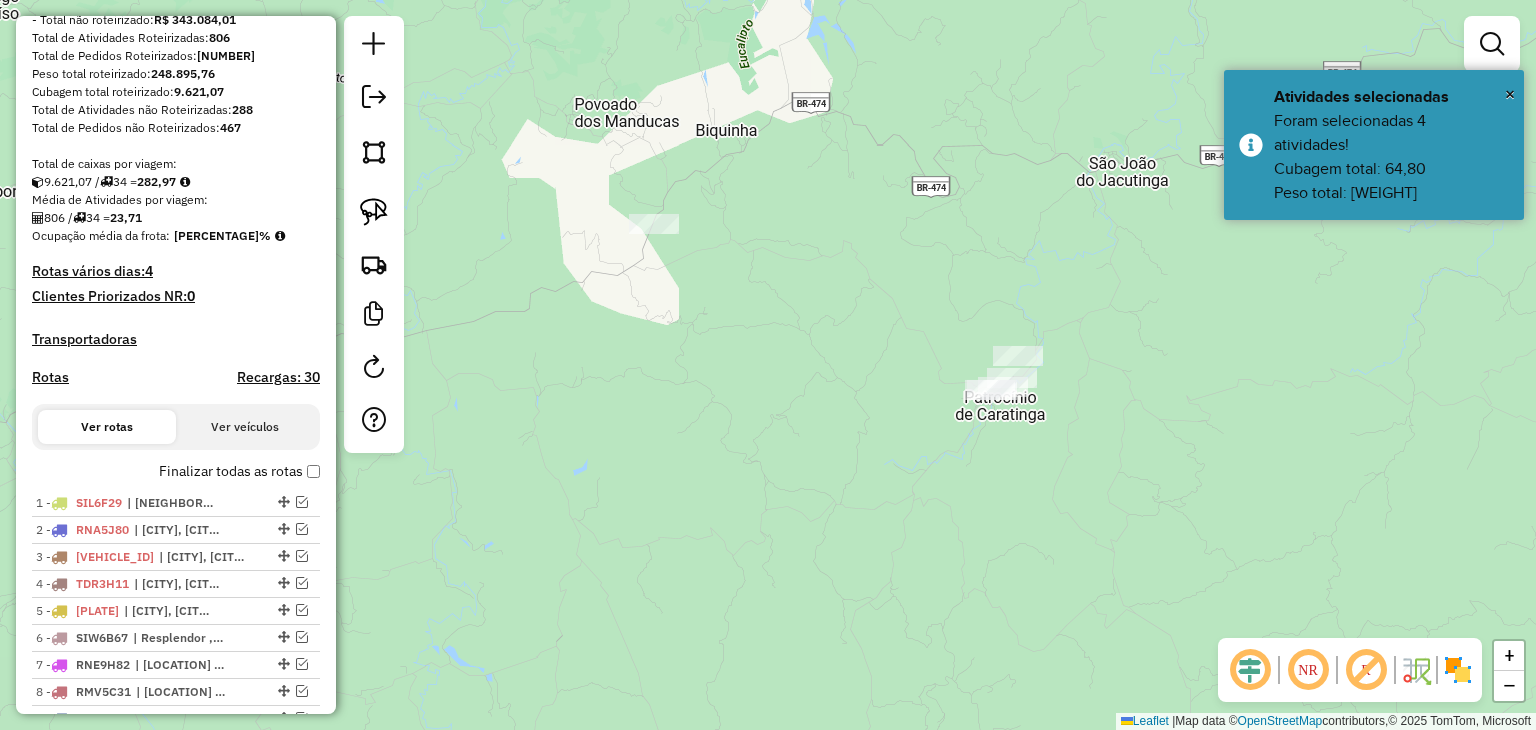 drag, startPoint x: 1032, startPoint y: 533, endPoint x: 867, endPoint y: 497, distance: 168.88162 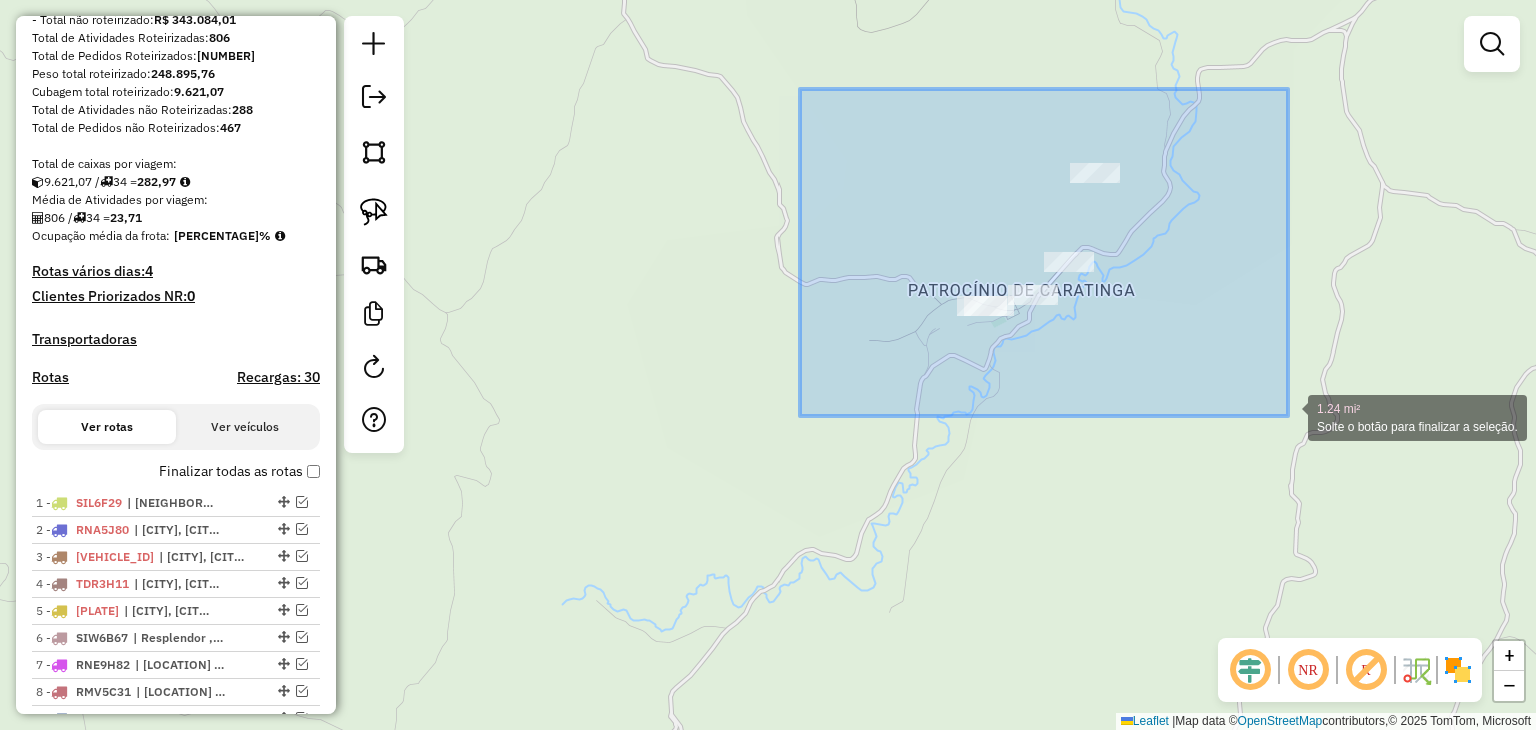 drag, startPoint x: 1189, startPoint y: 261, endPoint x: 1288, endPoint y: 416, distance: 183.91846 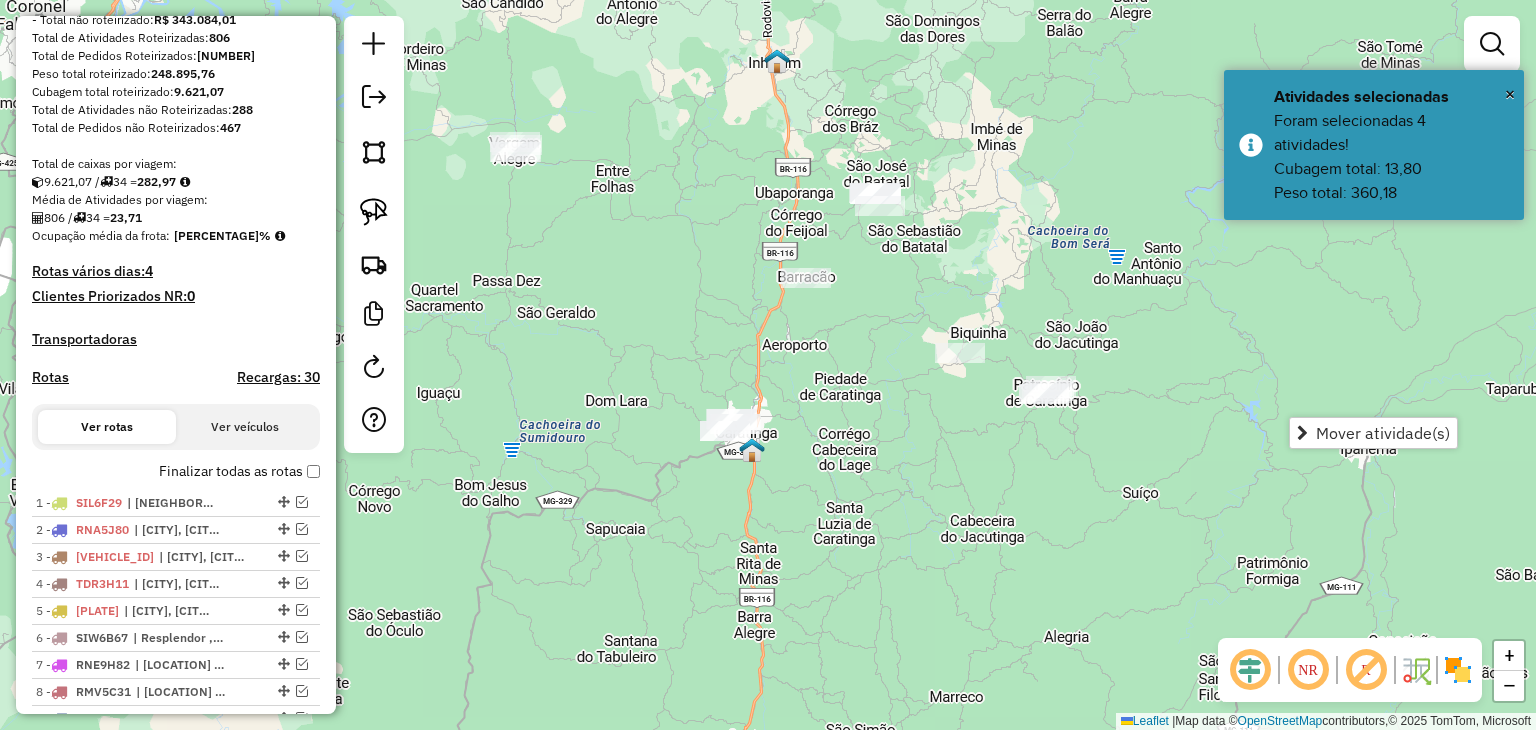 drag, startPoint x: 878, startPoint y: 216, endPoint x: 933, endPoint y: 285, distance: 88.23831 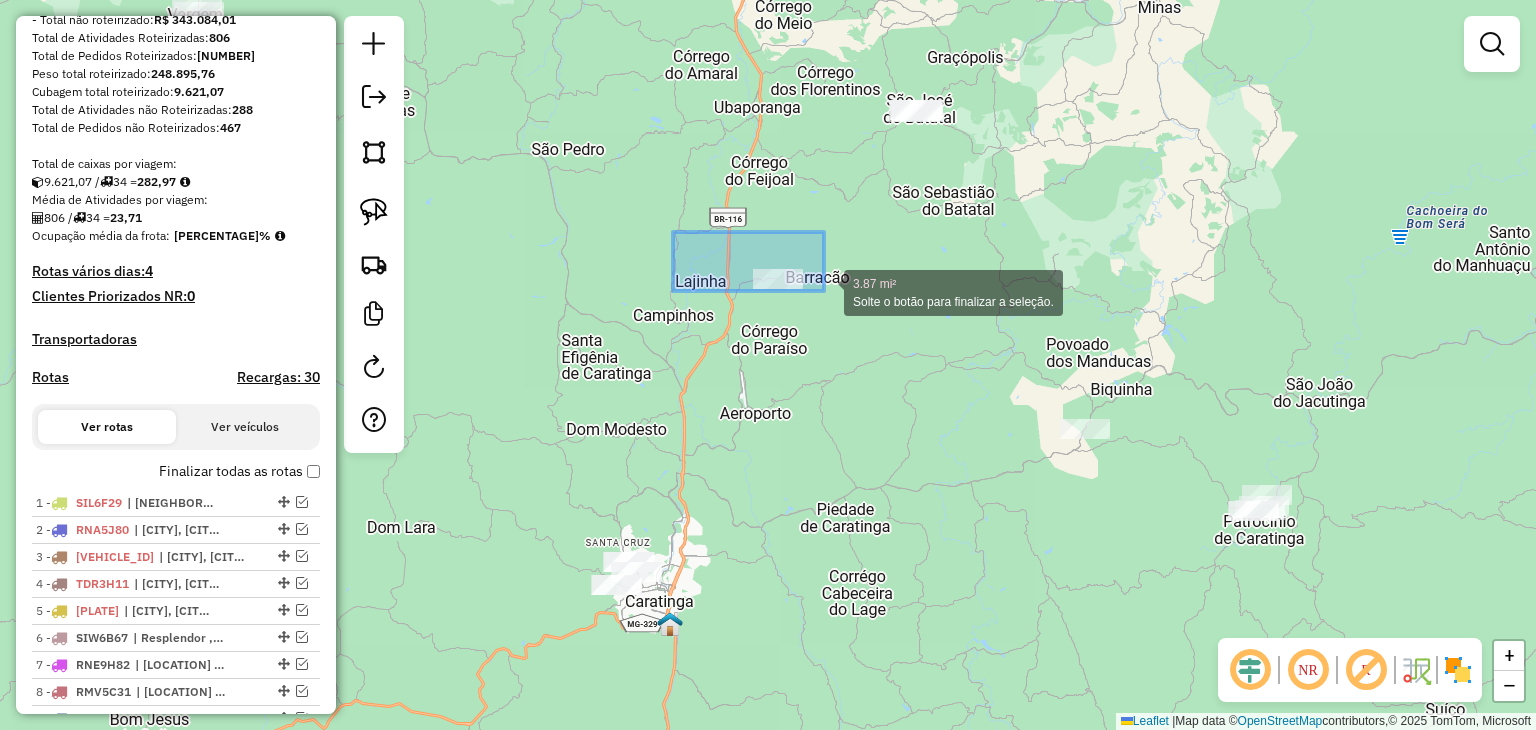 drag, startPoint x: 675, startPoint y: 233, endPoint x: 851, endPoint y: 298, distance: 187.6193 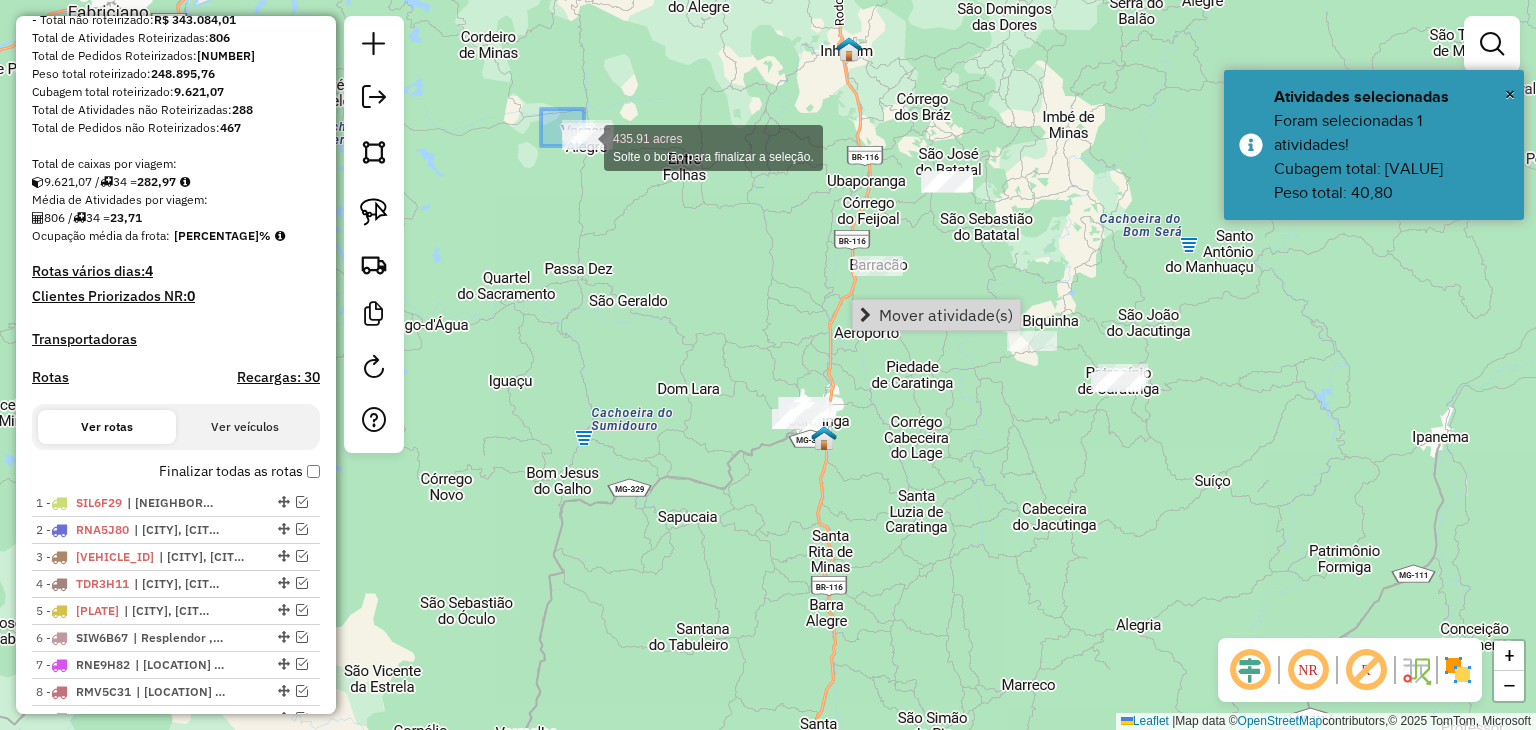 drag, startPoint x: 541, startPoint y: 109, endPoint x: 703, endPoint y: 243, distance: 210.23796 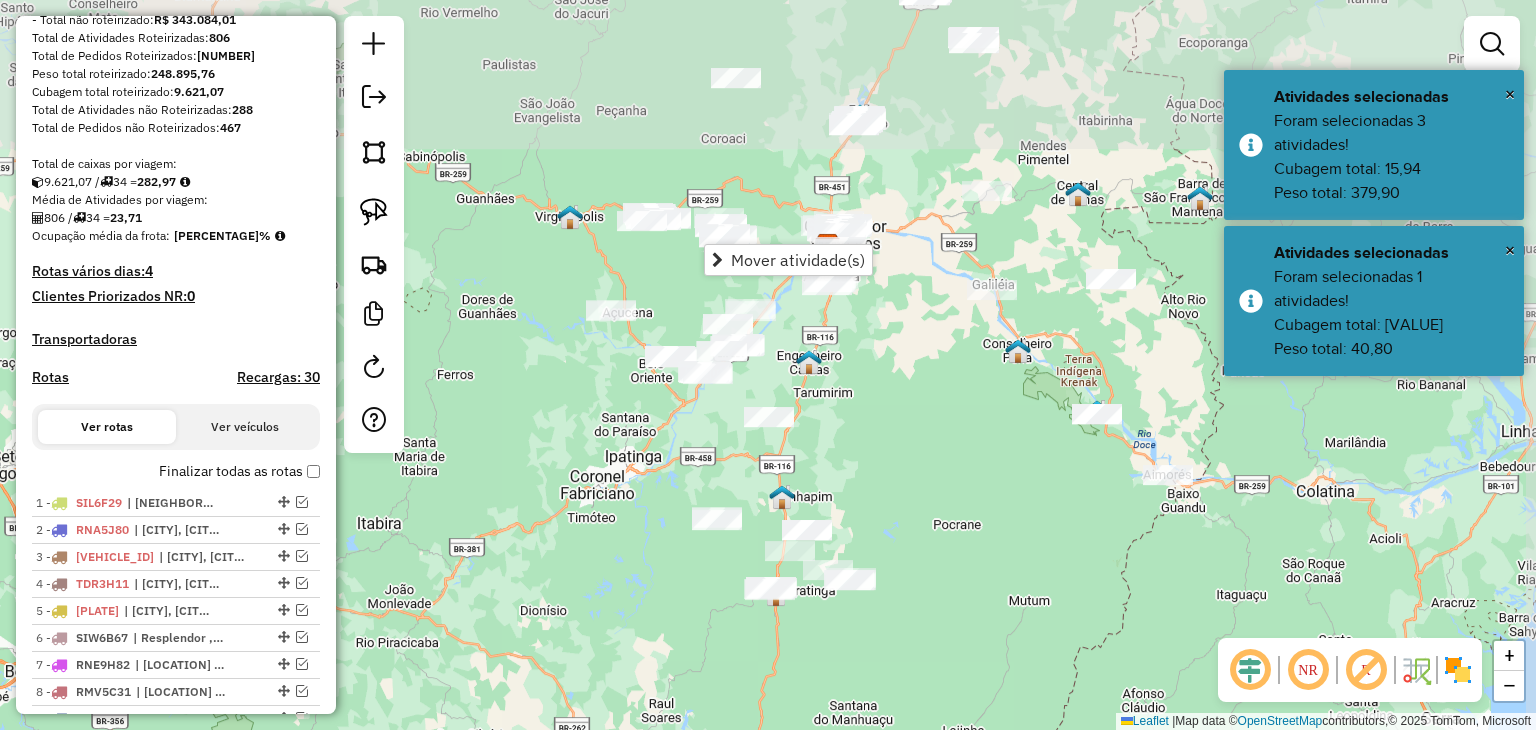 drag, startPoint x: 1016, startPoint y: 217, endPoint x: 908, endPoint y: 414, distance: 224.66197 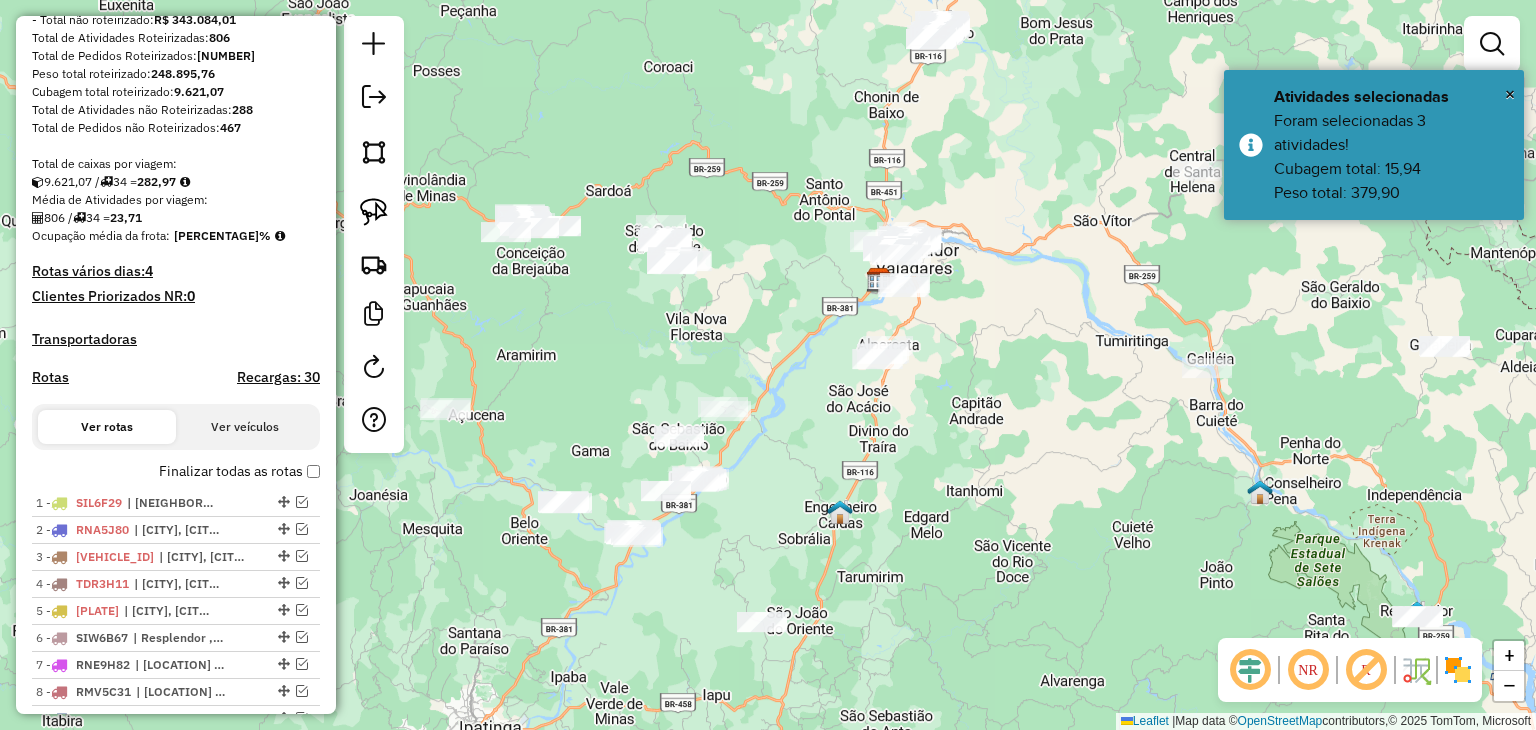drag, startPoint x: 948, startPoint y: 437, endPoint x: 1012, endPoint y: 597, distance: 172.32527 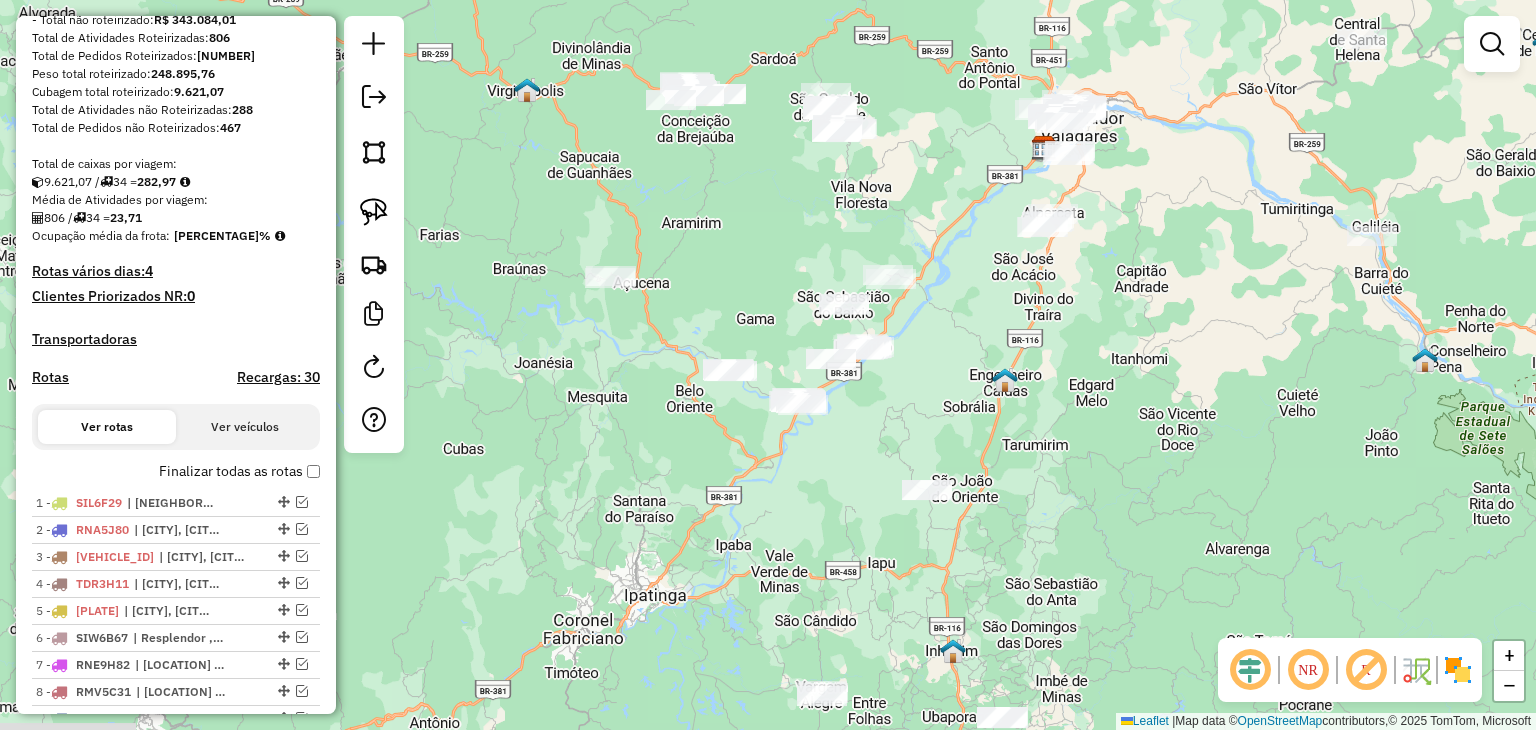 drag, startPoint x: 810, startPoint y: 547, endPoint x: 979, endPoint y: 406, distance: 220.09543 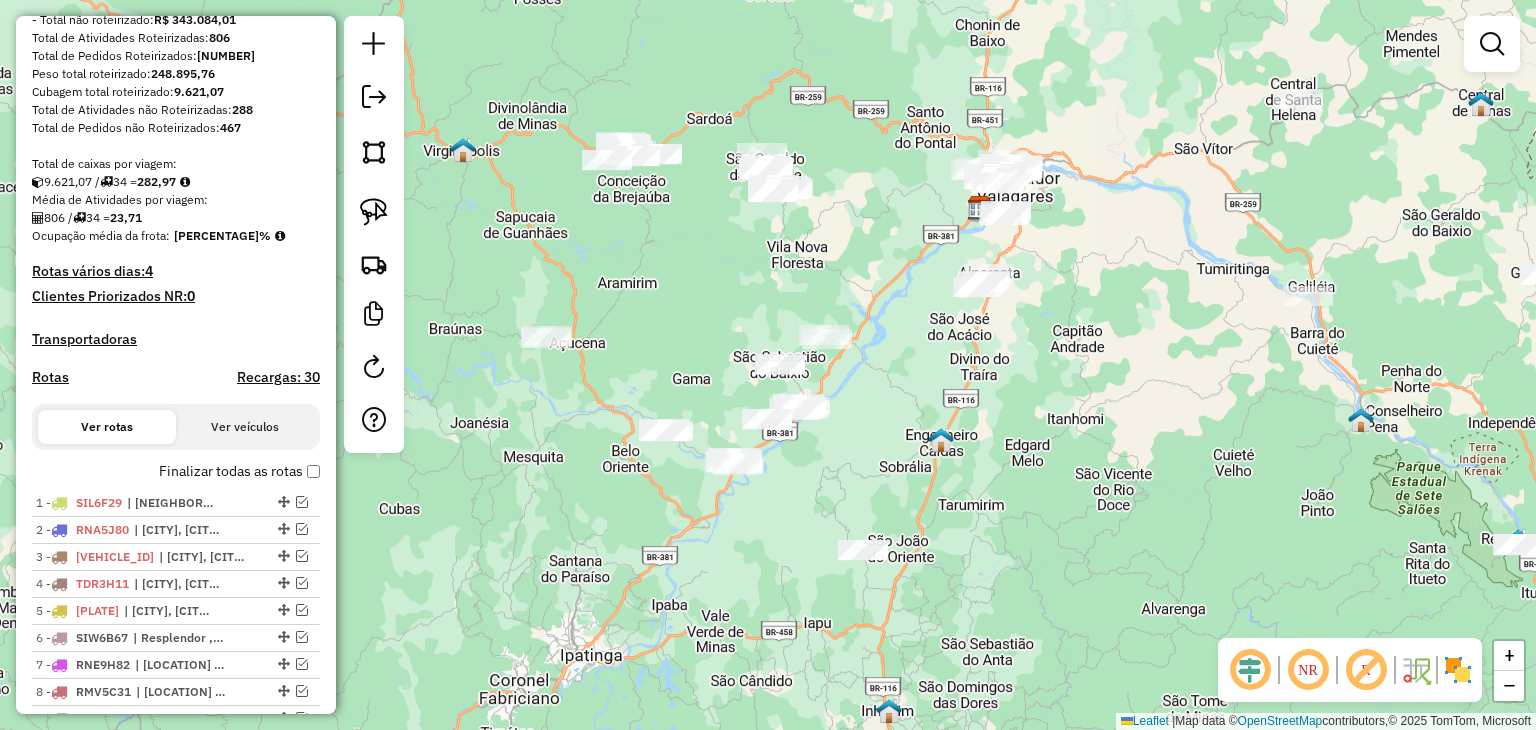 drag, startPoint x: 1020, startPoint y: 503, endPoint x: 917, endPoint y: 589, distance: 134.18271 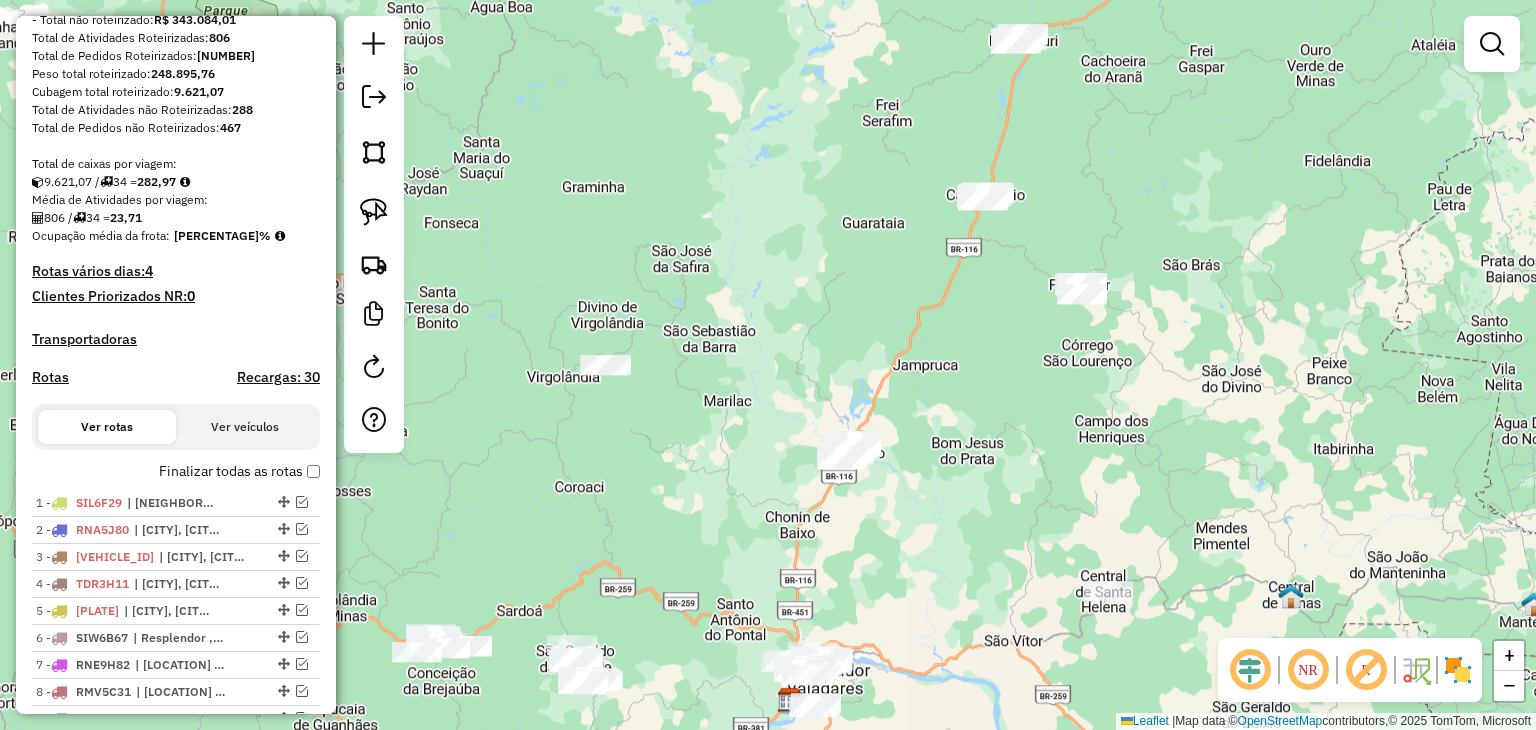 drag, startPoint x: 1140, startPoint y: 242, endPoint x: 989, endPoint y: 666, distance: 450.08554 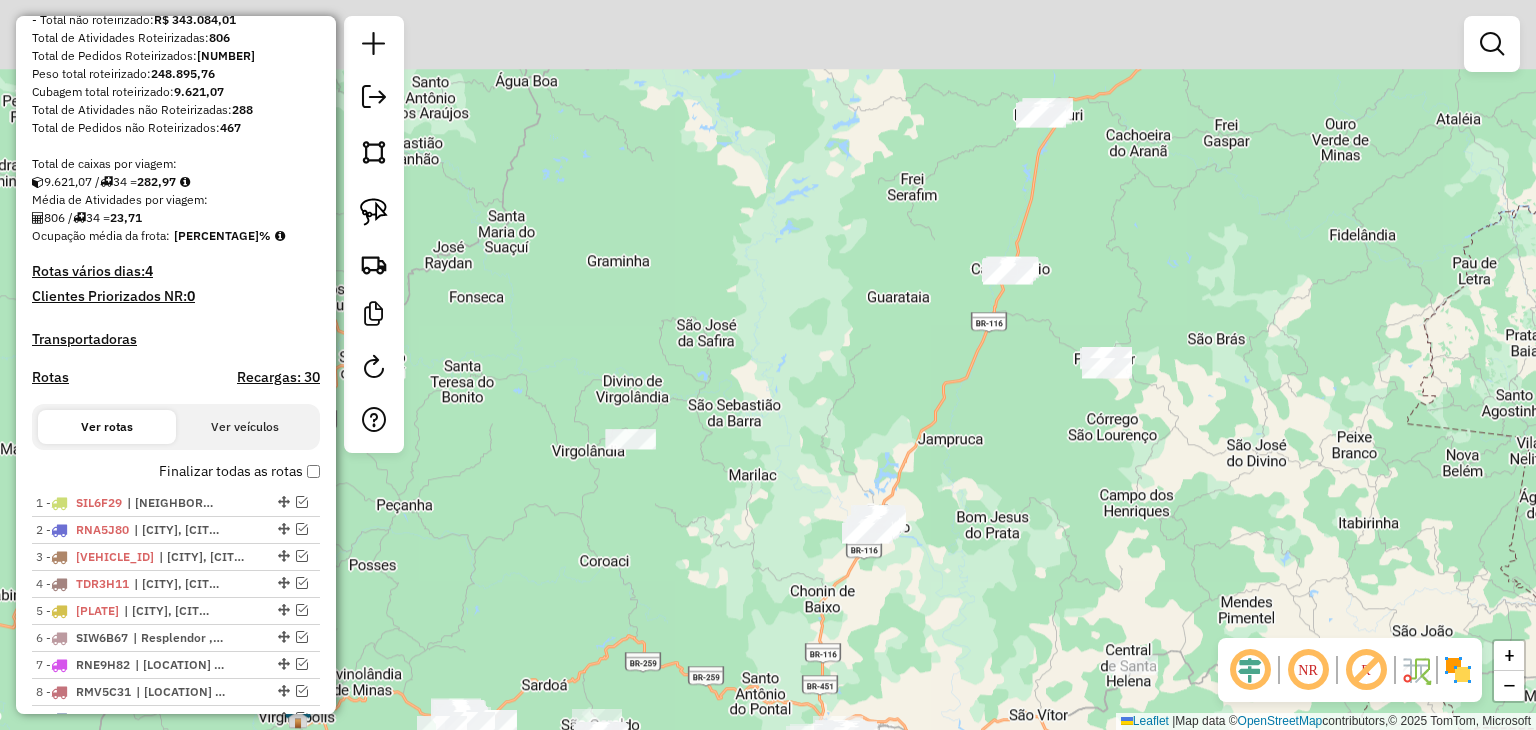 click on "Janela de atendimento Grade de atendimento Capacidade Transportadoras Veículos Cliente Pedidos  Rotas Selecione os dias de semana para filtrar as janelas de atendimento  Seg   Ter   Qua   Qui   Sex   Sáb   Dom  Informe o período da janela de atendimento: De: Até:  Filtrar exatamente a janela do cliente  Considerar janela de atendimento padrão  Selecione os dias de semana para filtrar as grades de atendimento  Seg   Ter   Qua   Qui   Sex   Sáb   Dom   Considerar clientes sem dia de atendimento cadastrado  Clientes fora do dia de atendimento selecionado Filtrar as atividades entre os valores definidos abaixo:  Peso mínimo:   Peso máximo:   Cubagem mínima:   Cubagem máxima:   De:   Até:  Filtrar as atividades entre o tempo de atendimento definido abaixo:  De:   Até:   Considerar capacidade total dos clientes não roteirizados Transportadora: Selecione um ou mais itens Tipo de veículo: Selecione um ou mais itens Veículo: Selecione um ou mais itens Motorista: Selecione um ou mais itens Nome: Rótulo:" 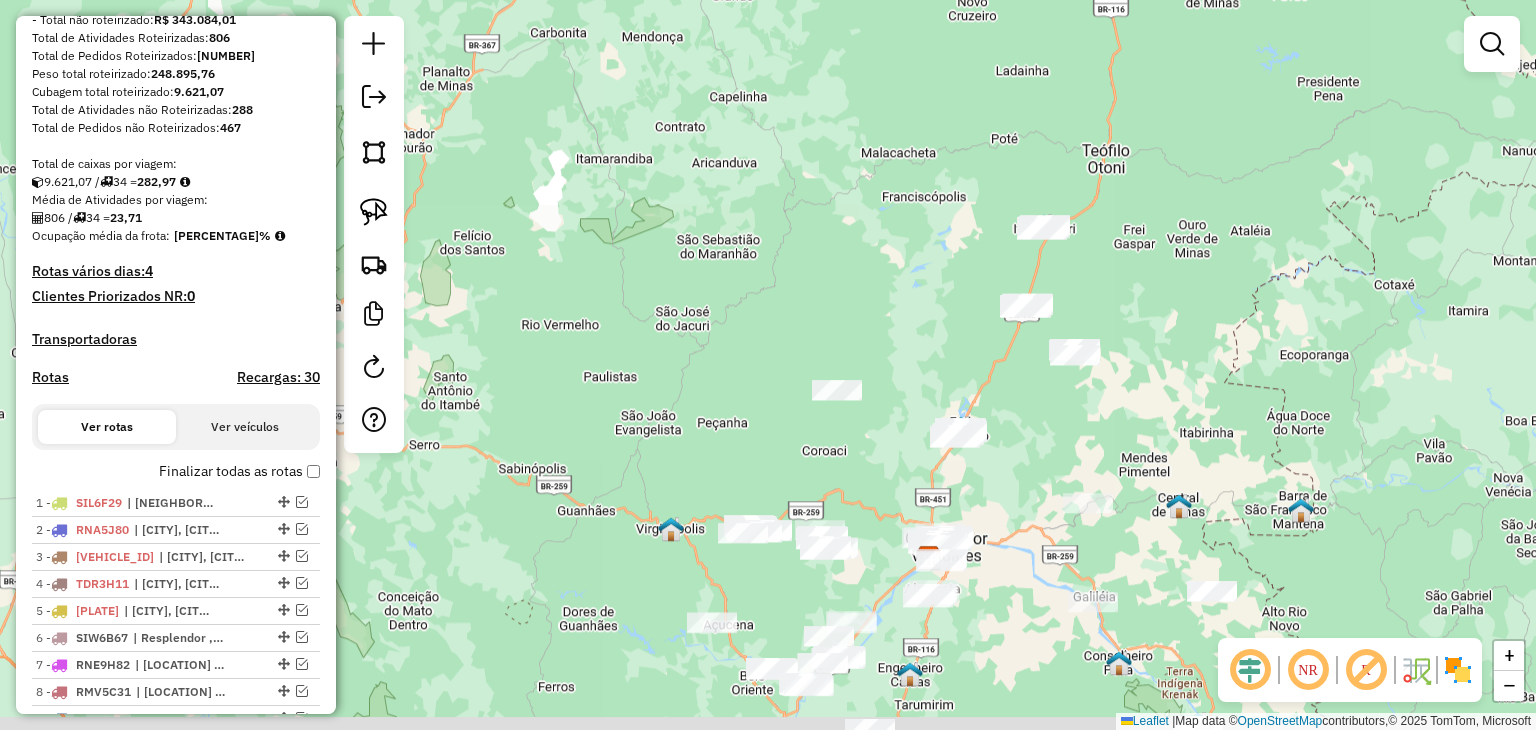 drag, startPoint x: 1008, startPoint y: 461, endPoint x: 1117, endPoint y: 338, distance: 164.3472 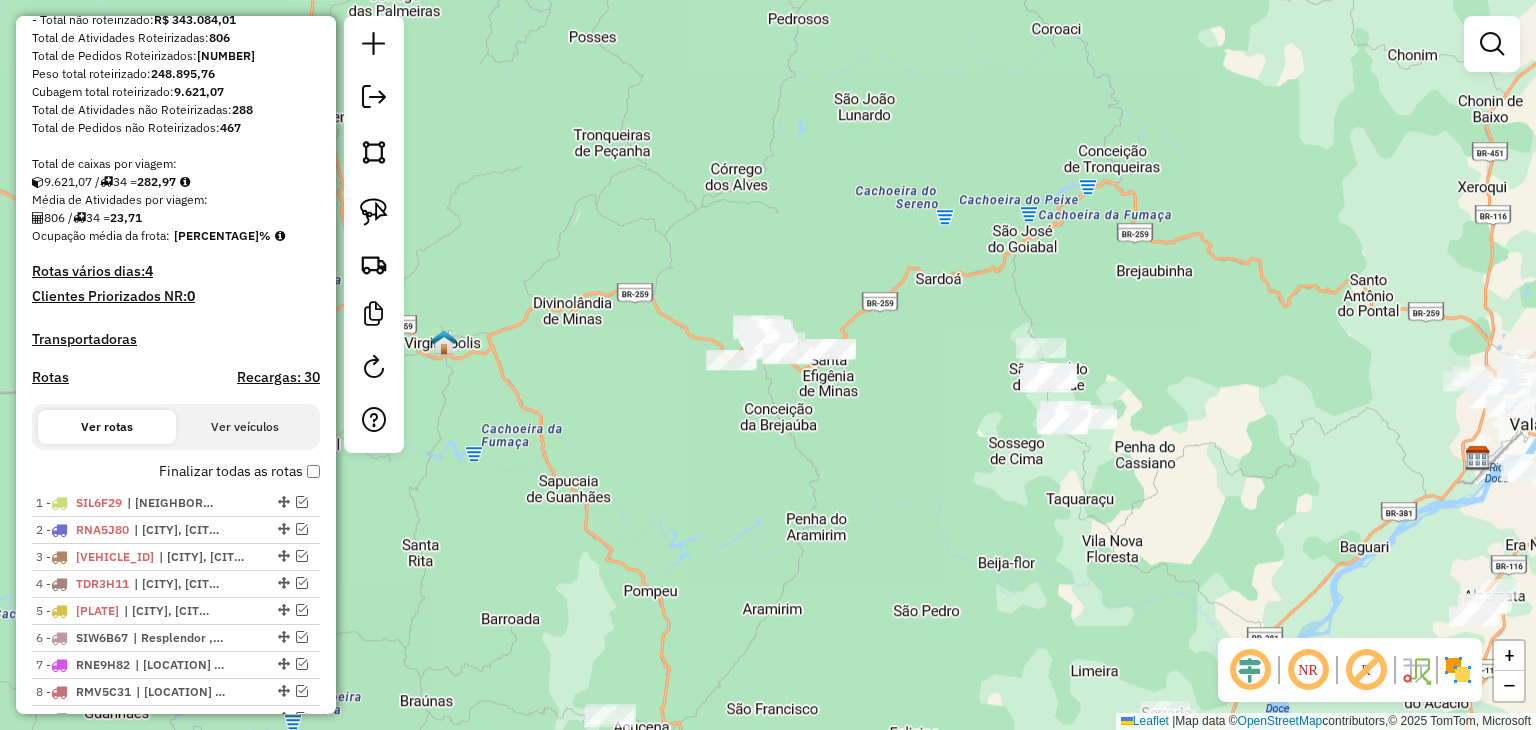 drag, startPoint x: 879, startPoint y: 527, endPoint x: 868, endPoint y: 246, distance: 281.2152 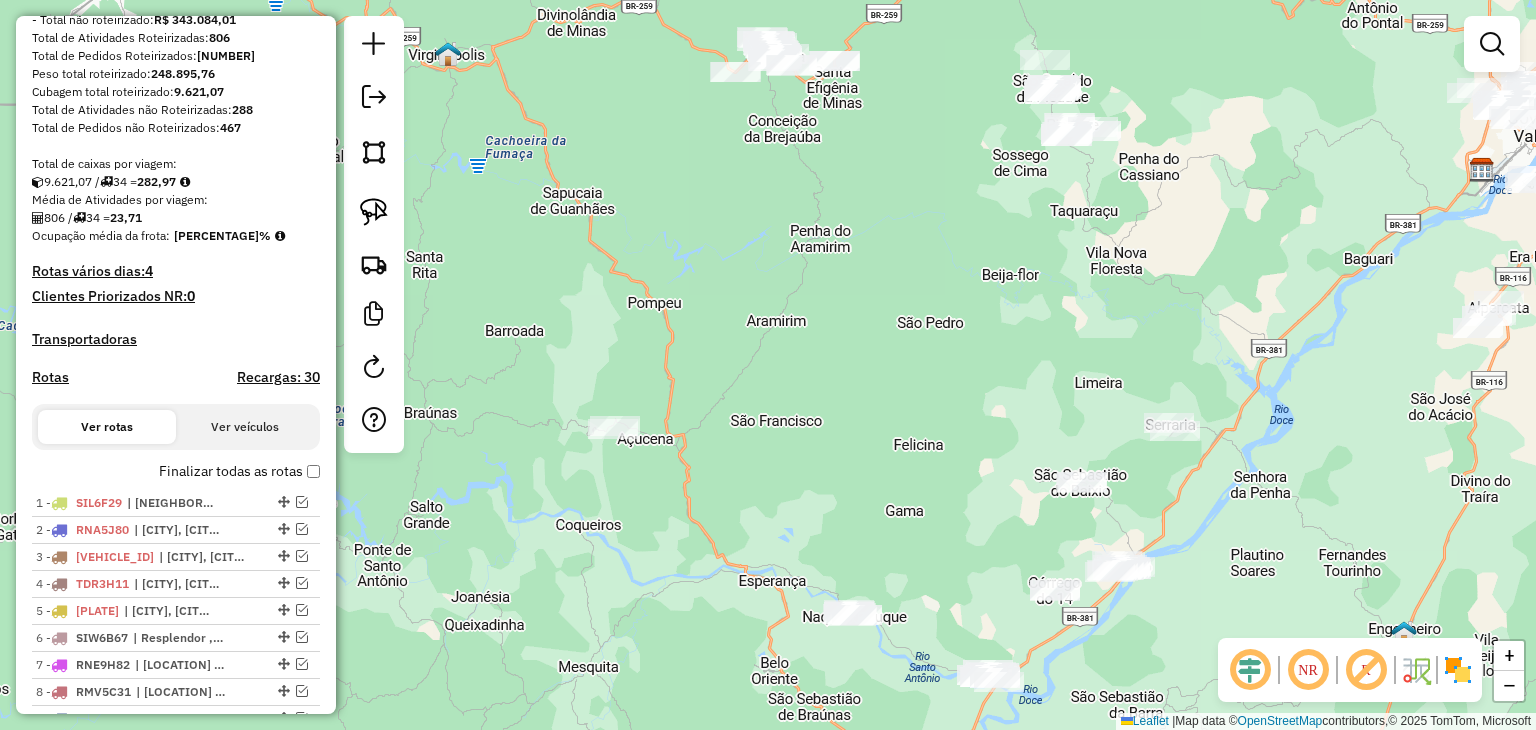 drag, startPoint x: 851, startPoint y: 477, endPoint x: 951, endPoint y: 445, distance: 104.99524 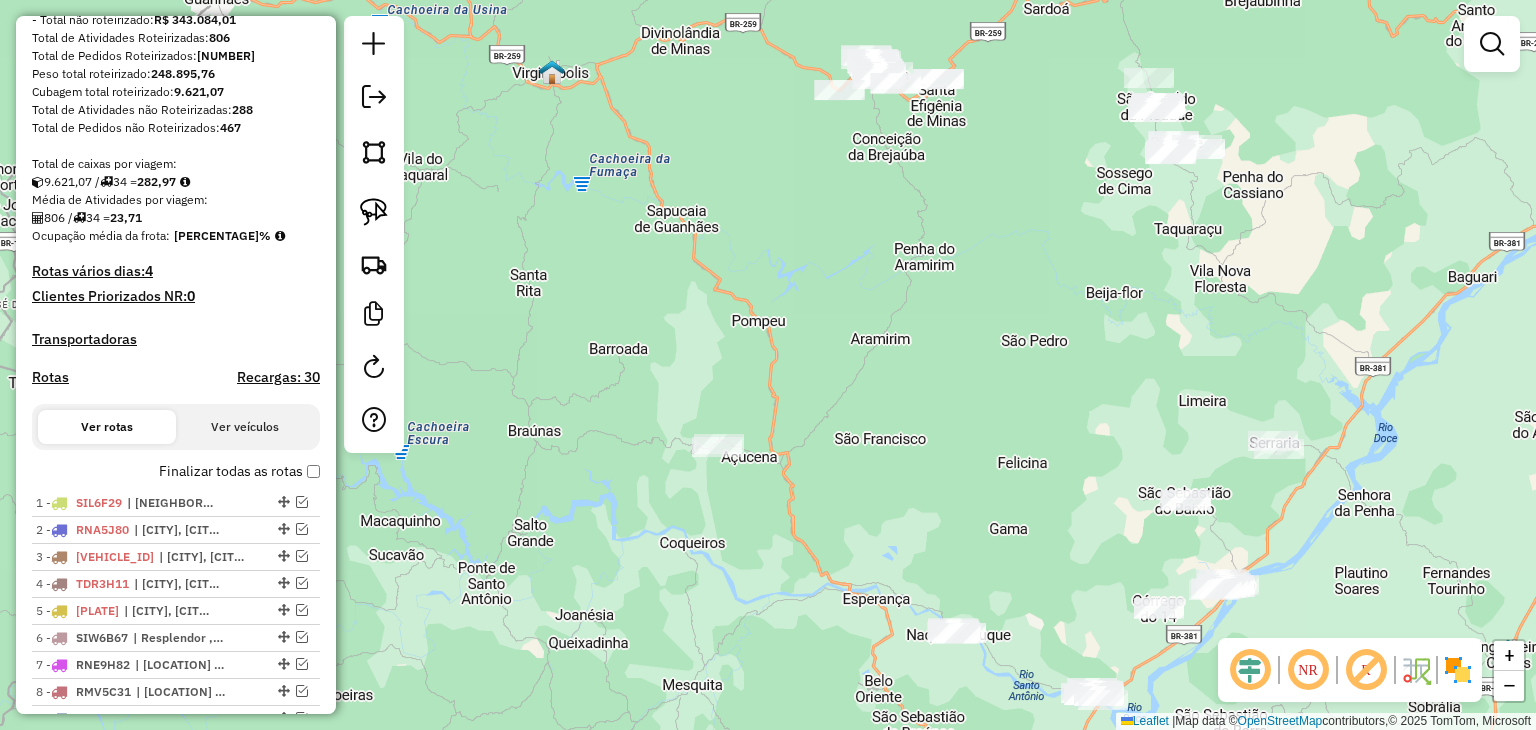 drag, startPoint x: 923, startPoint y: 416, endPoint x: 837, endPoint y: 340, distance: 114.76933 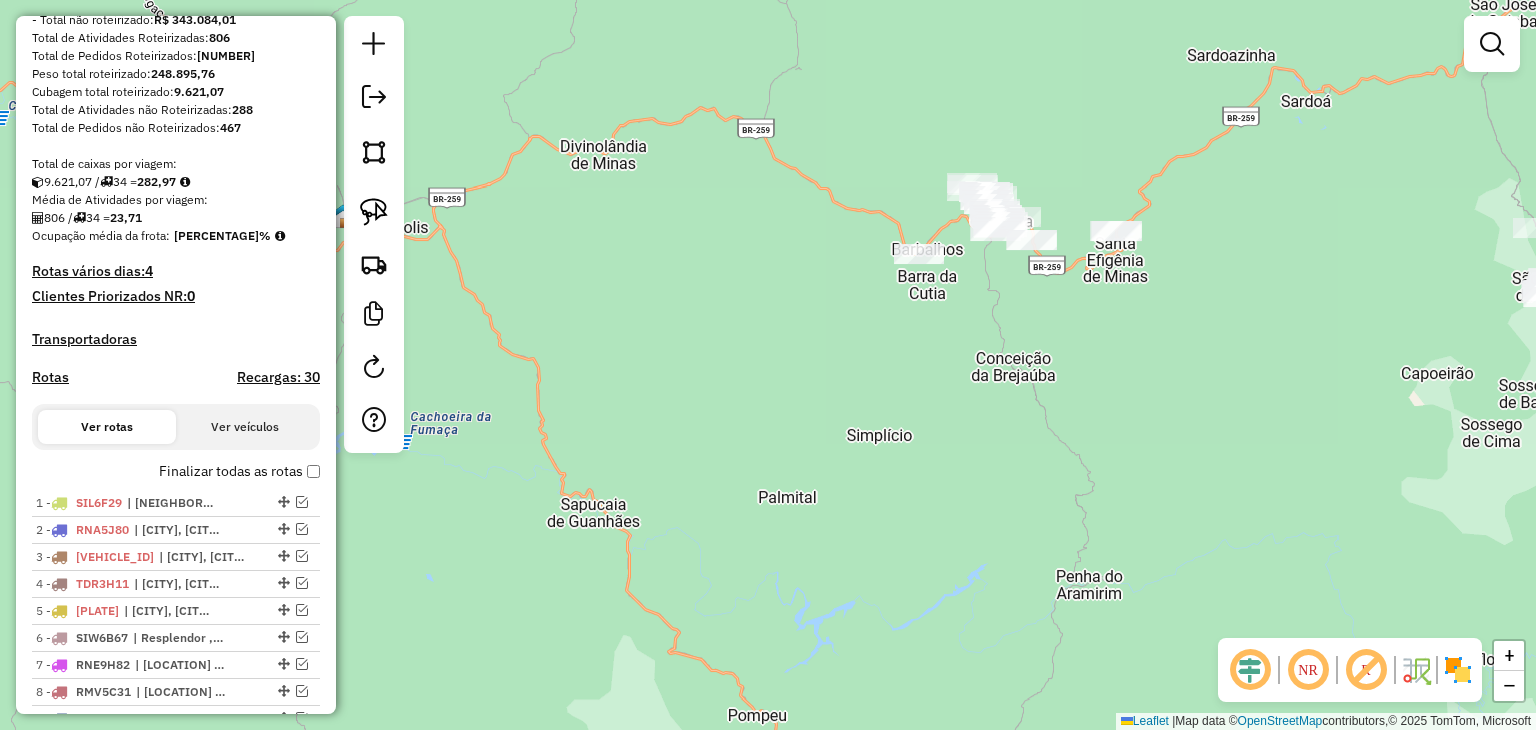 drag, startPoint x: 912, startPoint y: 257, endPoint x: 891, endPoint y: 377, distance: 121.82365 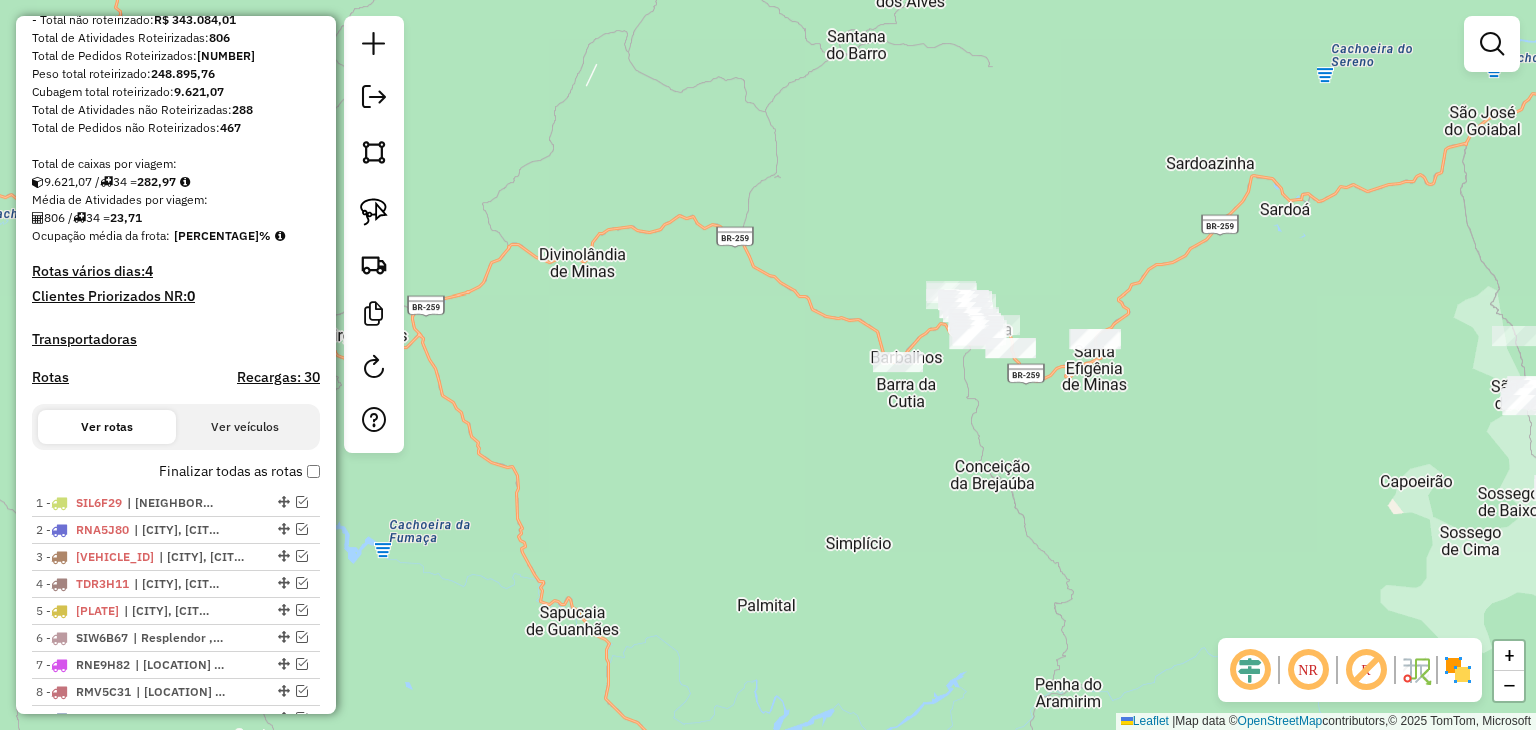 drag, startPoint x: 897, startPoint y: 374, endPoint x: 789, endPoint y: 333, distance: 115.52056 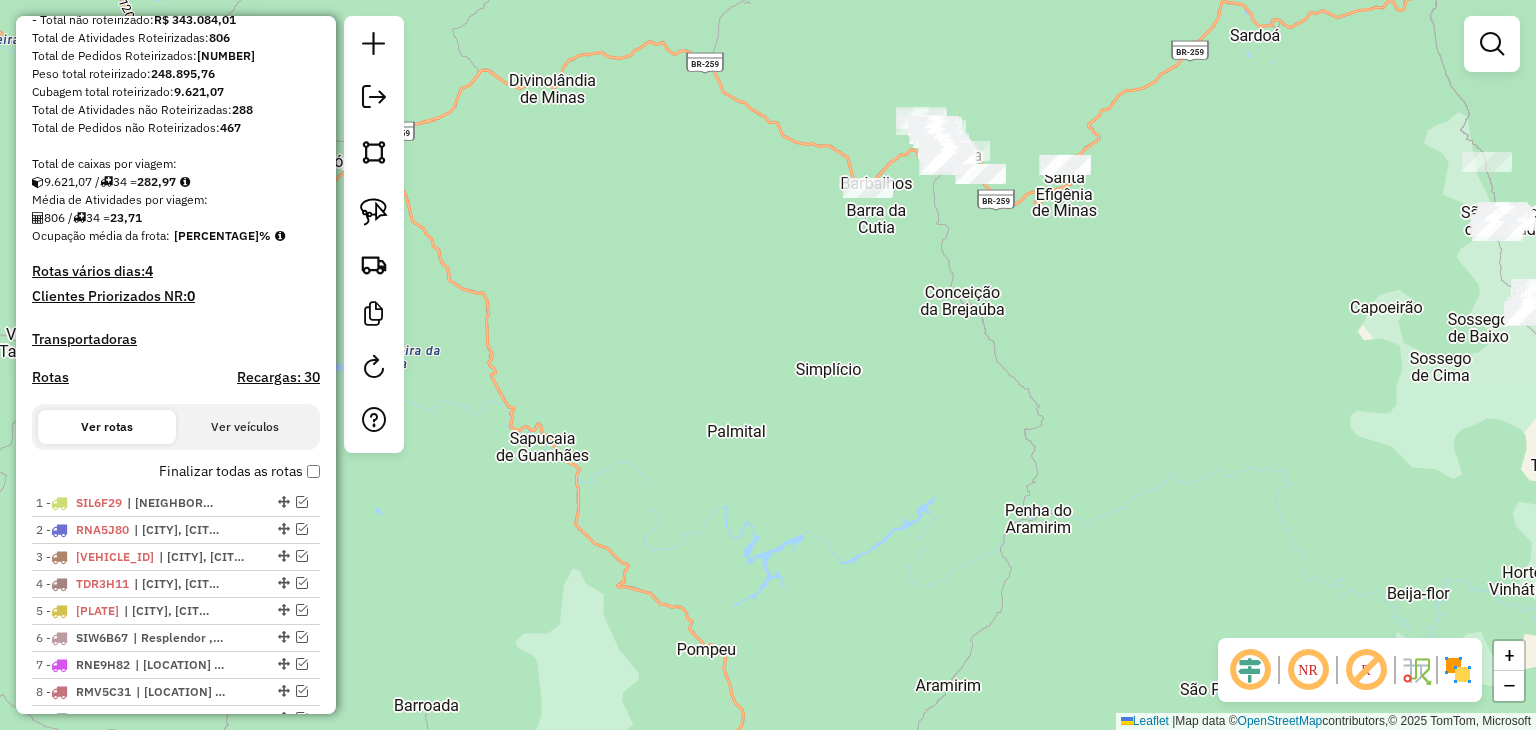 drag, startPoint x: 784, startPoint y: 422, endPoint x: 736, endPoint y: 249, distance: 179.5355 